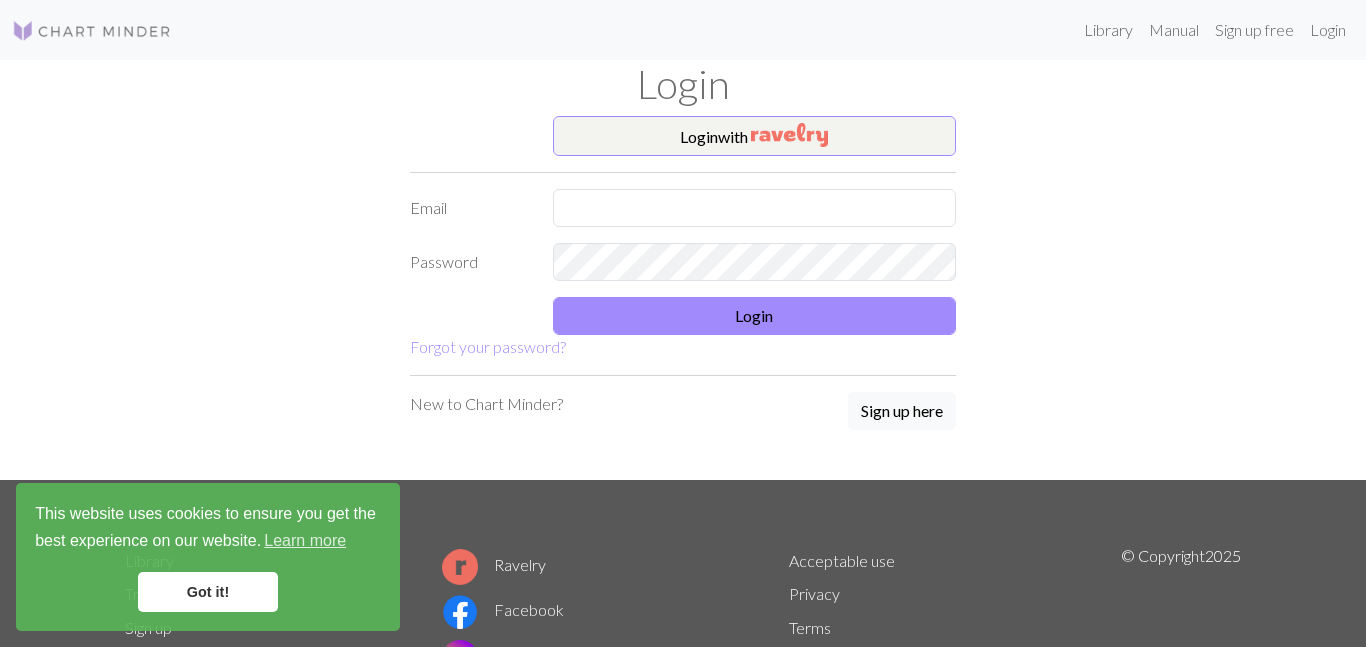 scroll, scrollTop: 0, scrollLeft: 0, axis: both 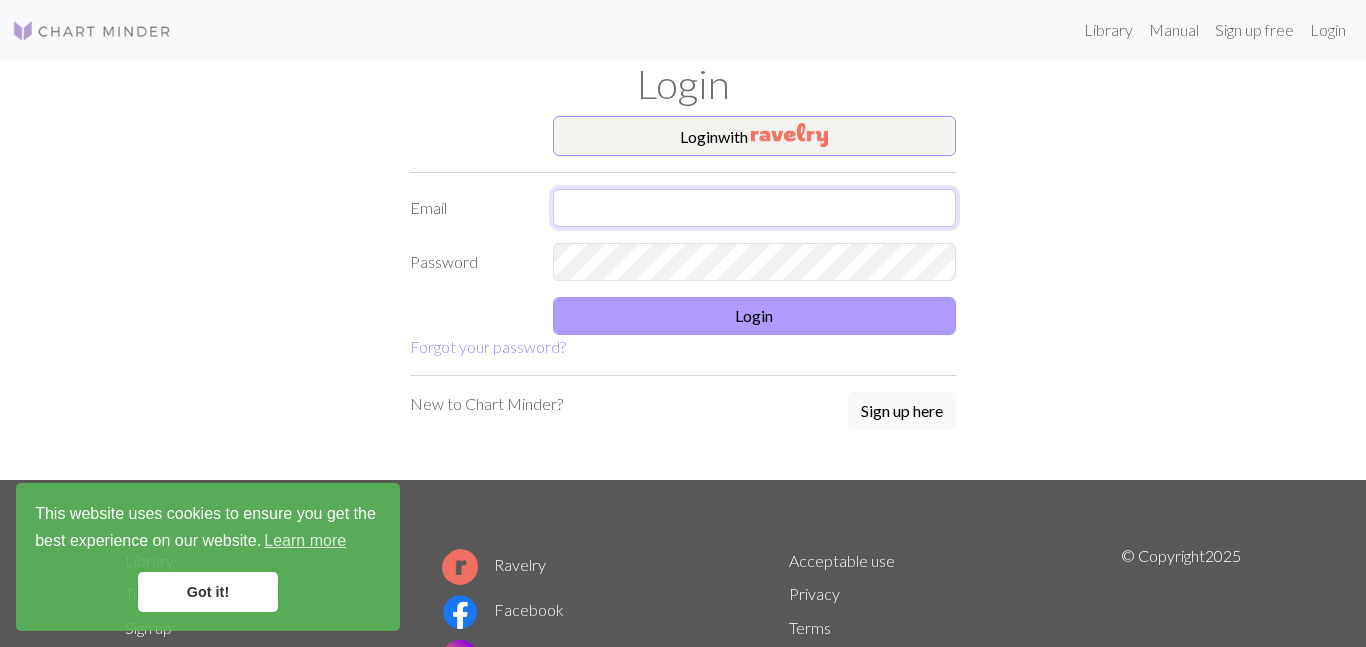 type on "[EMAIL]" 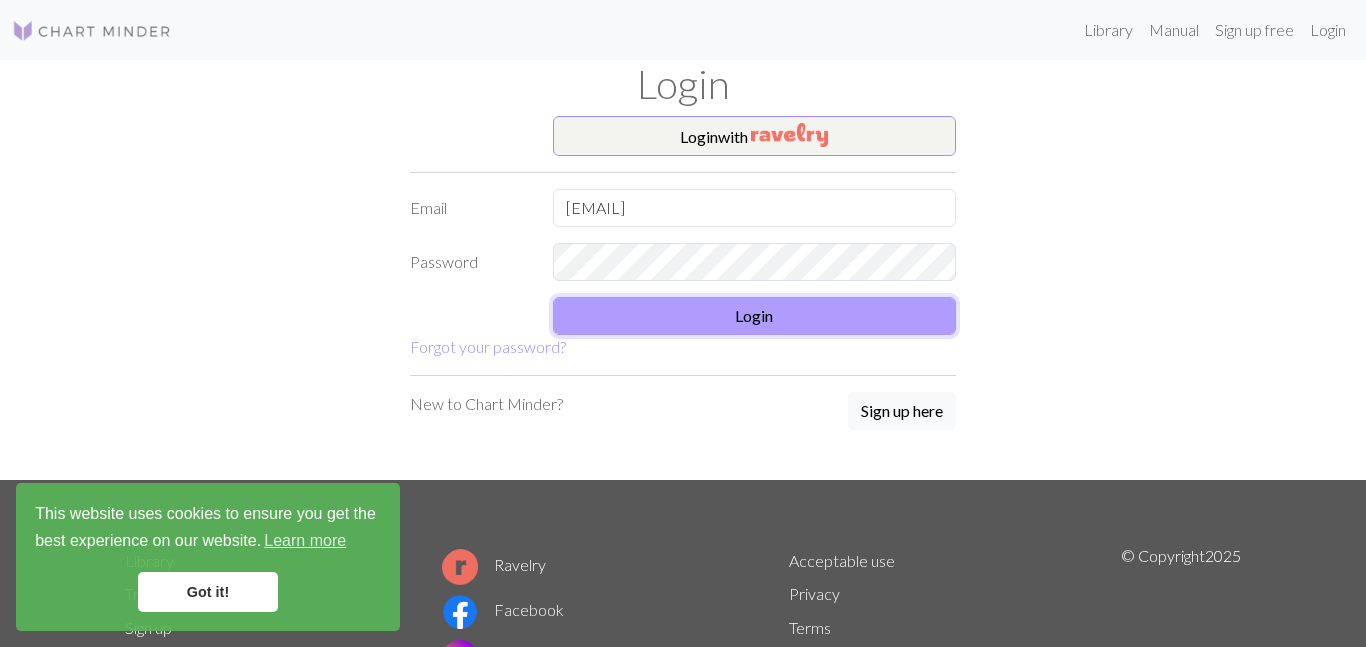 click on "Login" at bounding box center [755, 316] 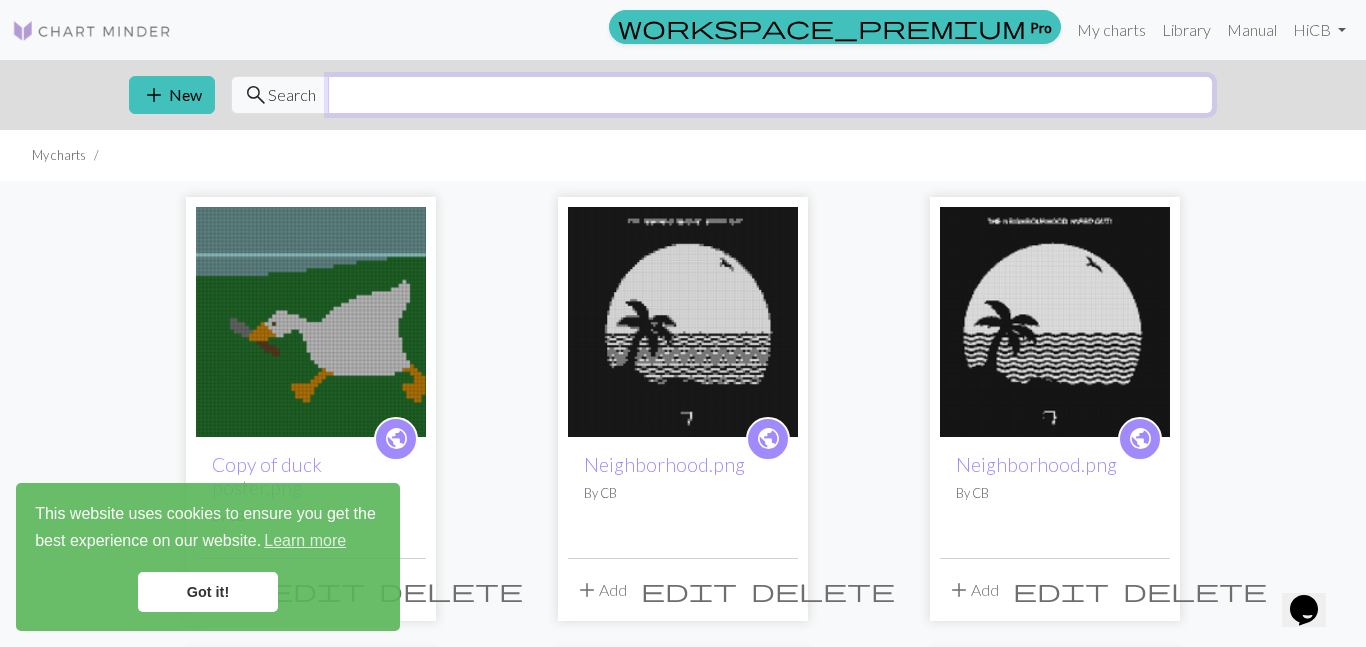 click at bounding box center [770, 95] 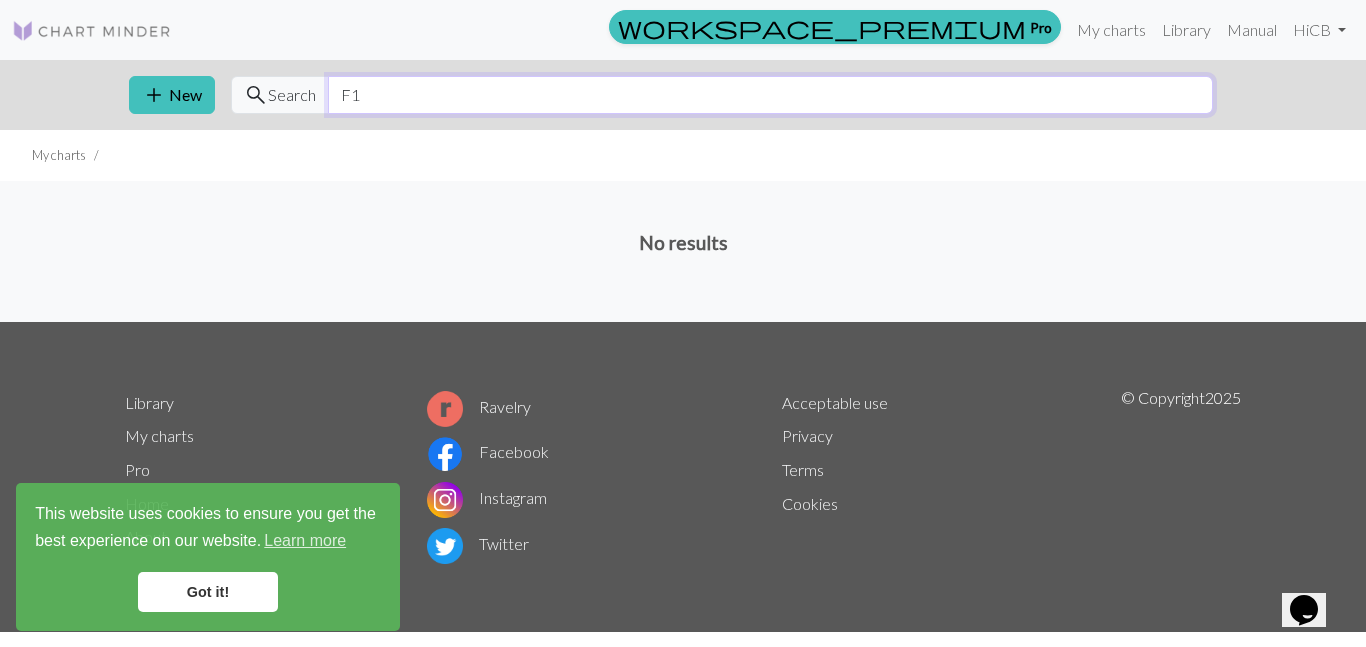 type on "F" 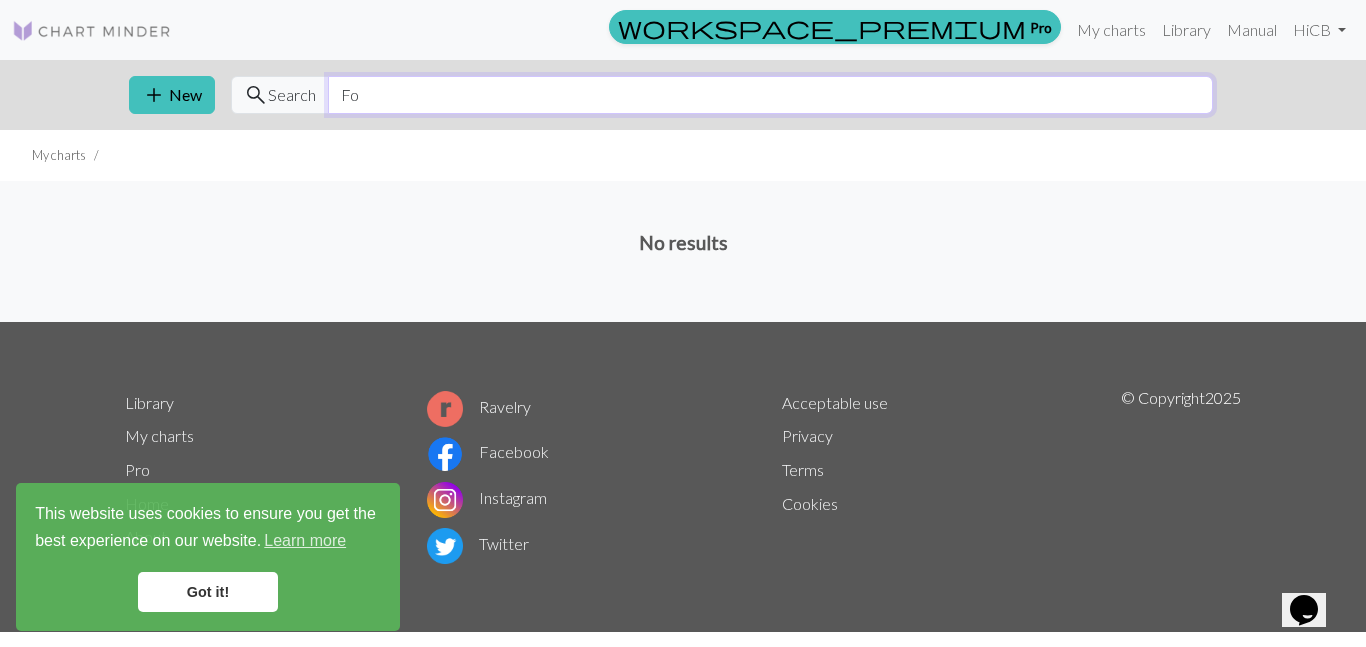 type on "F" 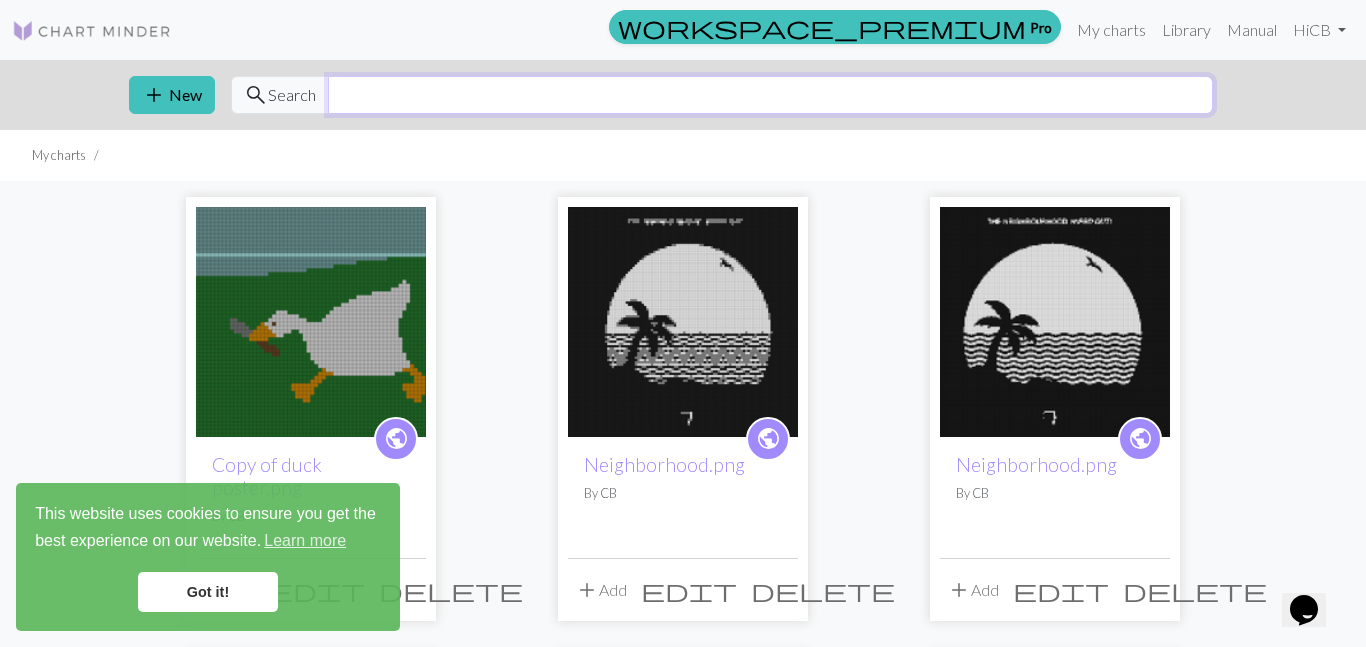 type 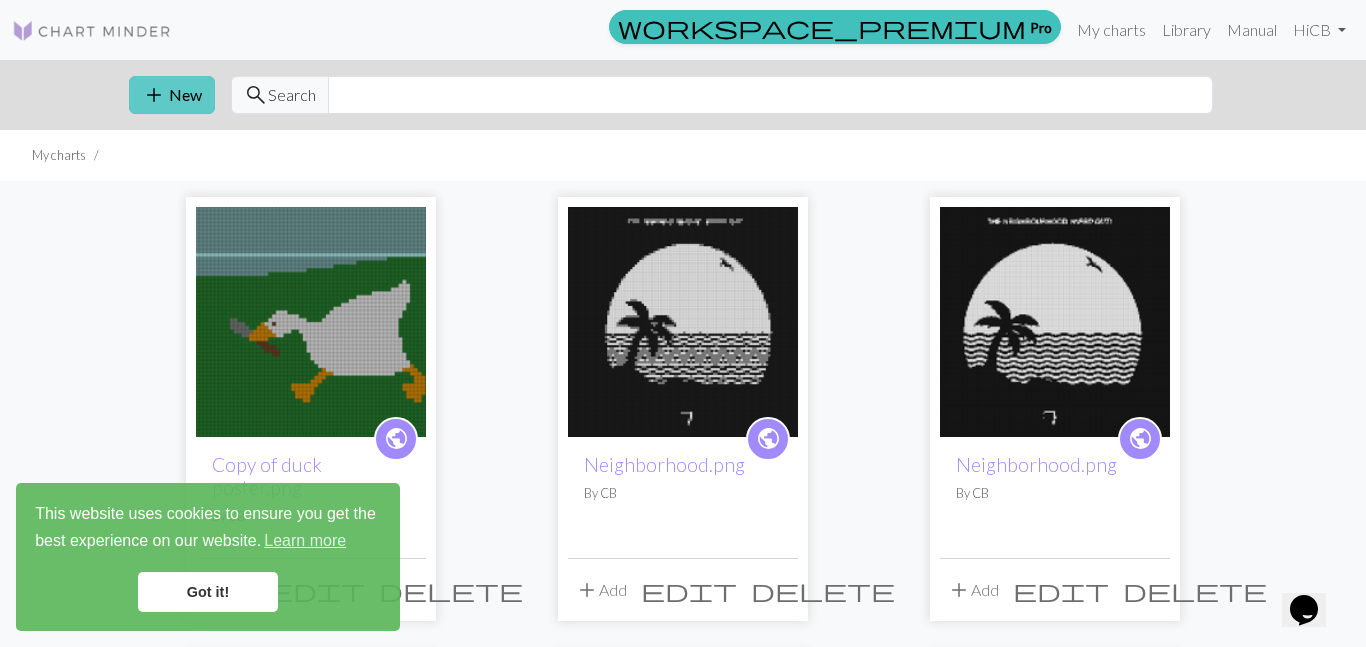 click on "add" at bounding box center [154, 95] 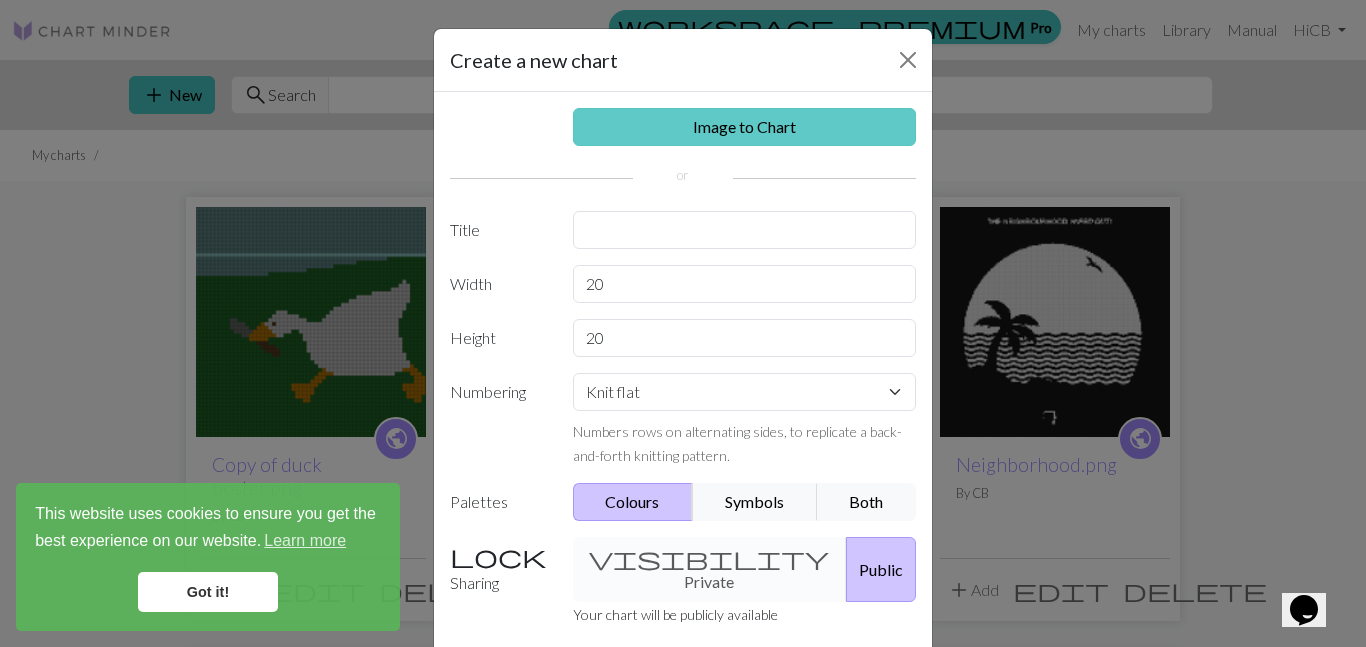 click on "Image to Chart" at bounding box center (745, 127) 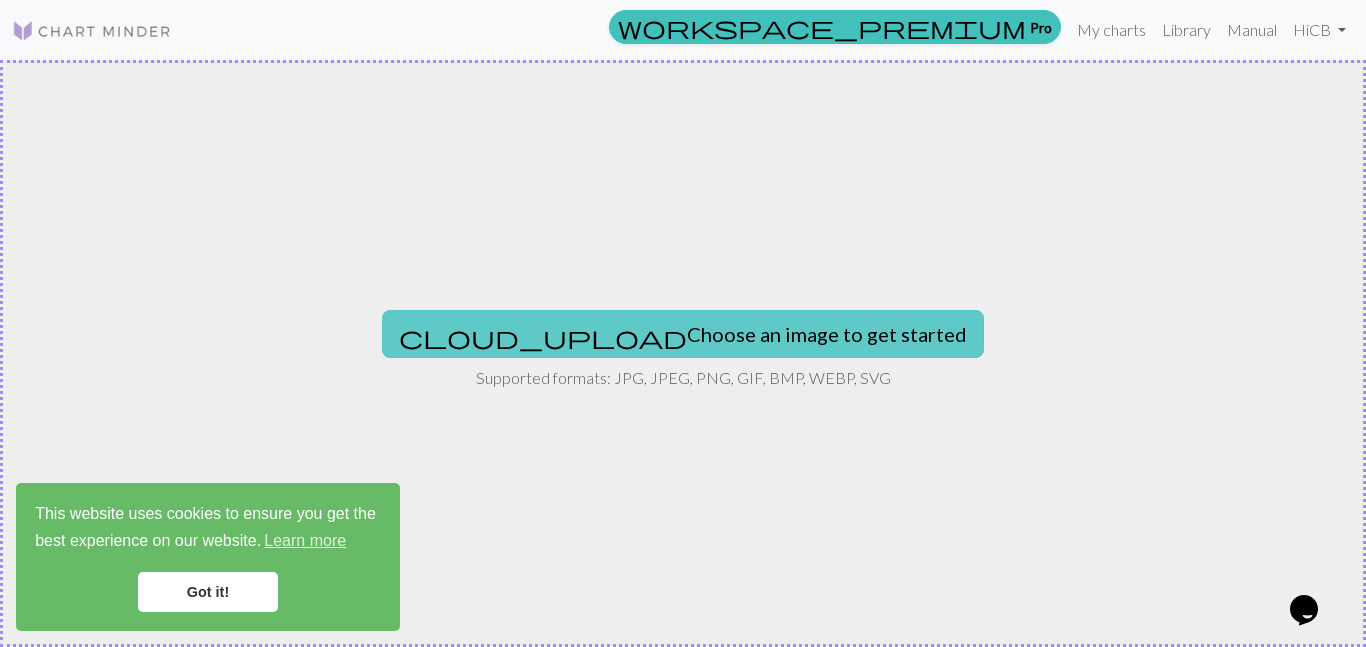click on "cloud_upload  Choose an image to get started" at bounding box center (683, 334) 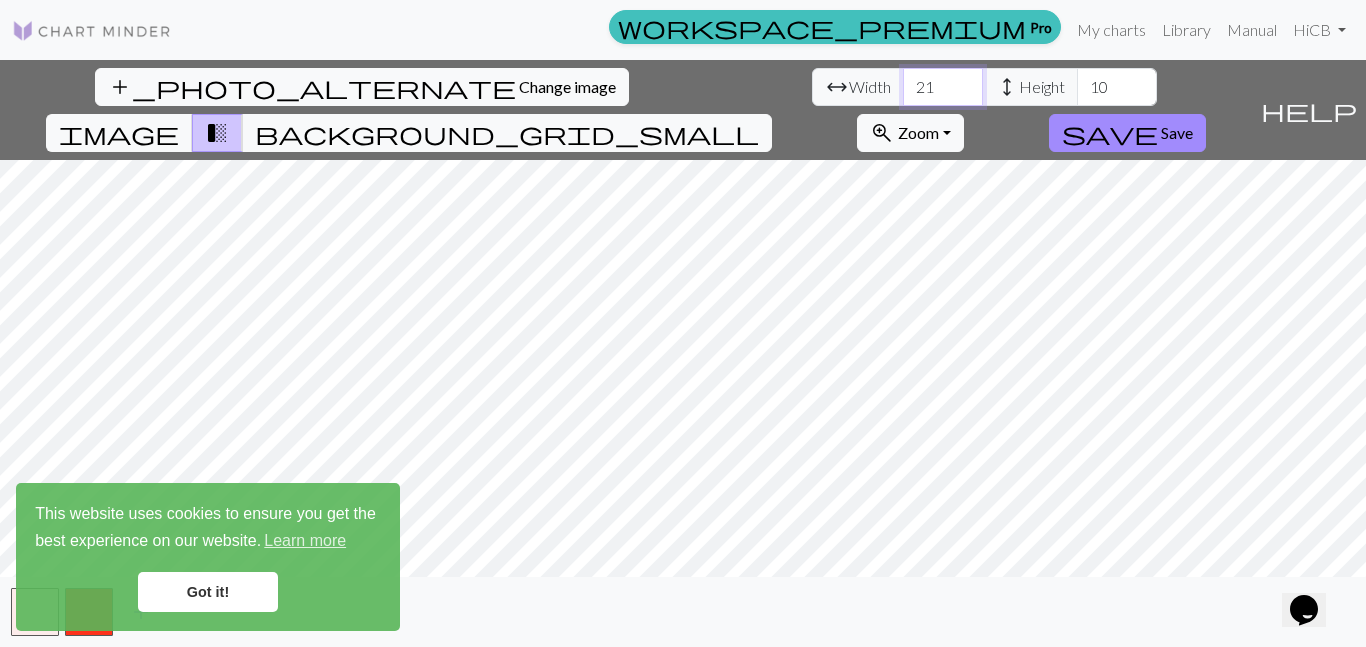 click on "21" at bounding box center (943, 87) 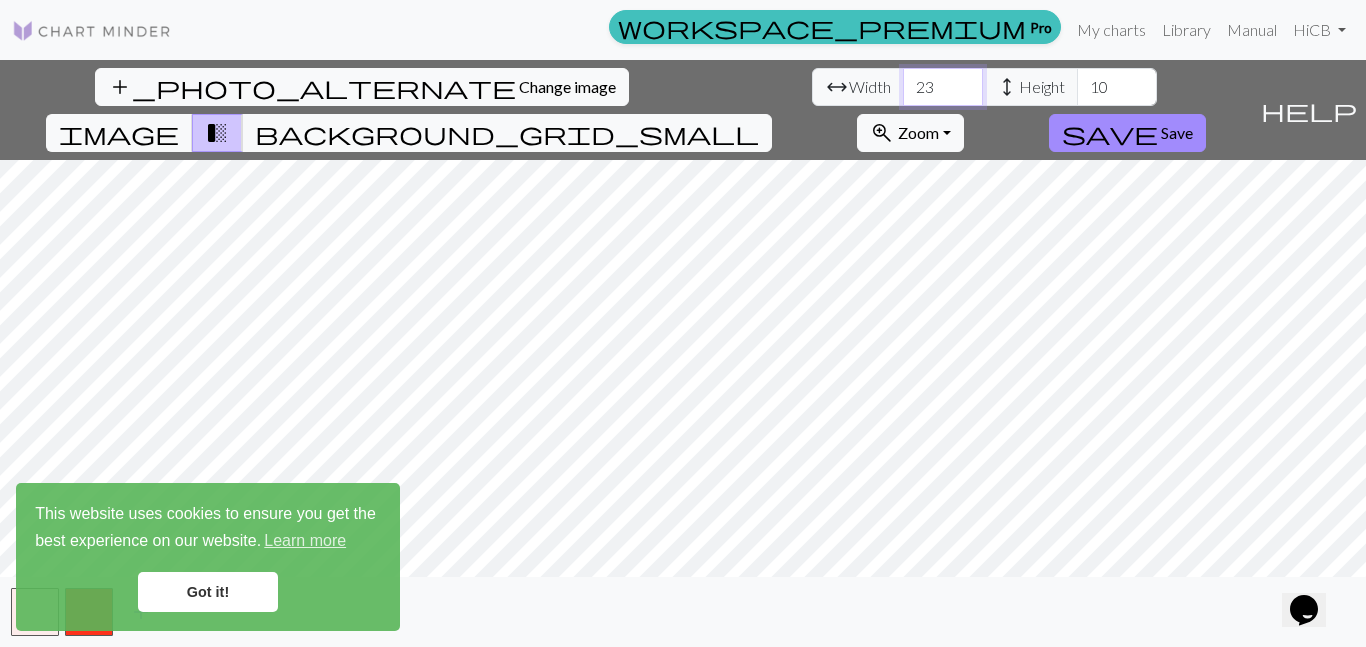 click on "23" at bounding box center (943, 87) 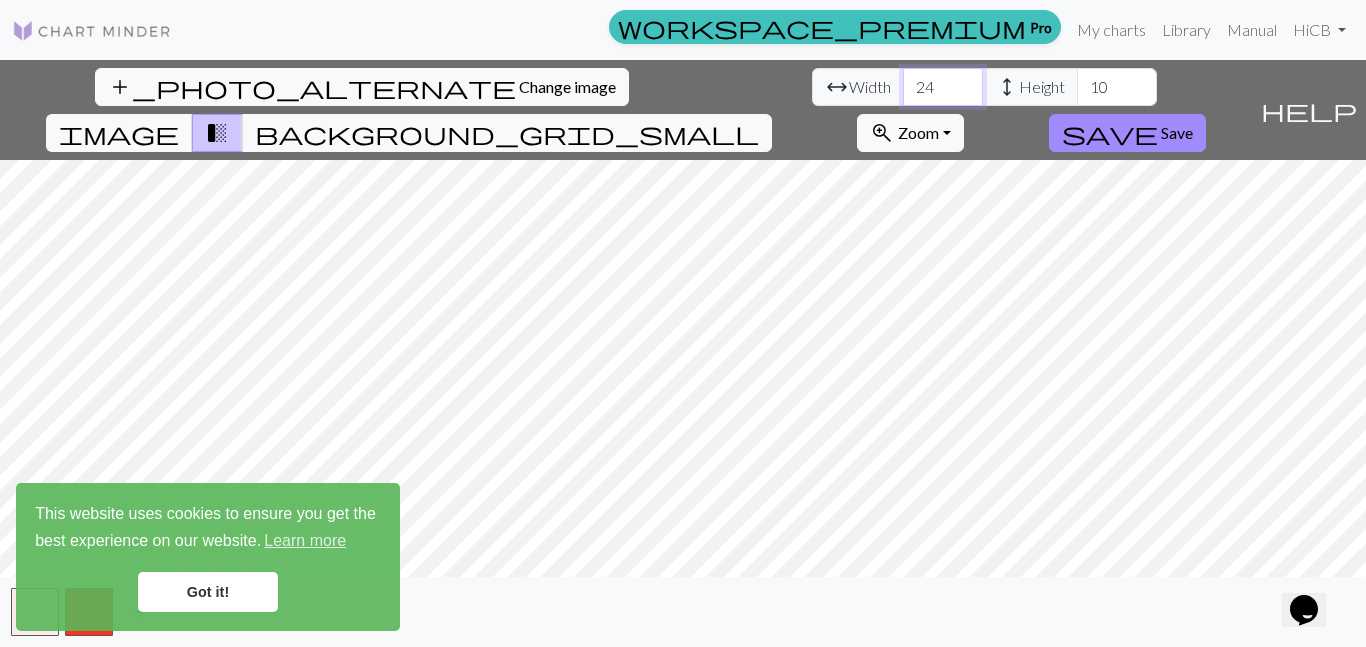 click on "24" at bounding box center [943, 87] 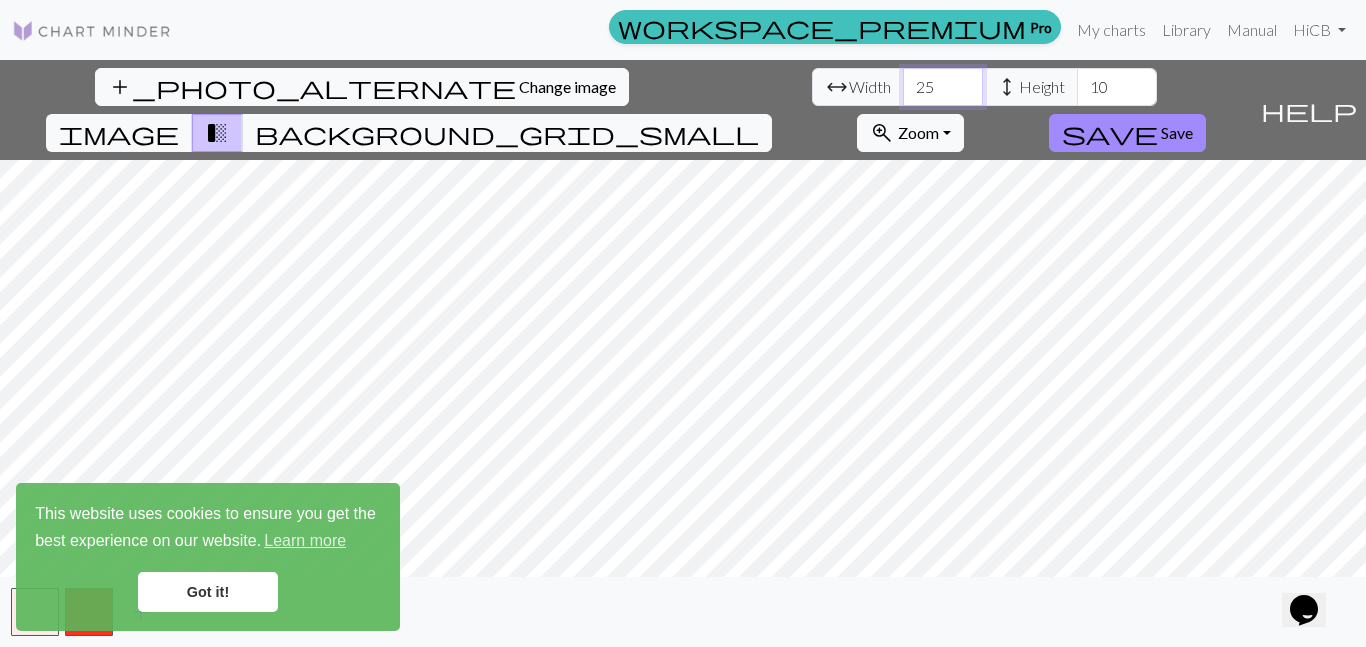 click on "25" at bounding box center (943, 87) 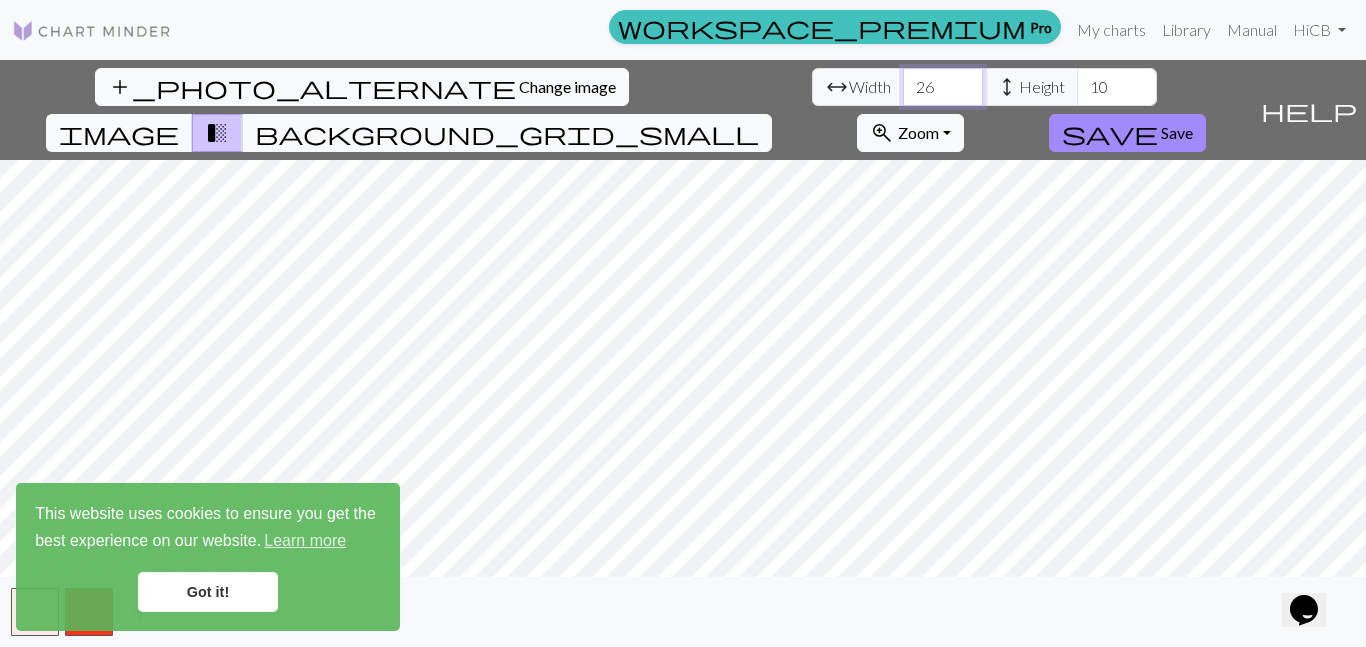 click on "26" at bounding box center [943, 87] 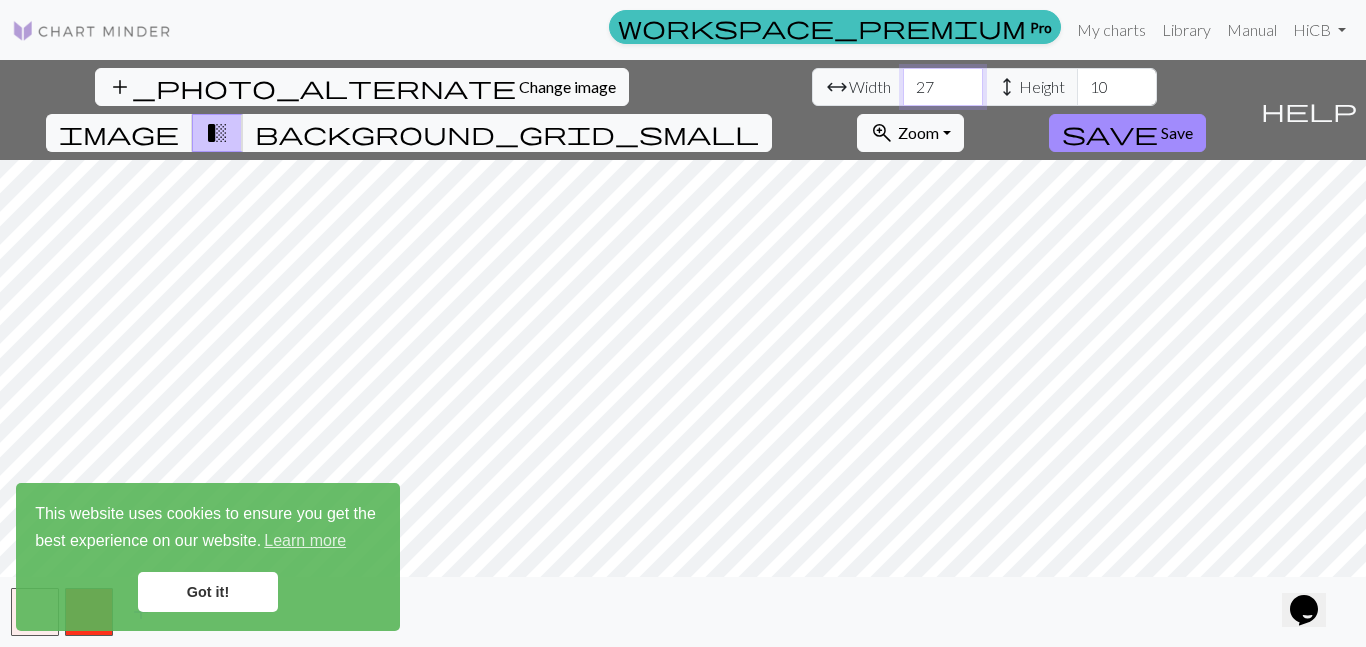 click on "27" at bounding box center [943, 87] 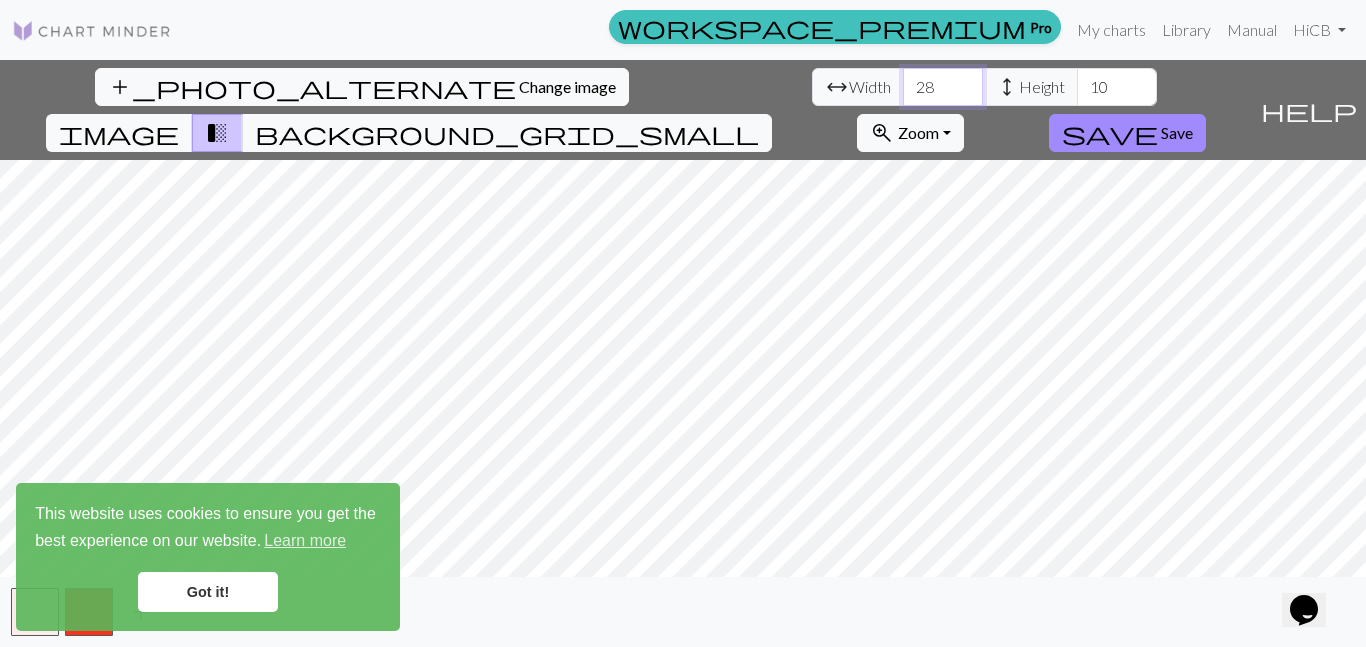 click on "28" at bounding box center [943, 87] 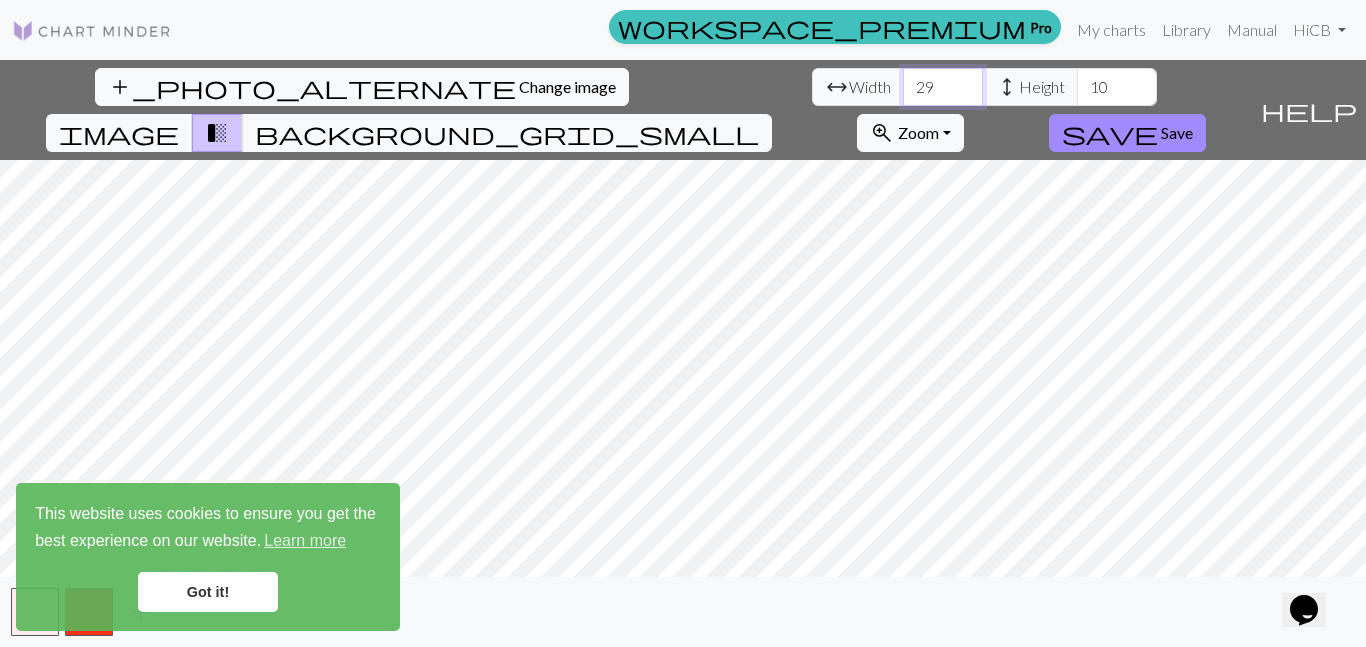 click on "29" at bounding box center [943, 87] 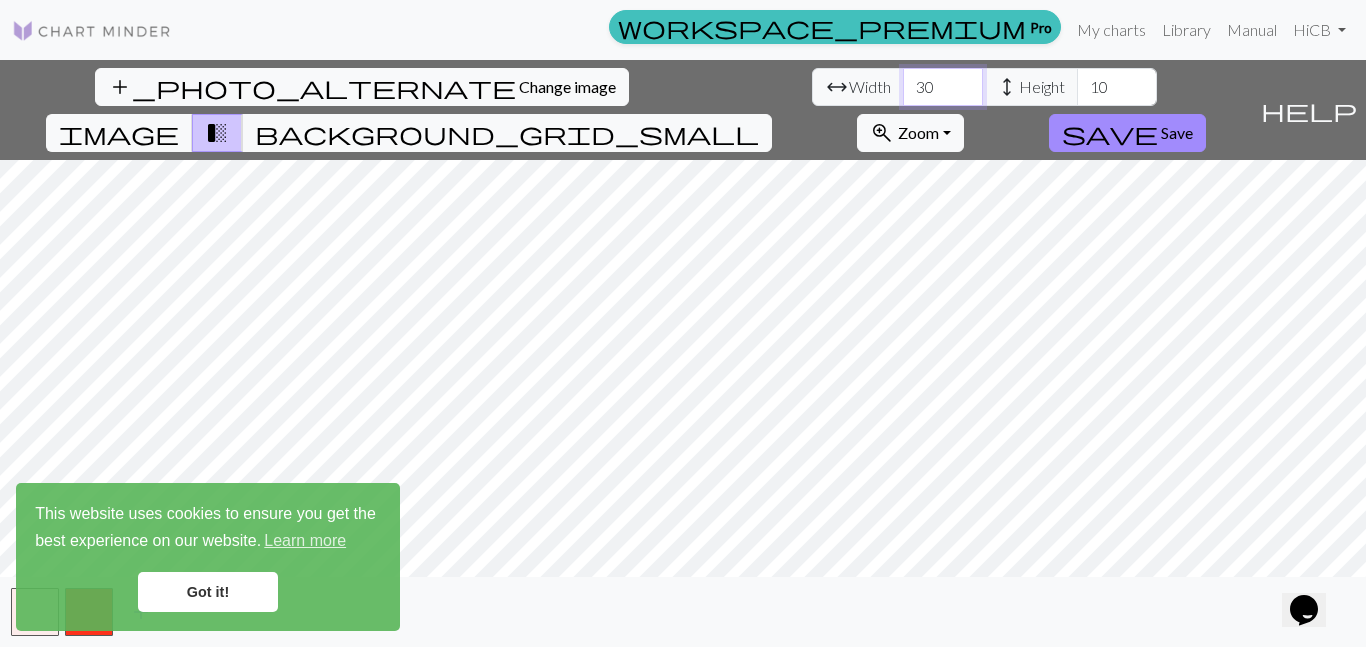 click on "30" at bounding box center [943, 87] 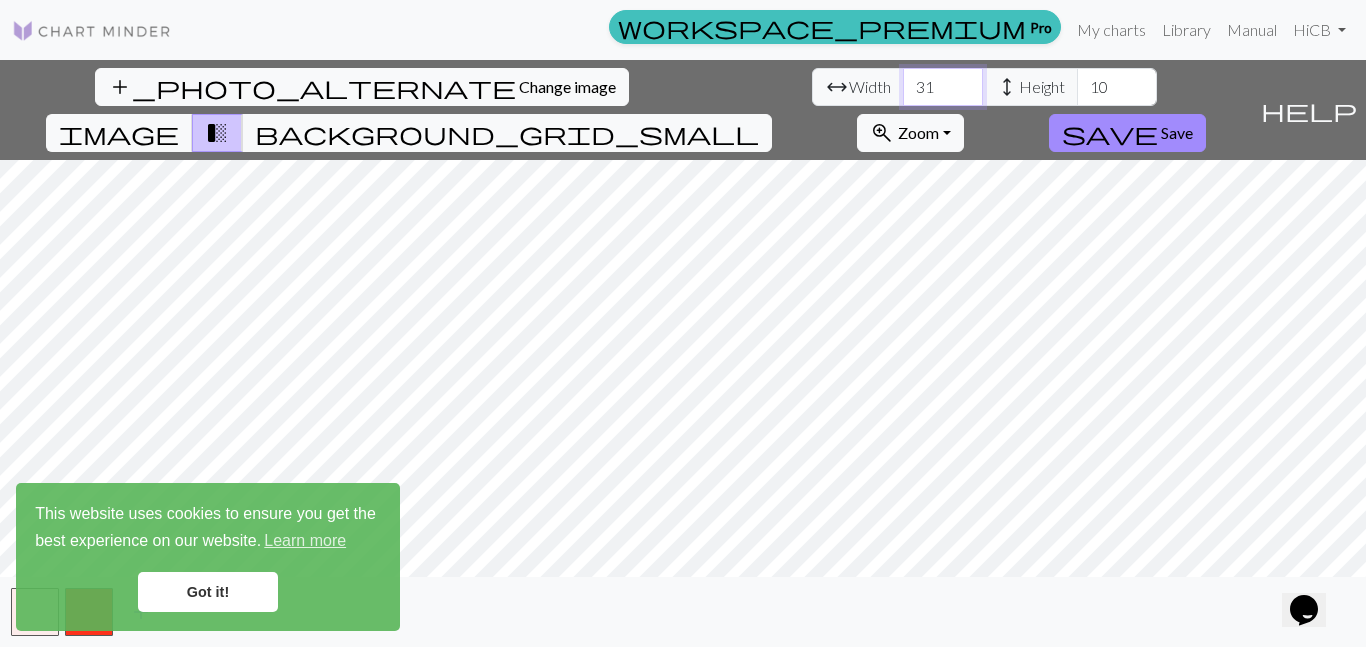click on "31" at bounding box center (943, 87) 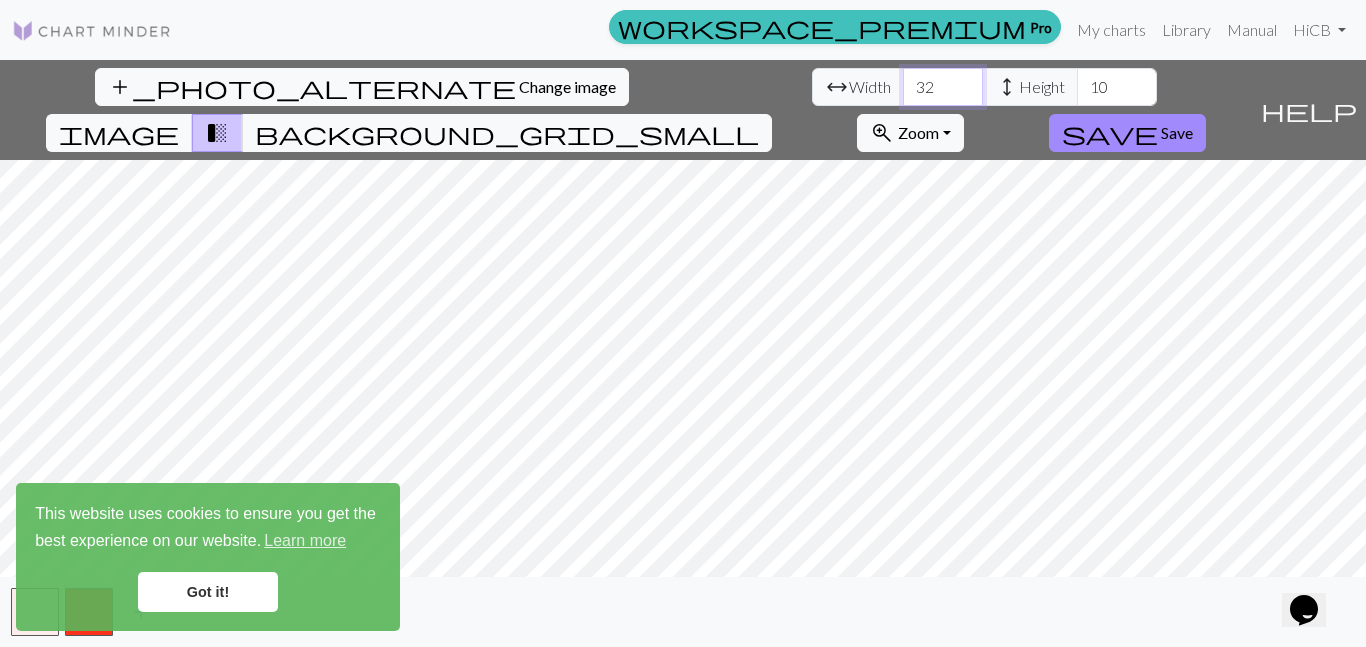 click on "32" at bounding box center (943, 87) 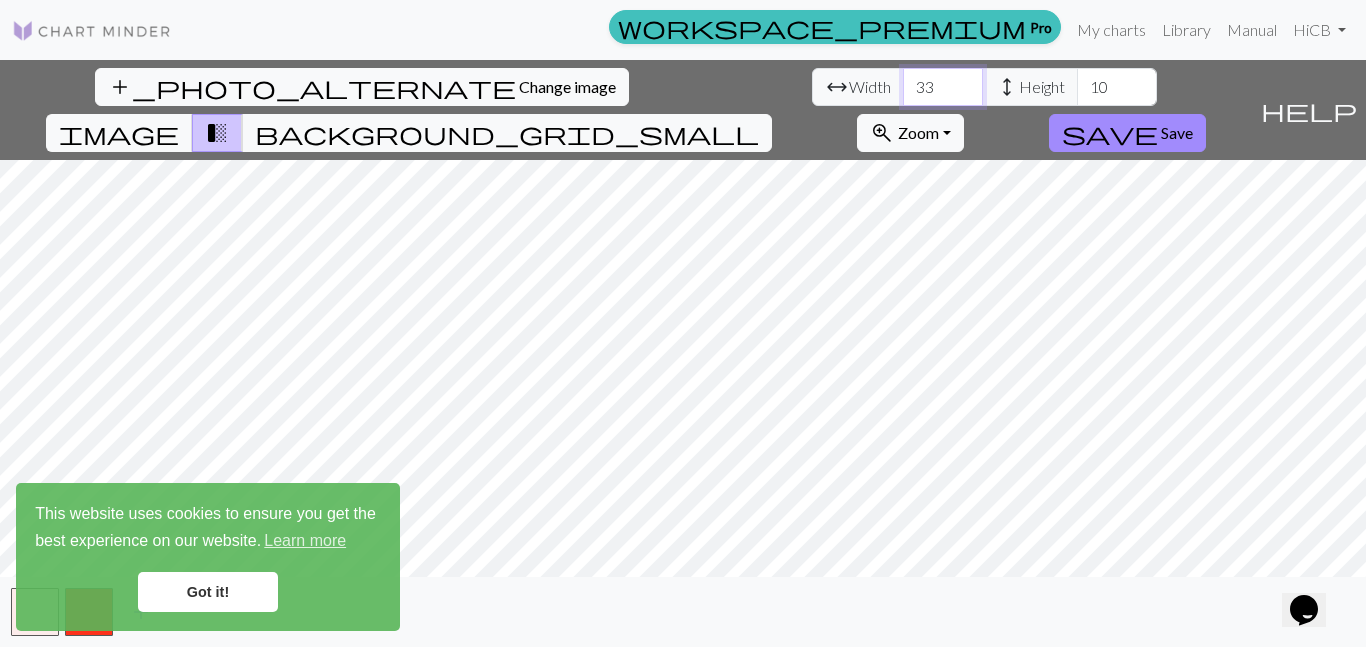 click on "33" at bounding box center [943, 87] 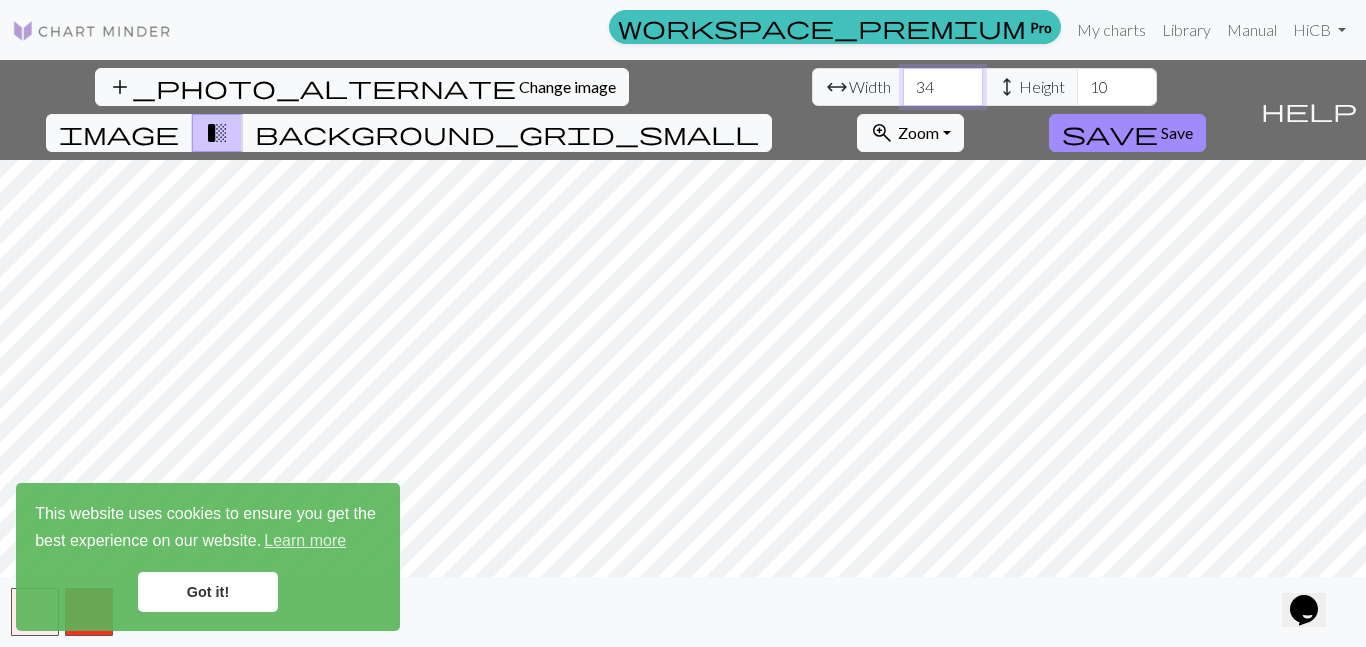 click on "34" at bounding box center (943, 87) 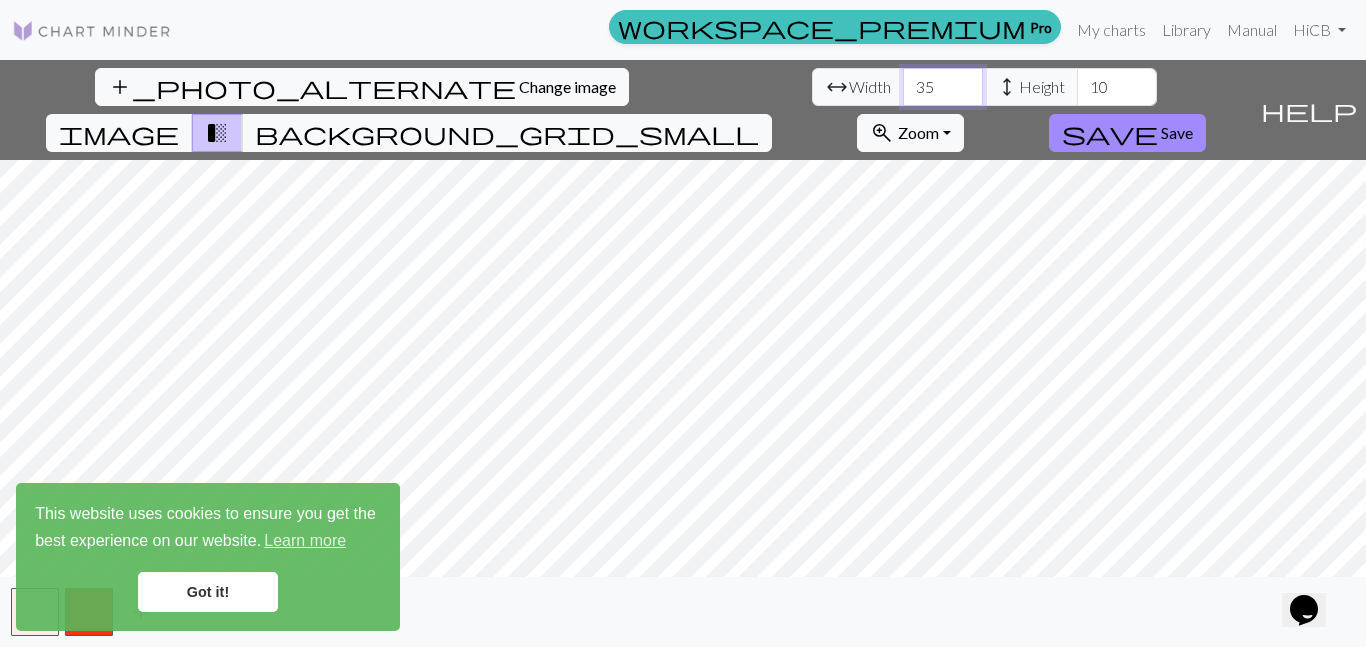 click on "35" at bounding box center [943, 87] 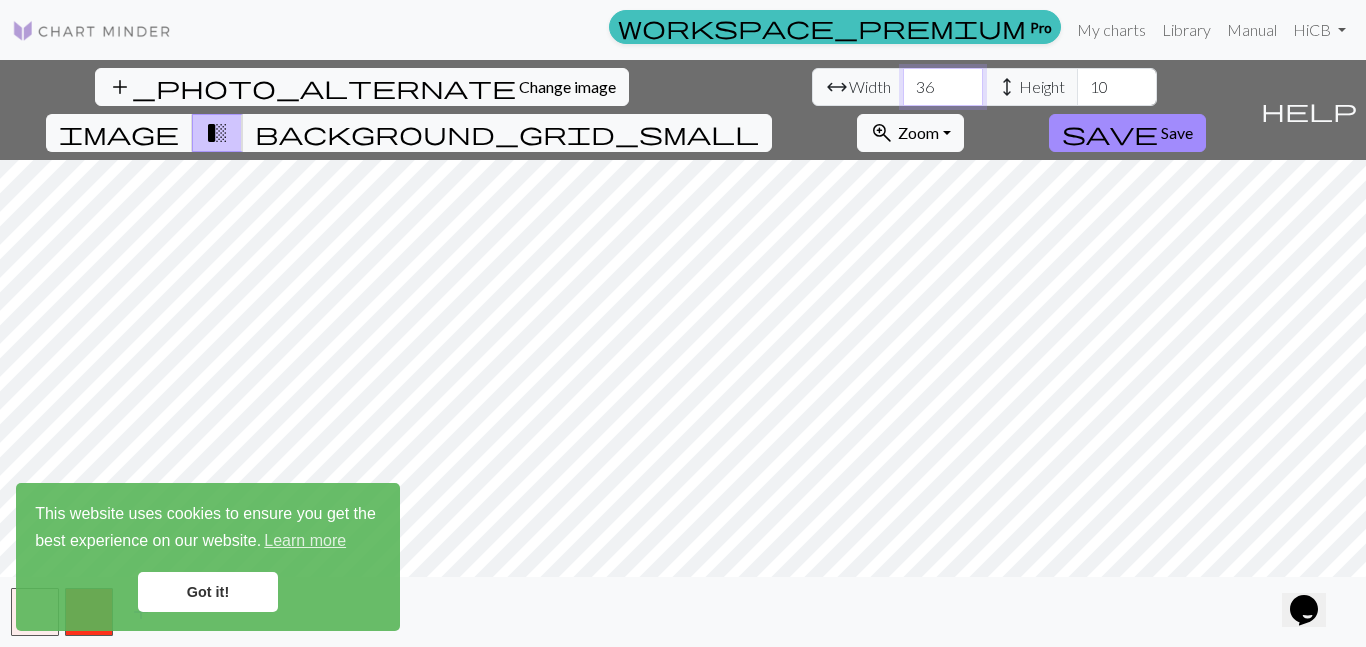 click on "36" at bounding box center (943, 87) 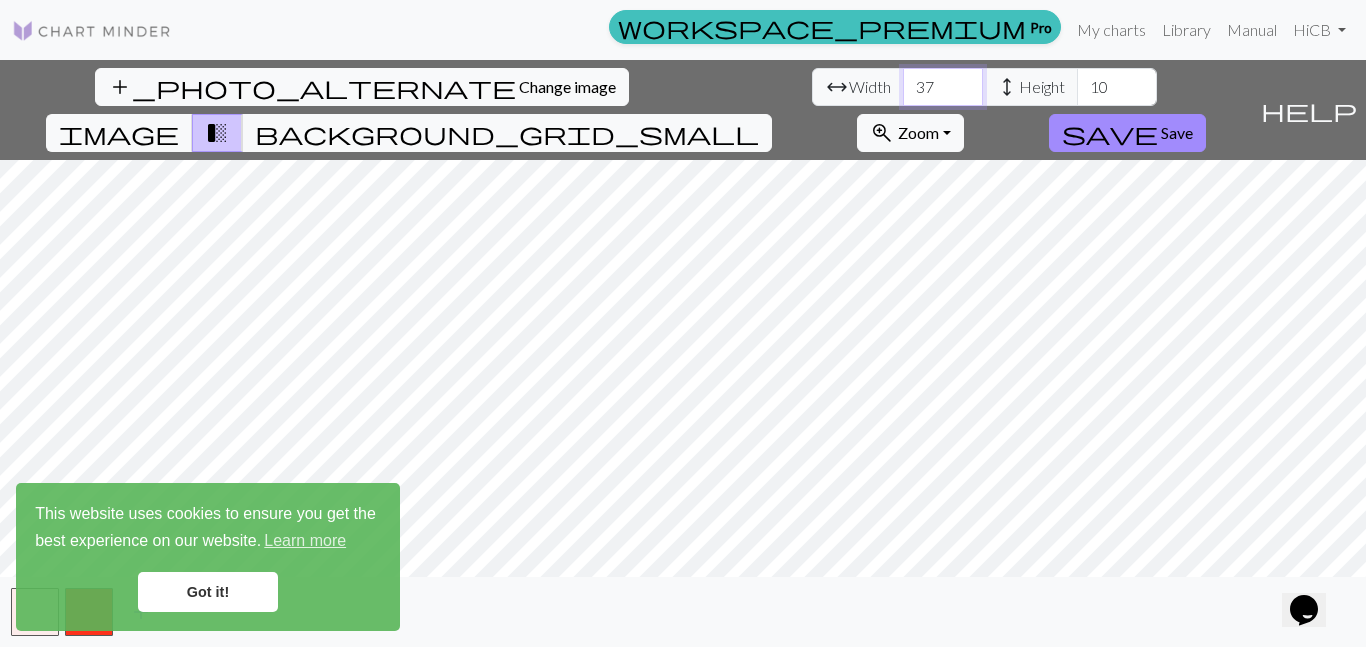 click on "37" at bounding box center [943, 87] 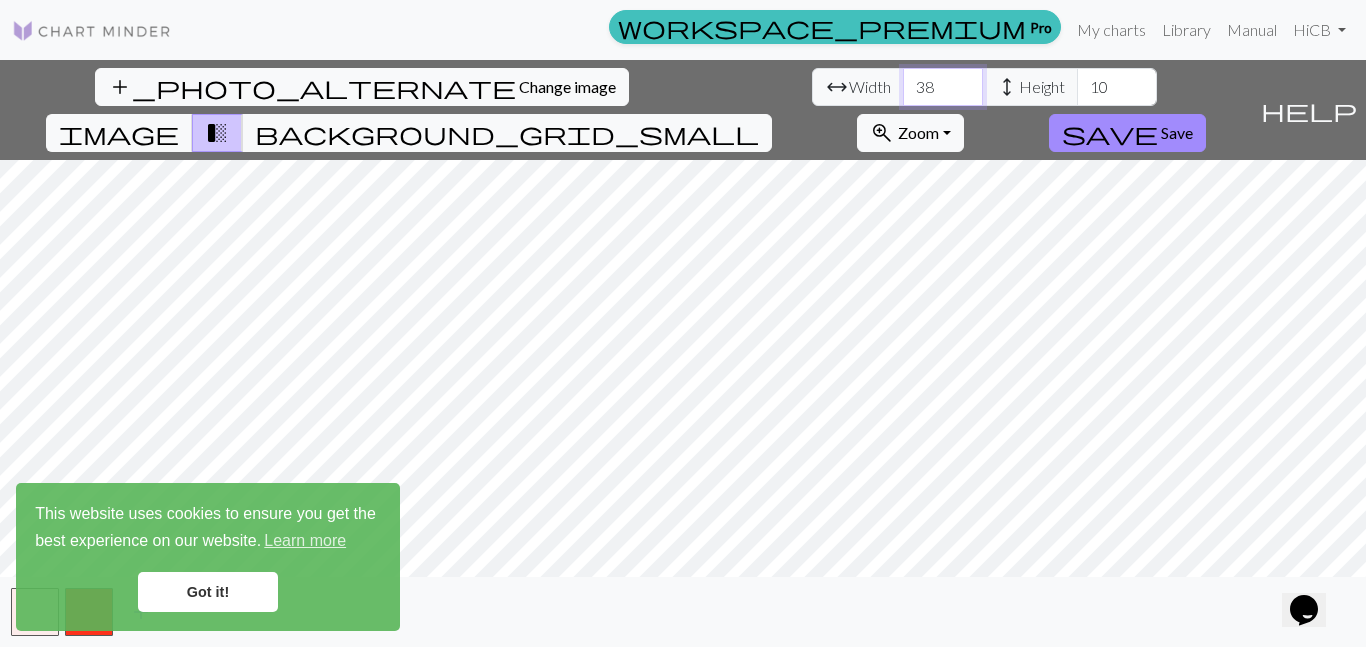 click on "38" at bounding box center (943, 87) 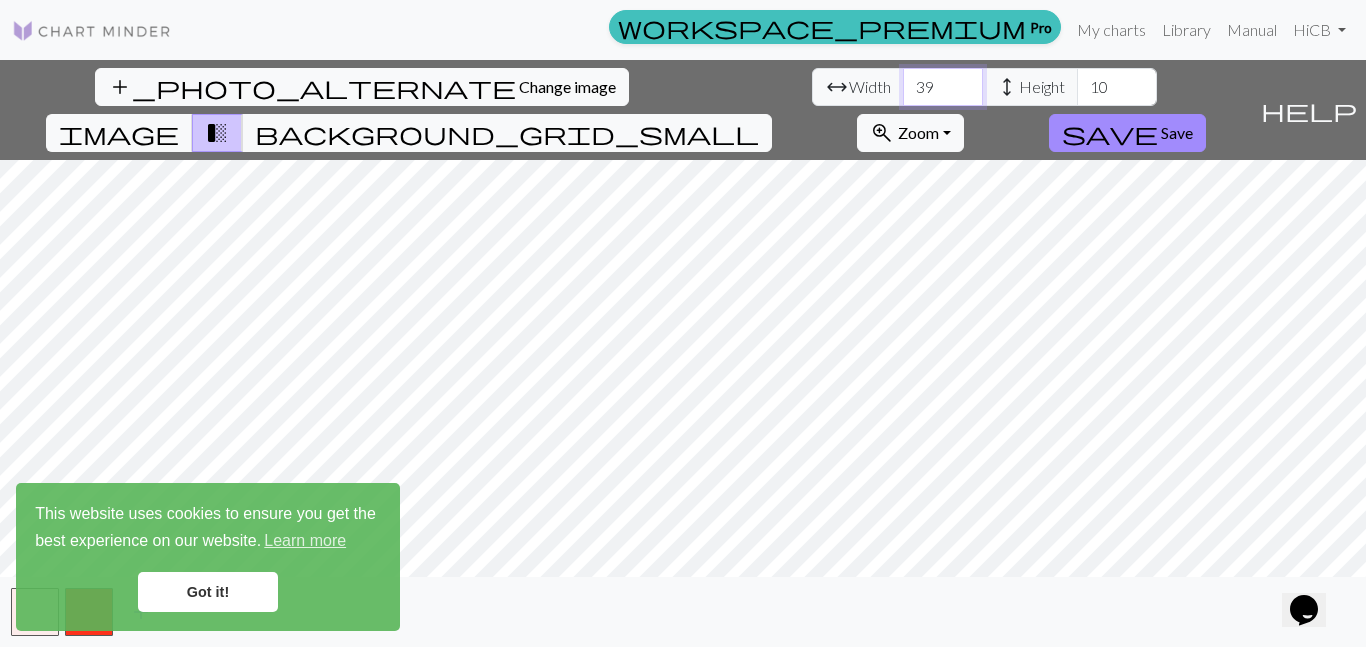 click on "39" at bounding box center (943, 87) 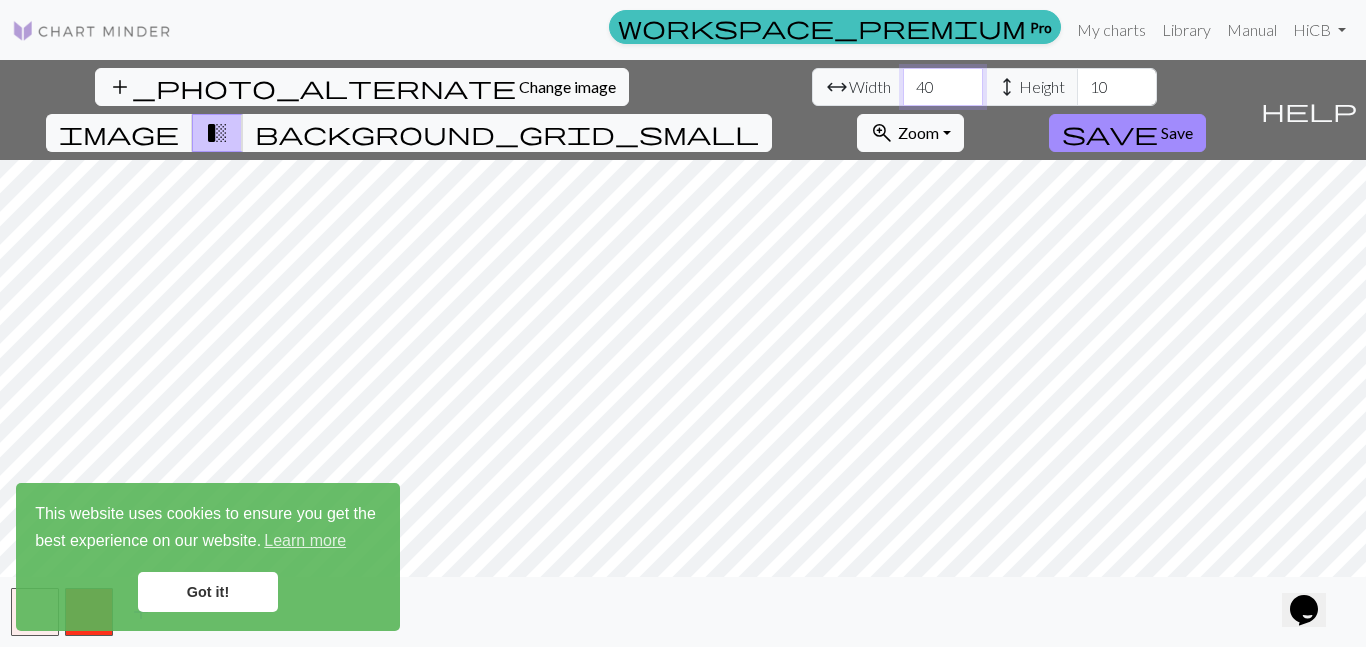 click on "40" at bounding box center (943, 87) 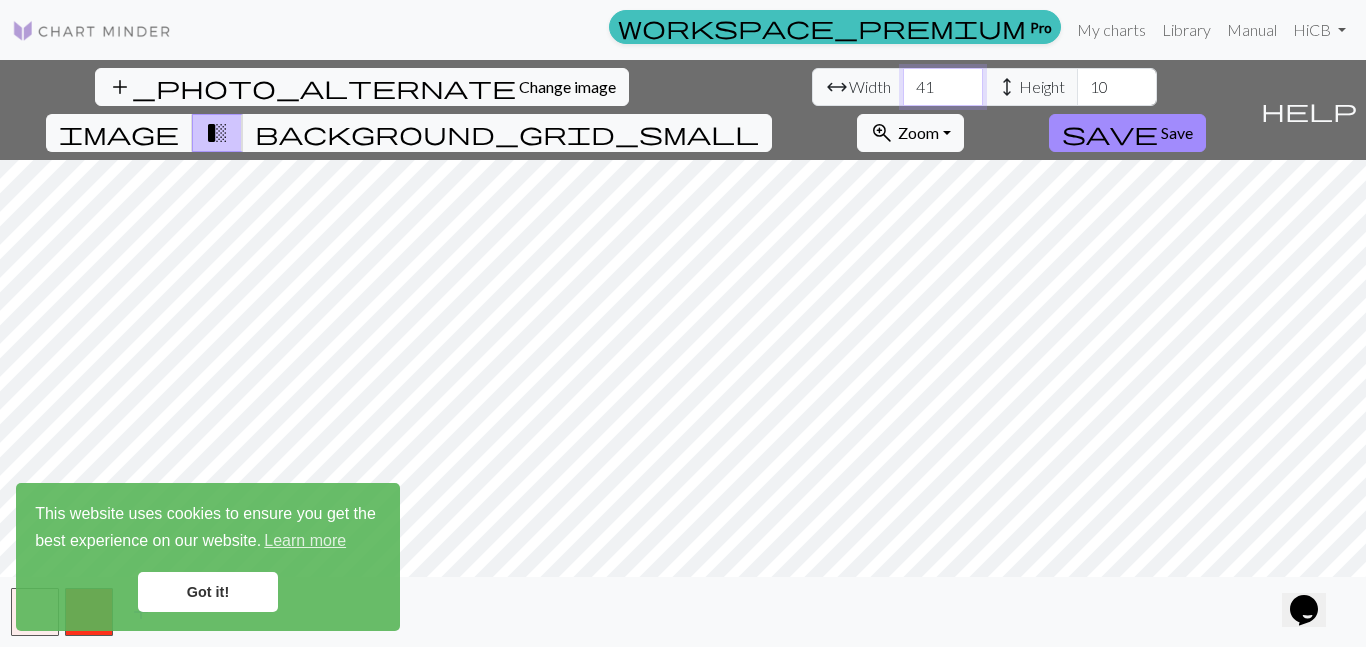 click on "41" at bounding box center [943, 87] 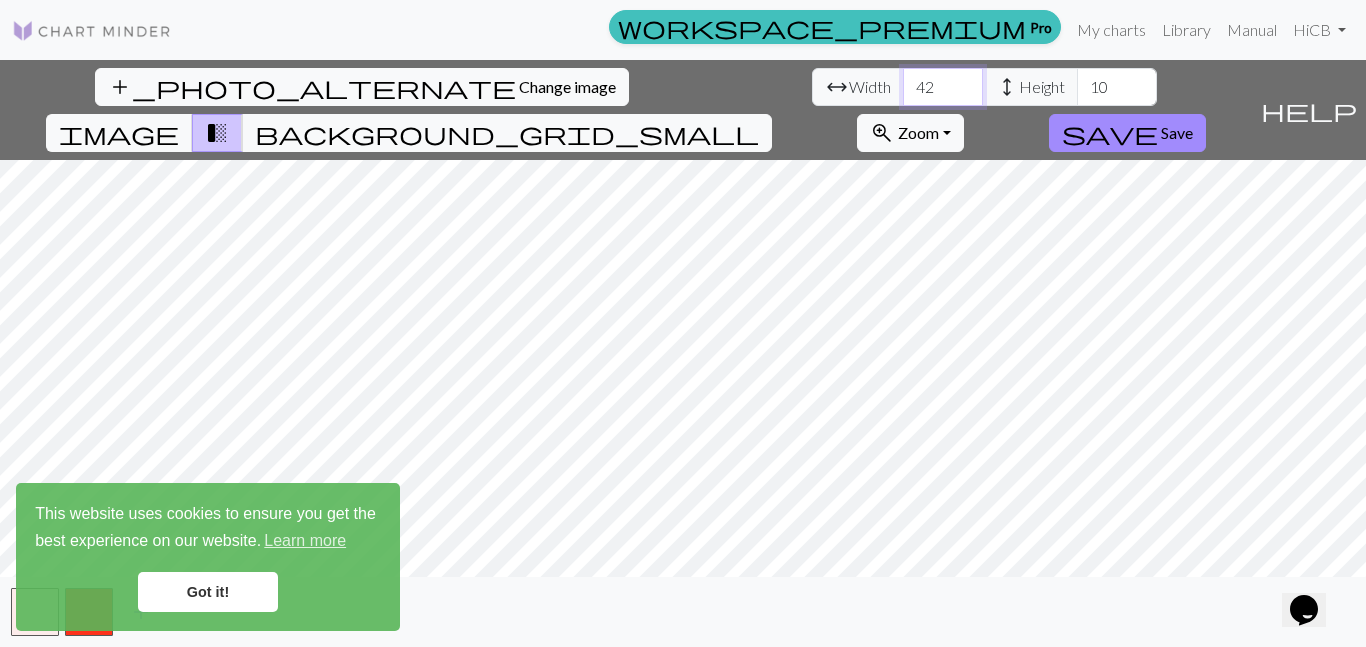 click on "42" at bounding box center (943, 87) 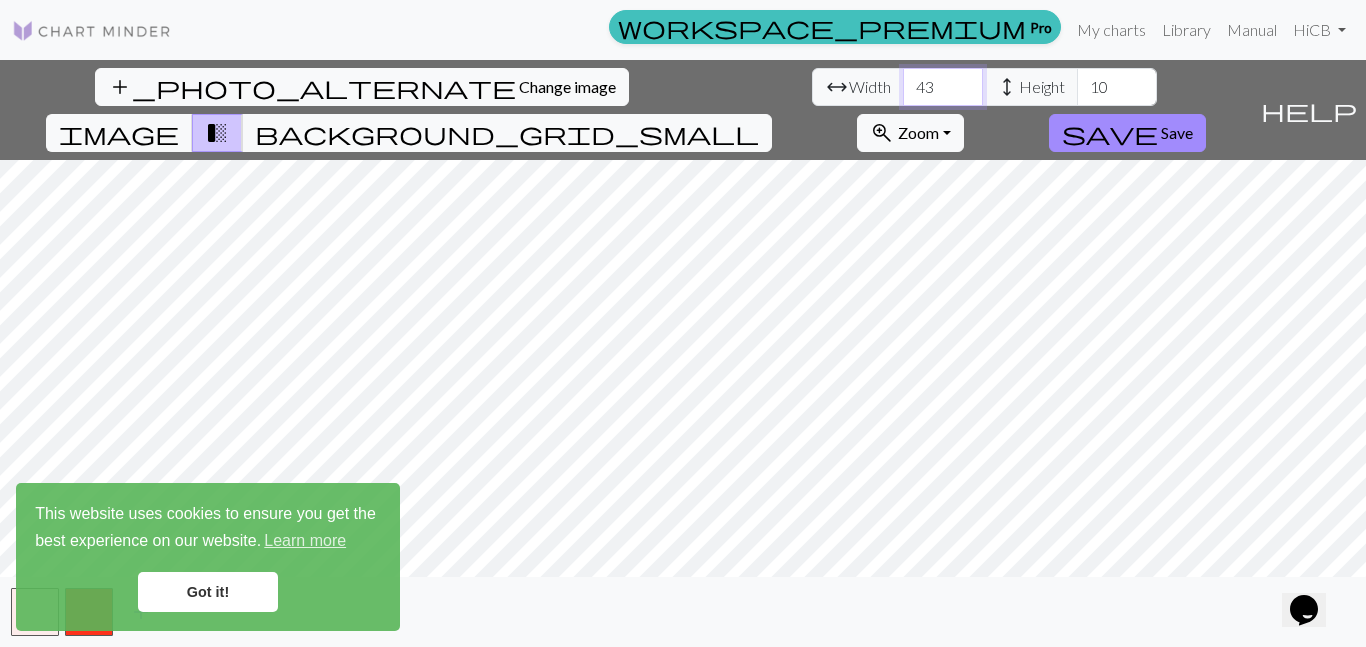 click on "43" at bounding box center [943, 87] 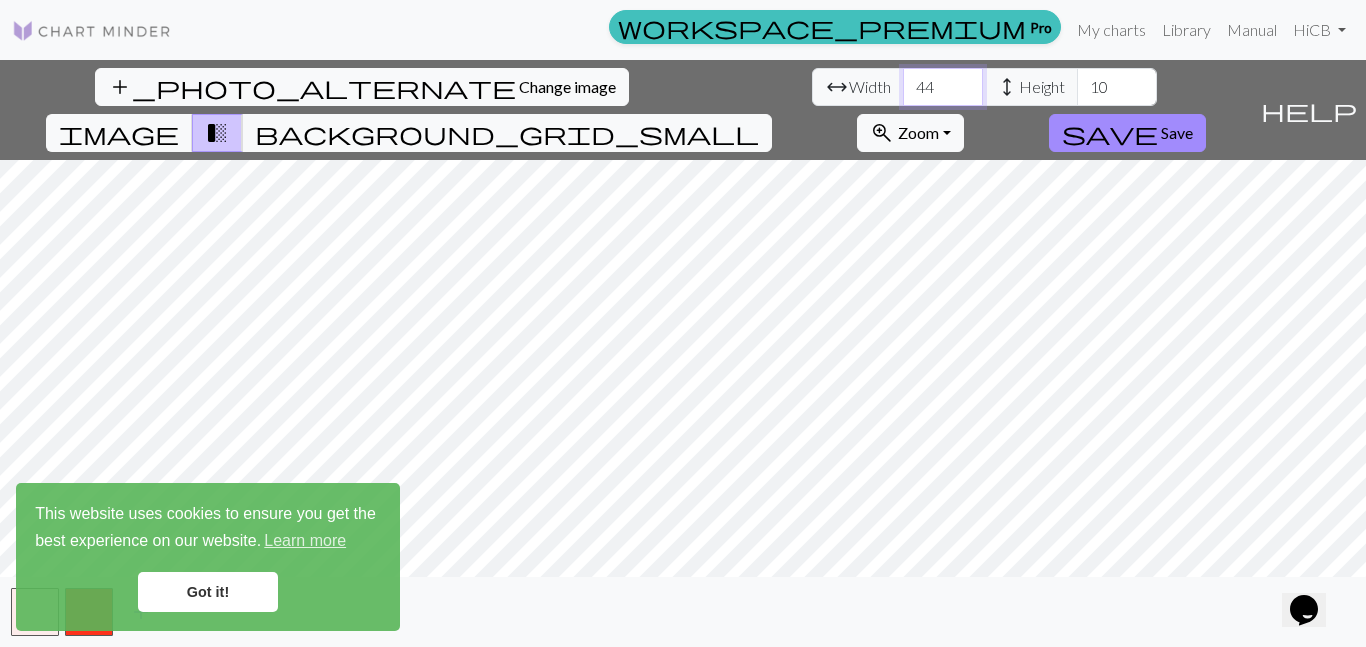 click on "44" at bounding box center [943, 87] 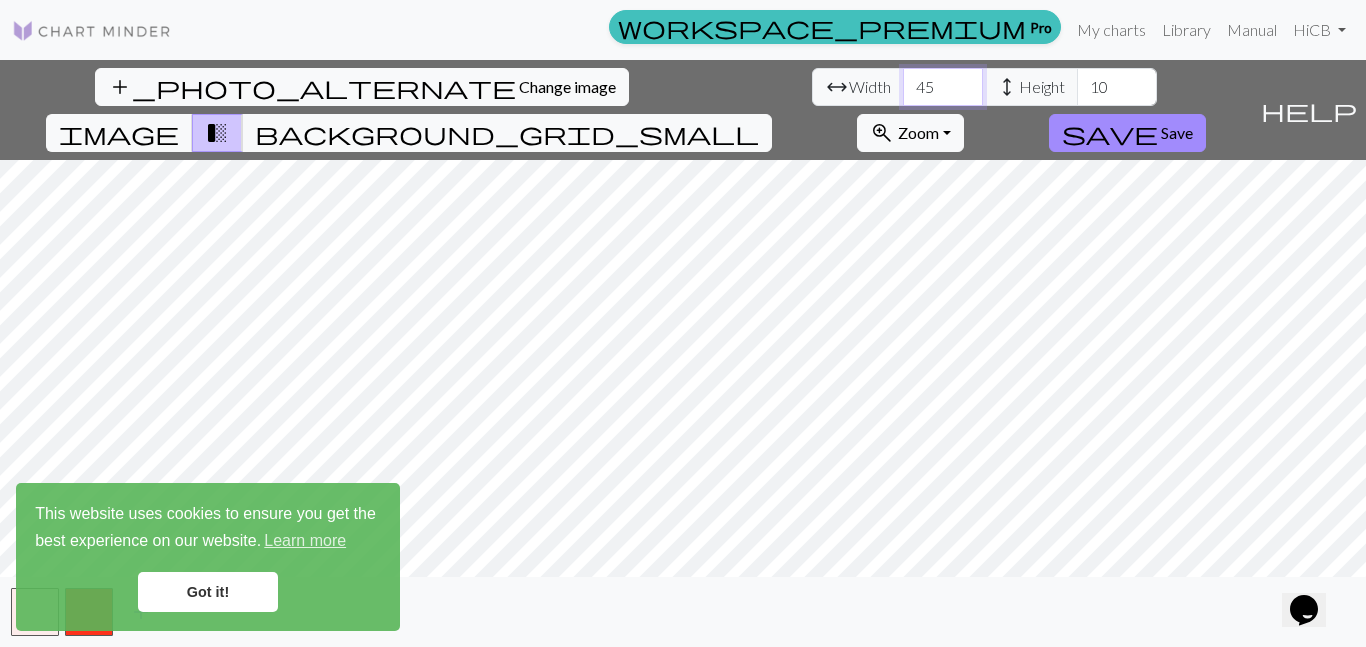 click on "45" at bounding box center [943, 87] 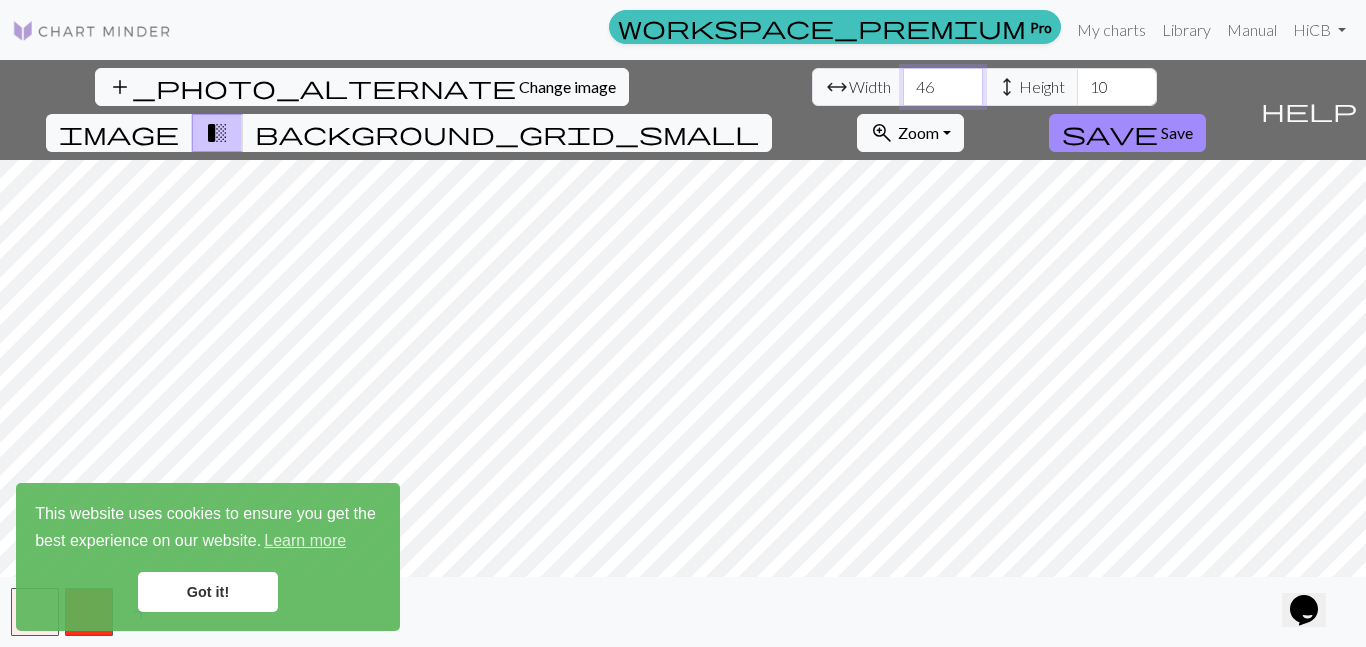 click on "46" at bounding box center [943, 87] 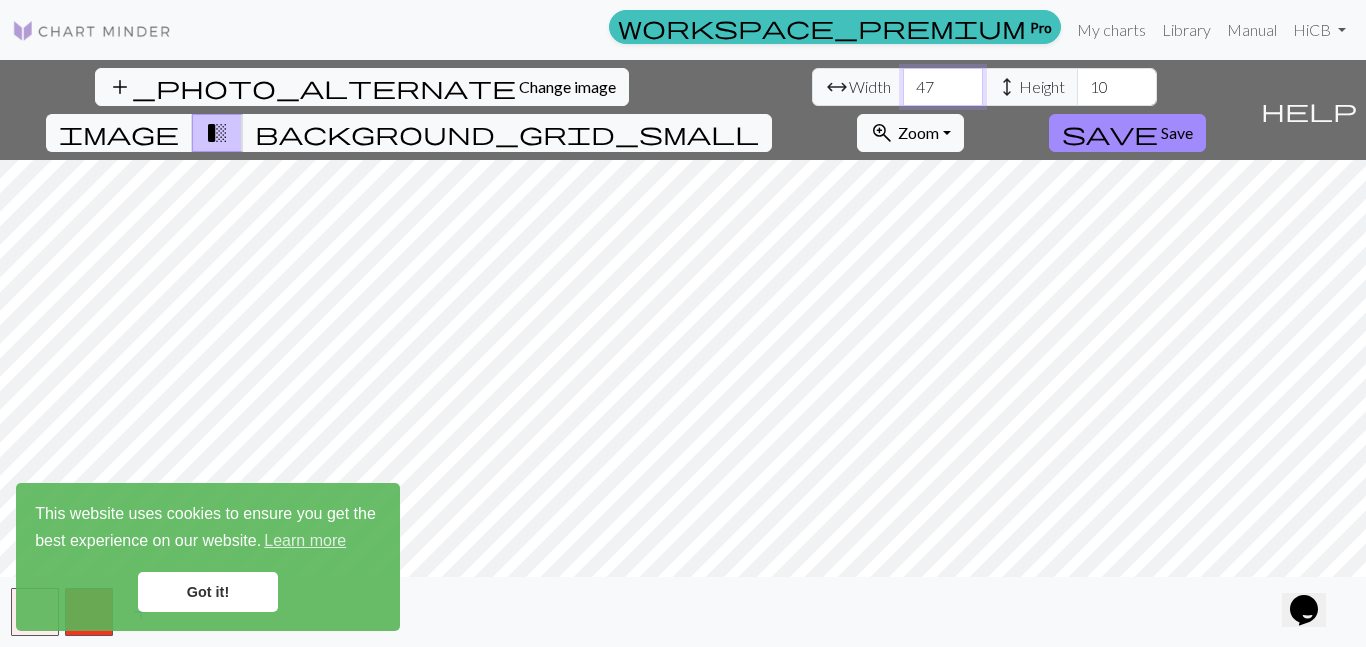 click on "47" at bounding box center [943, 87] 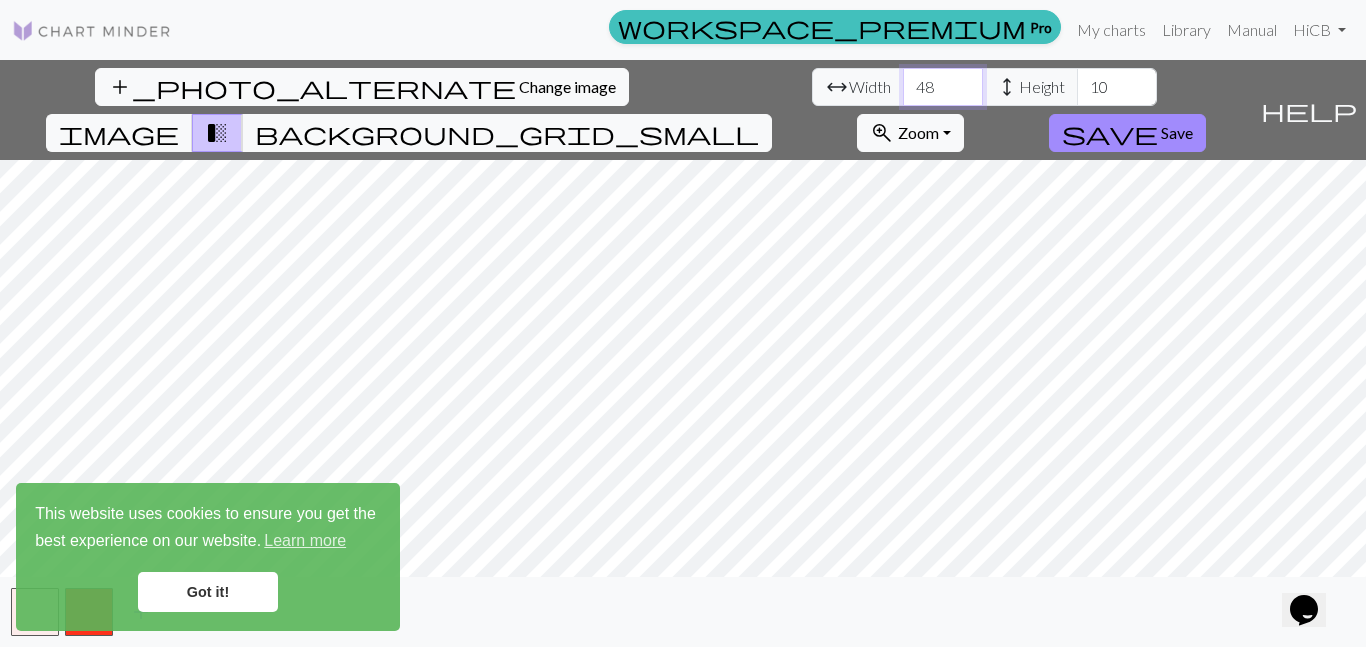 click on "48" at bounding box center [943, 87] 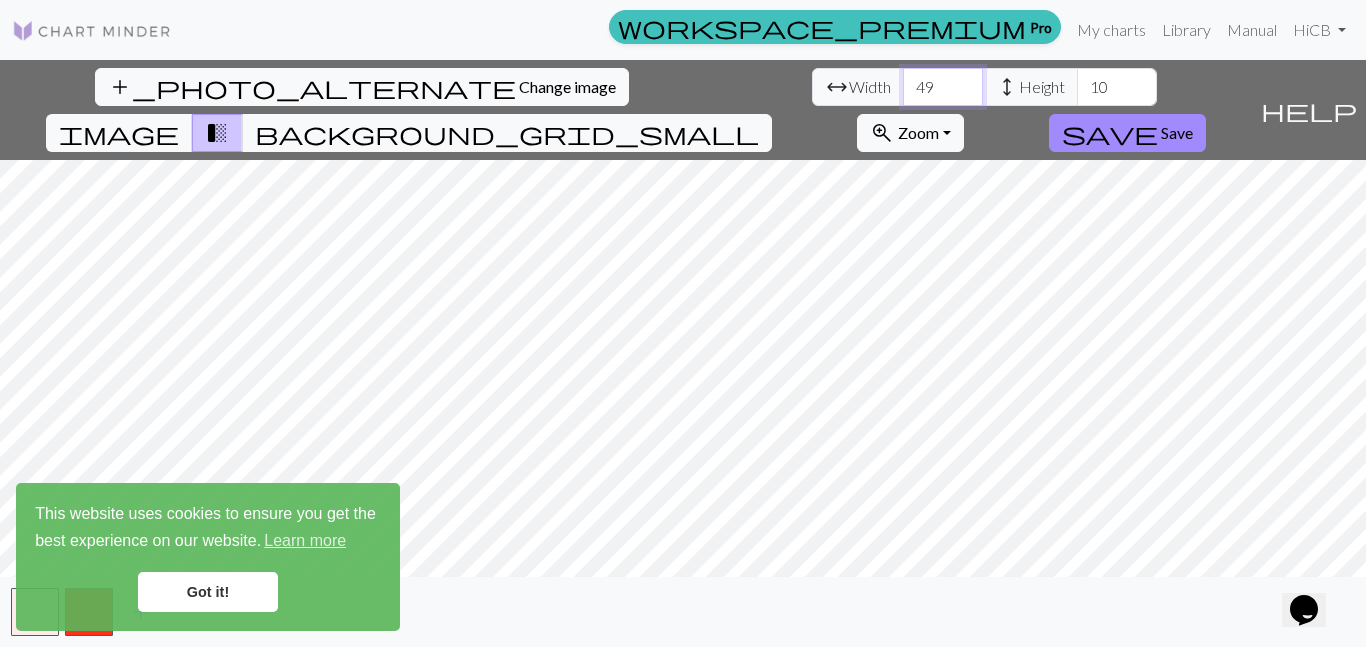 click on "49" at bounding box center (943, 87) 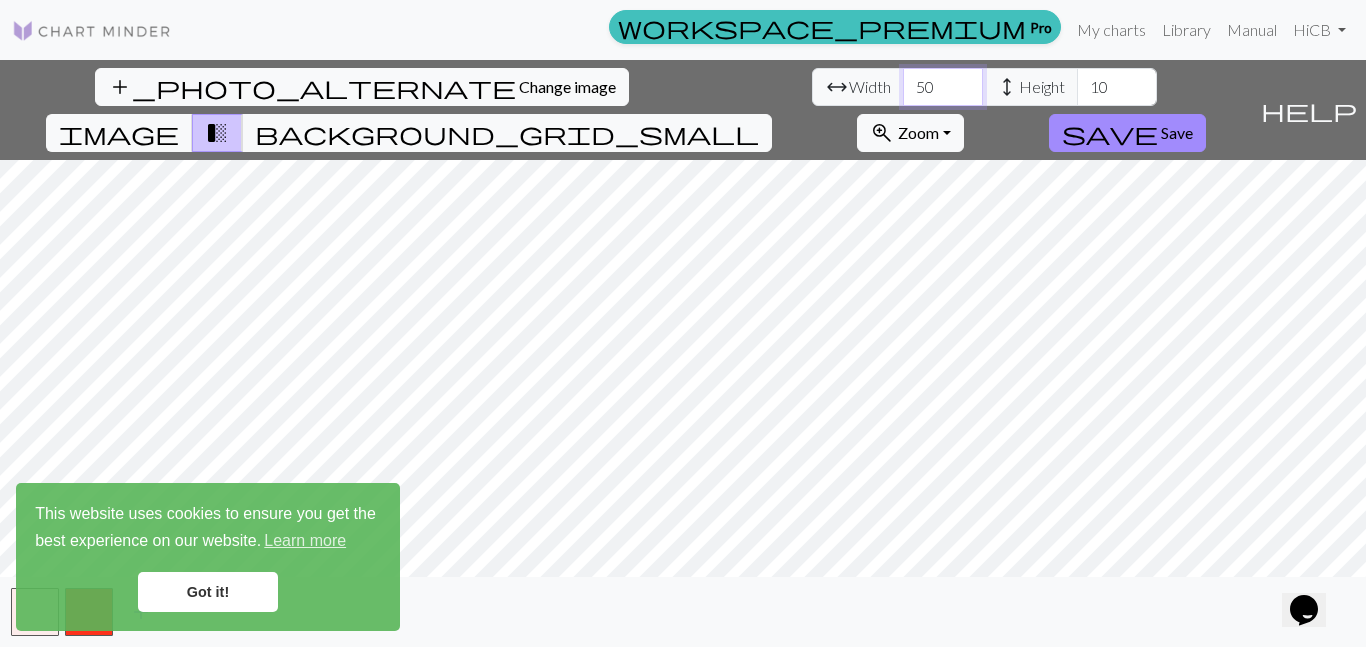 click on "50" at bounding box center [943, 87] 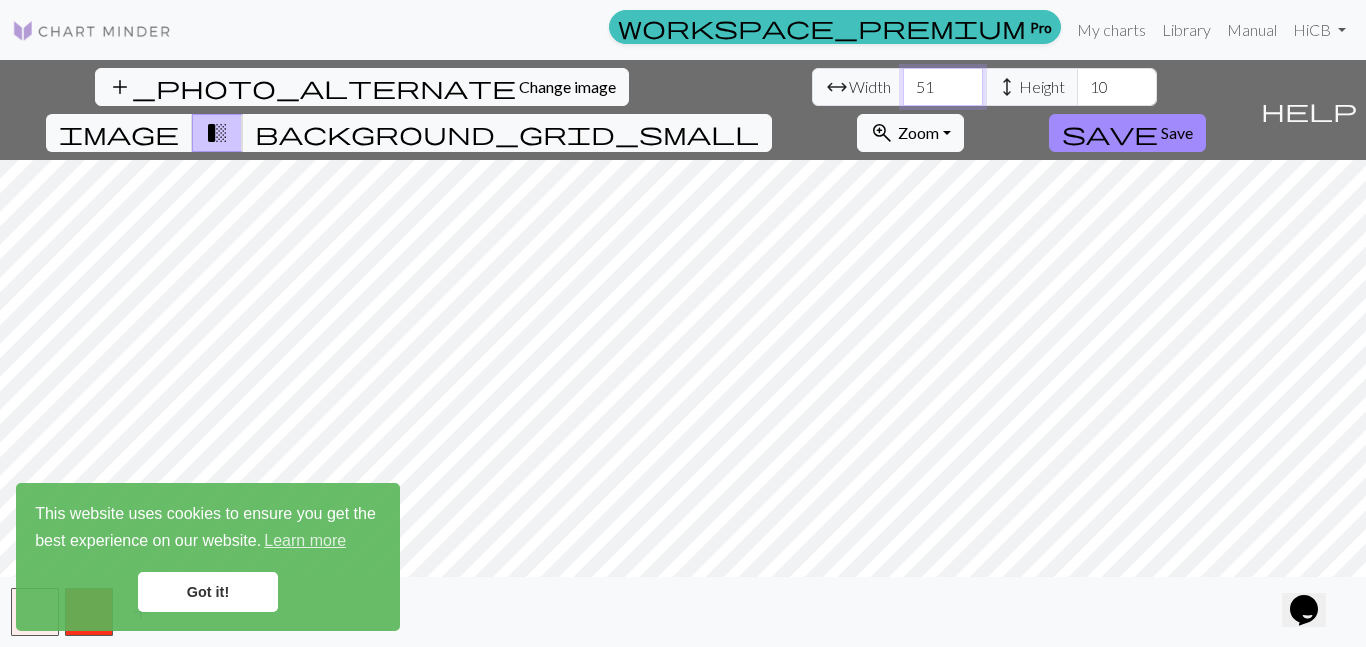 click on "51" at bounding box center [943, 87] 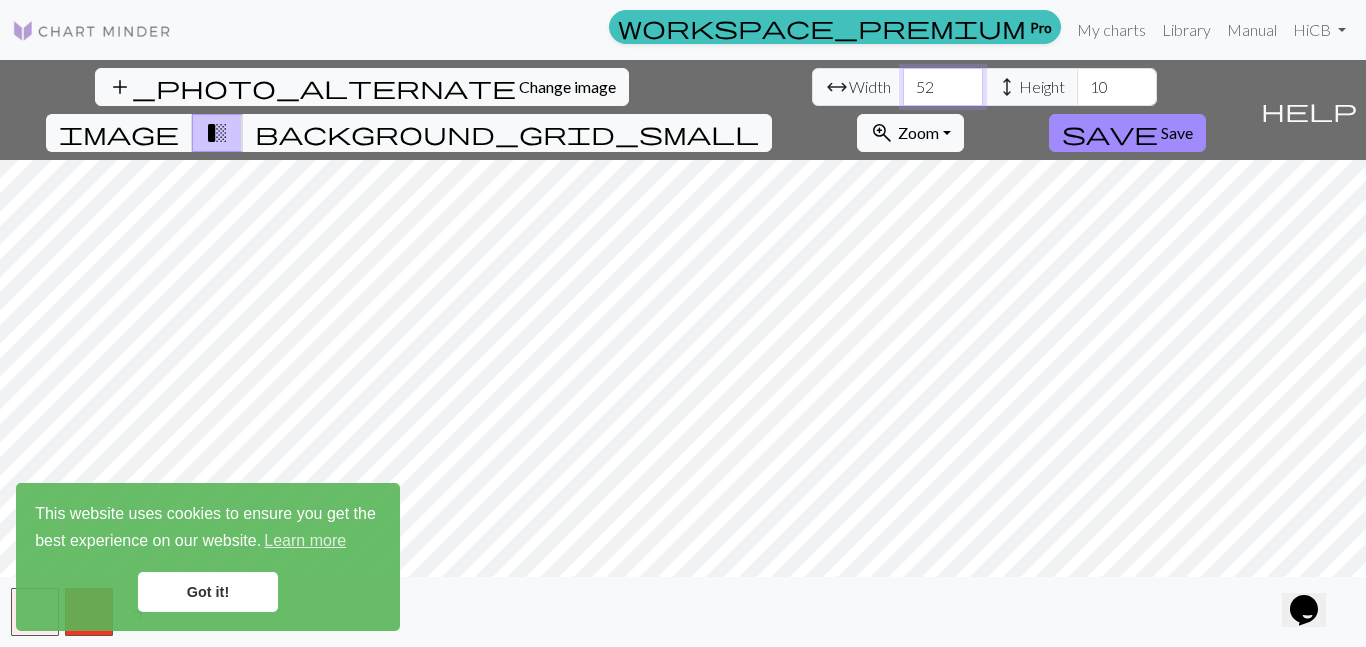 click on "52" at bounding box center [943, 87] 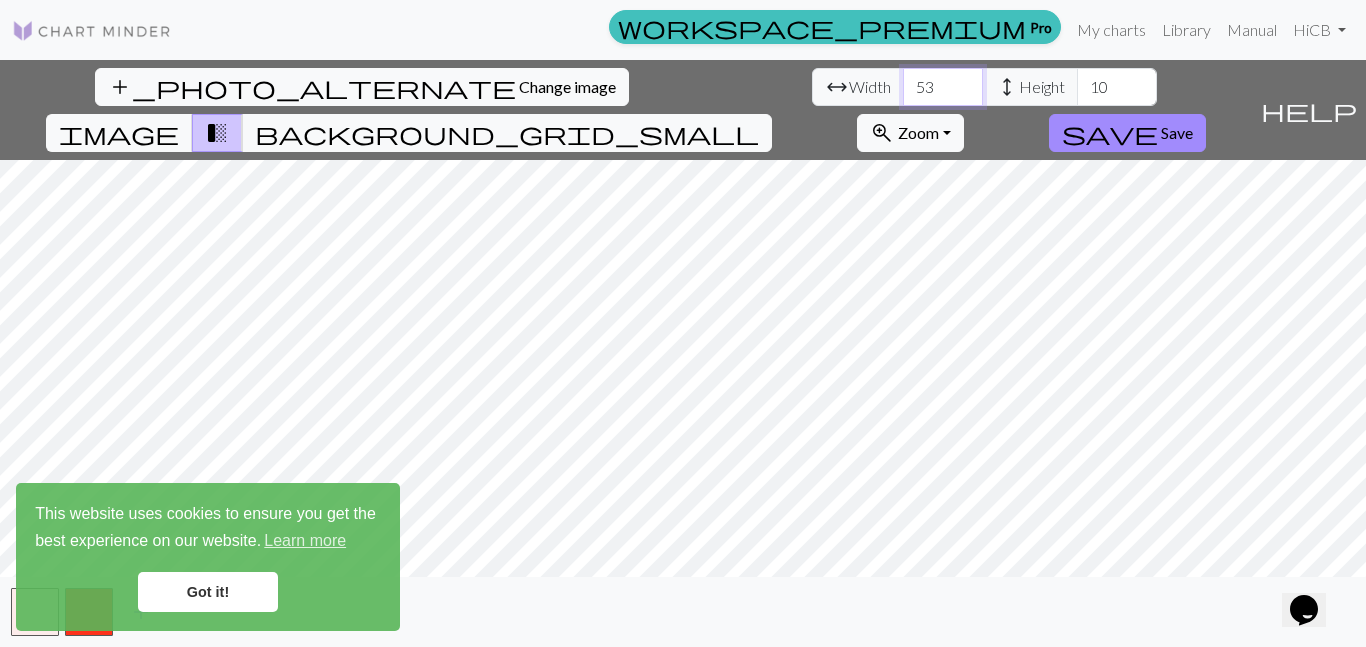 click on "53" at bounding box center [943, 87] 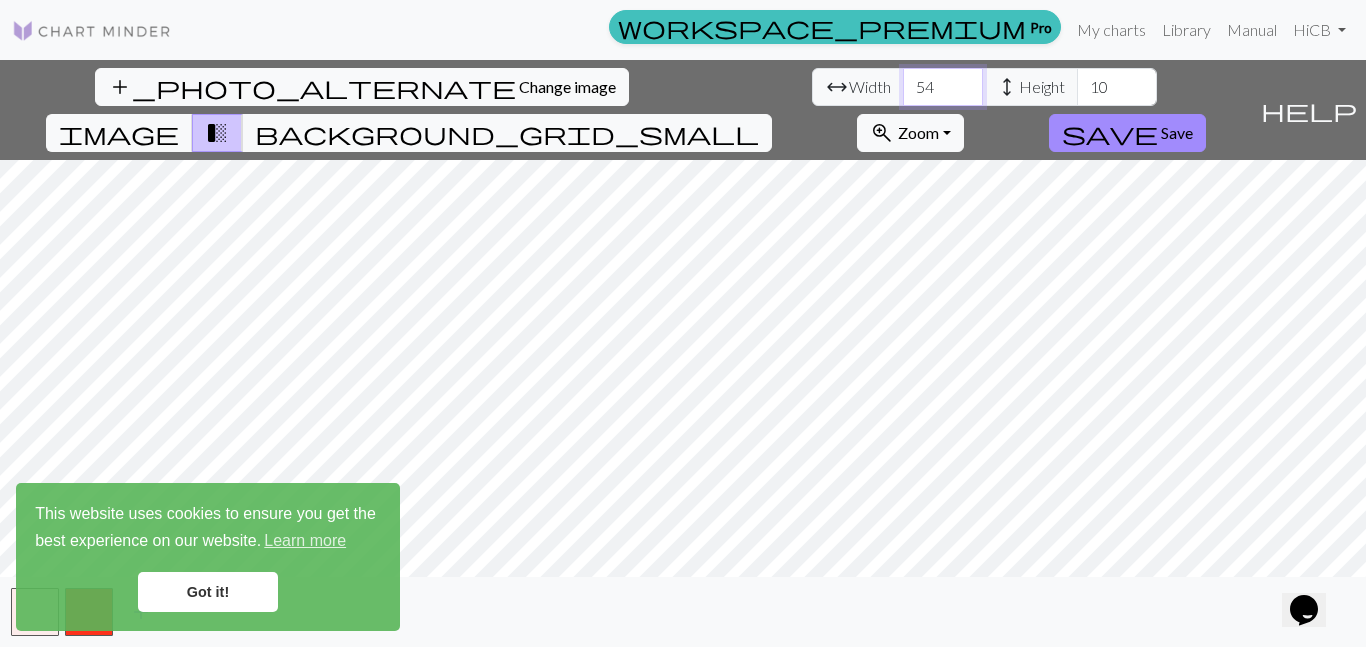 click on "54" at bounding box center (943, 87) 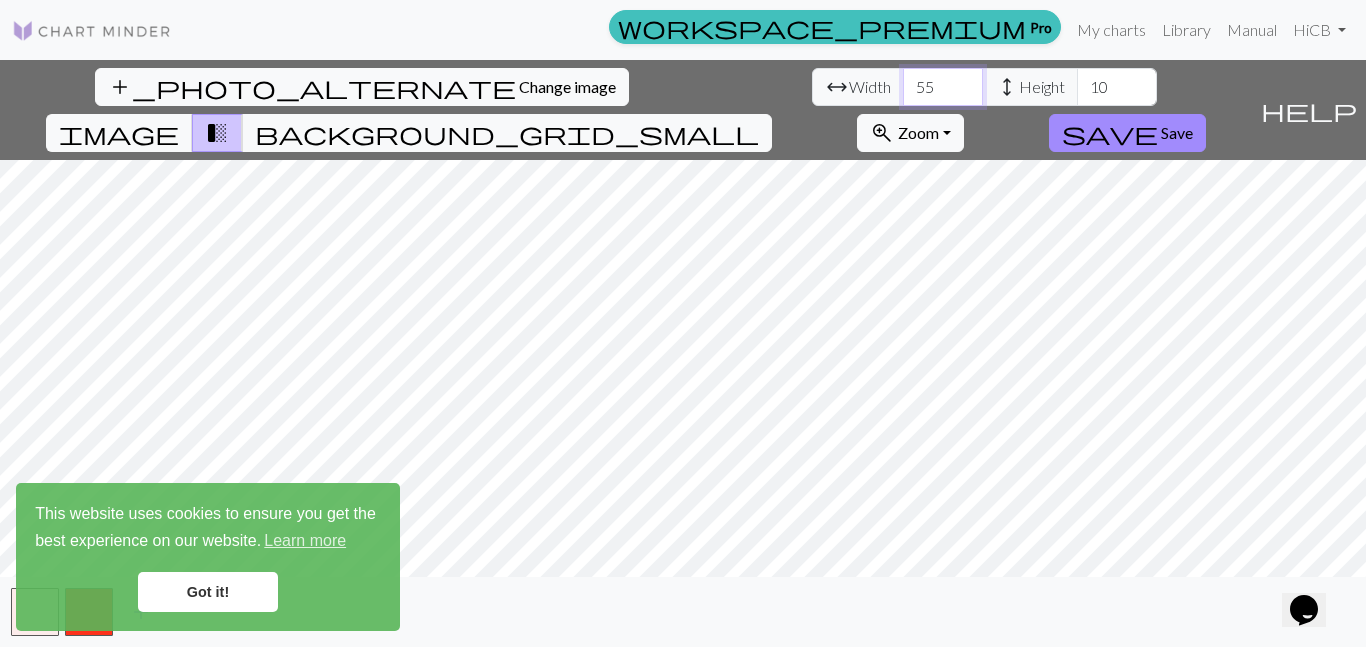 click on "55" at bounding box center [943, 87] 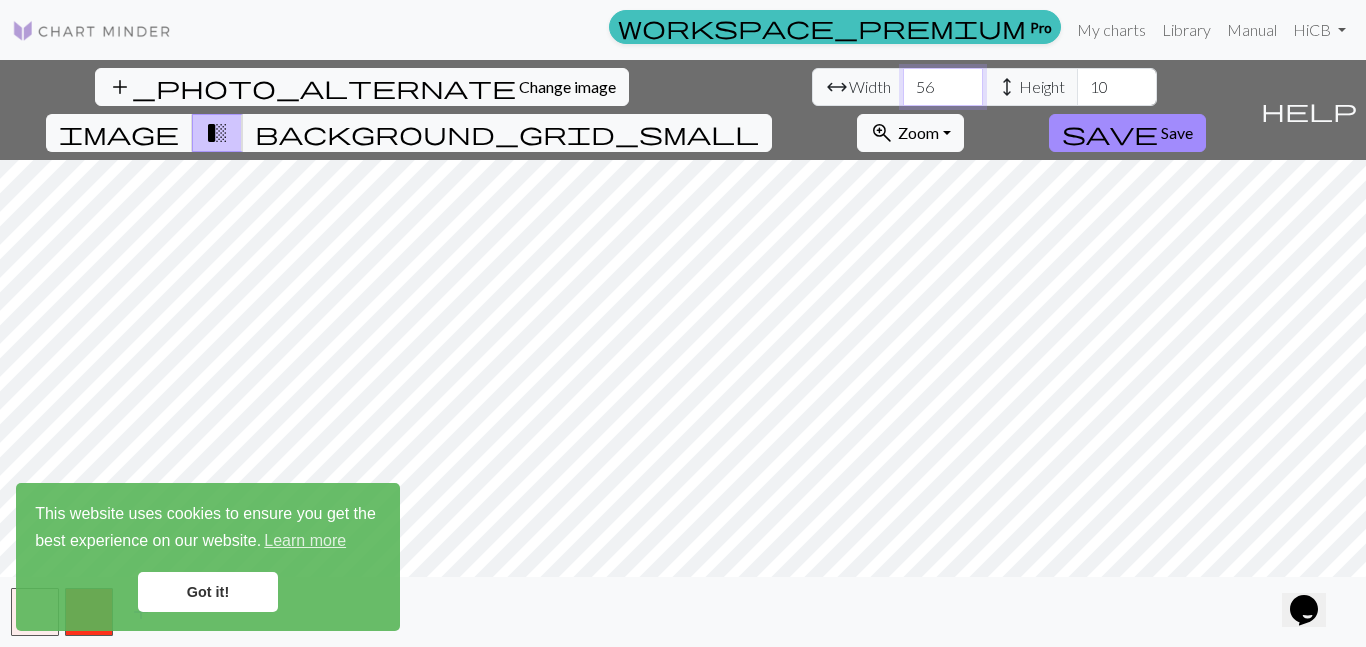 click on "56" at bounding box center (943, 87) 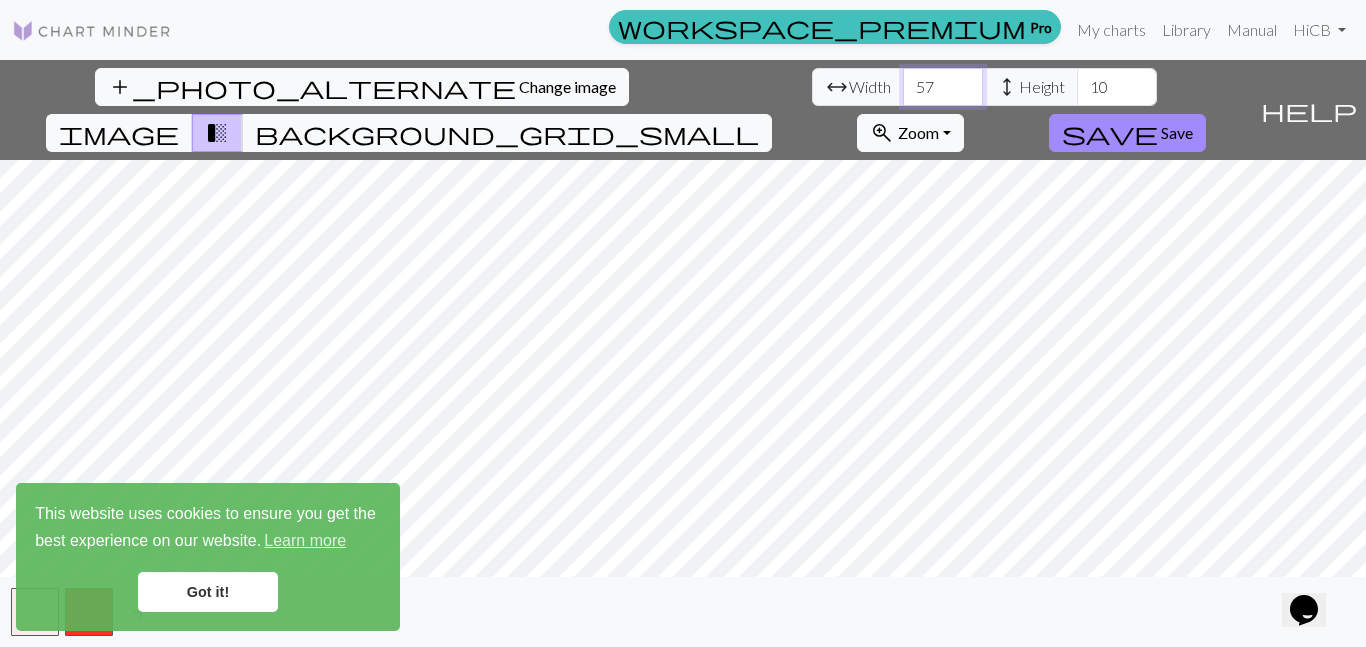 click on "57" at bounding box center (943, 87) 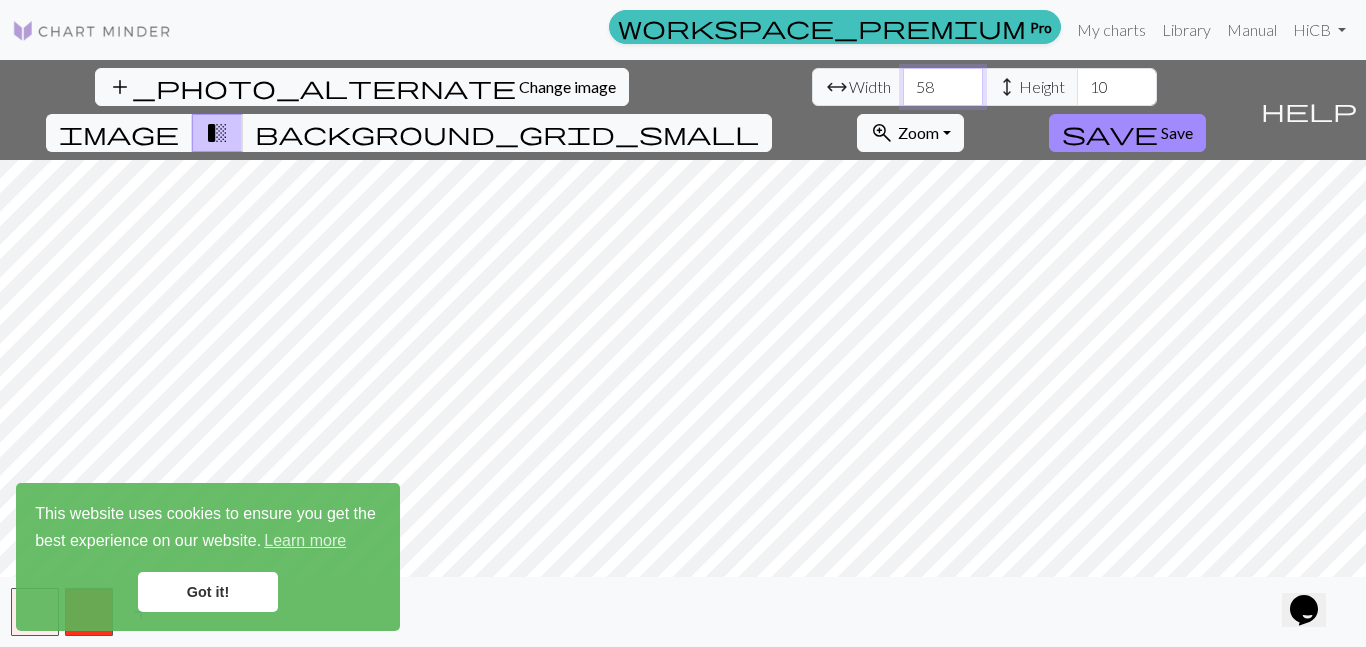 click on "58" at bounding box center [943, 87] 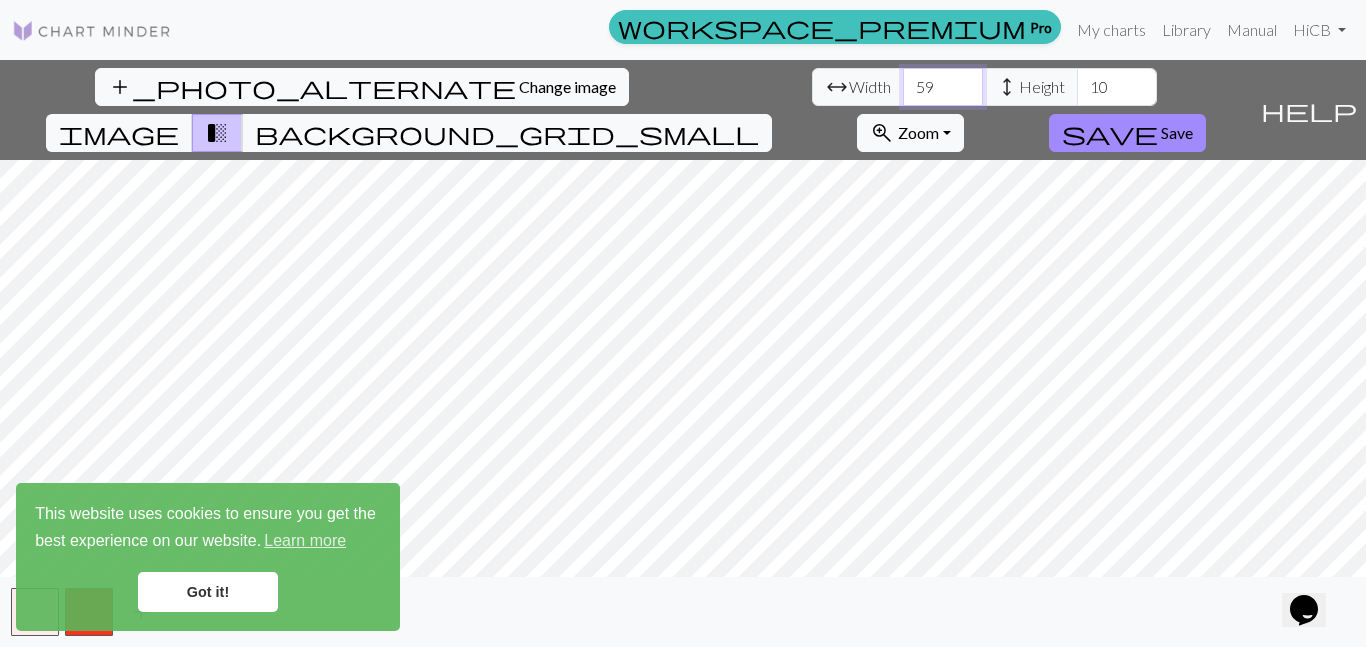click on "59" at bounding box center (943, 87) 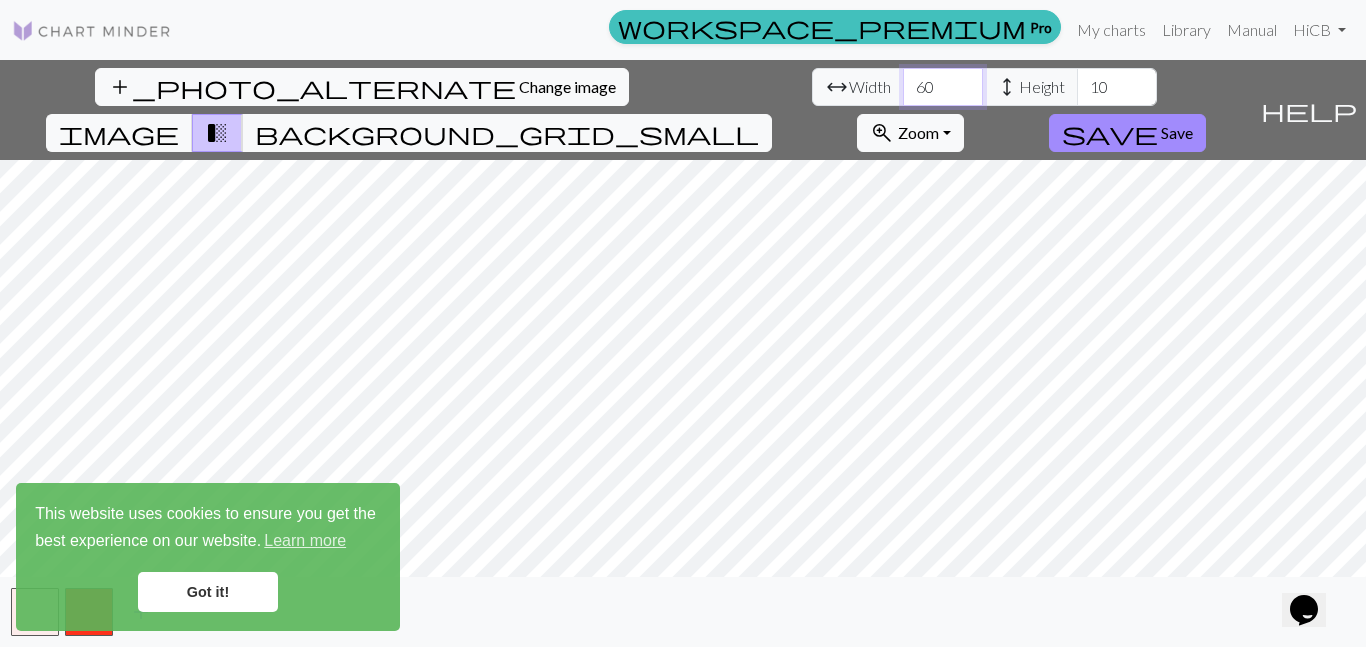 click on "60" at bounding box center [943, 87] 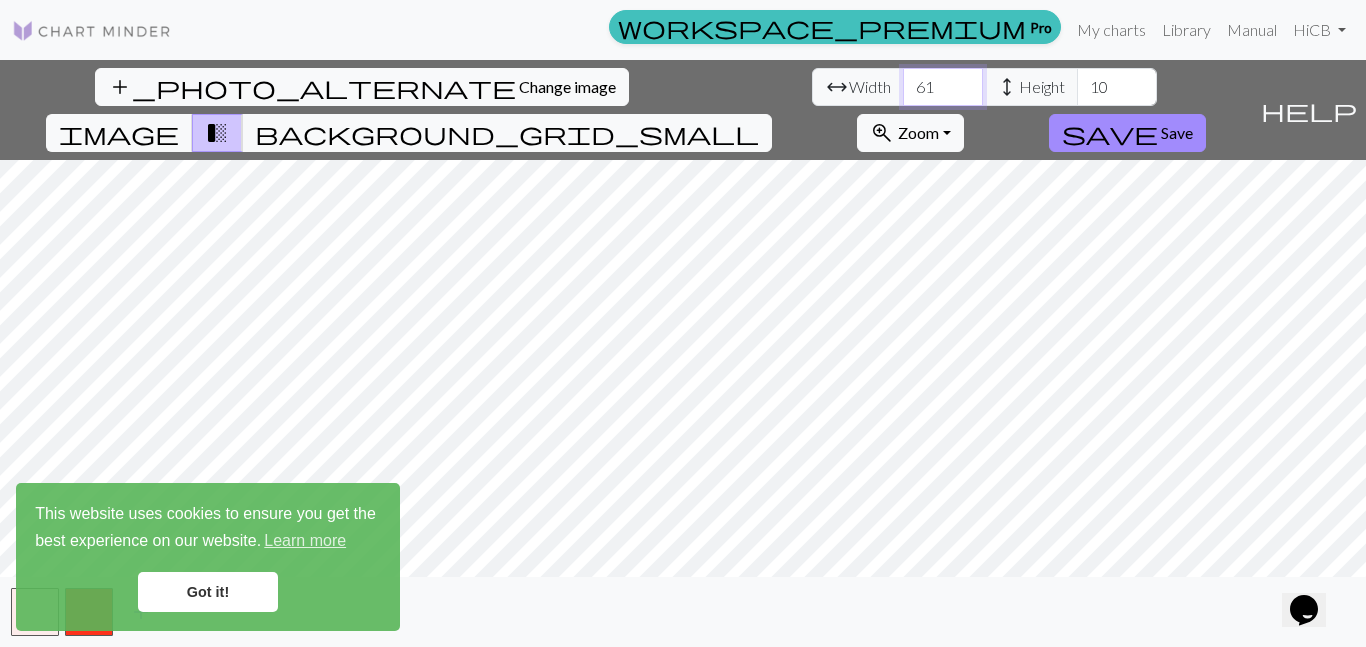 click on "61" at bounding box center (943, 87) 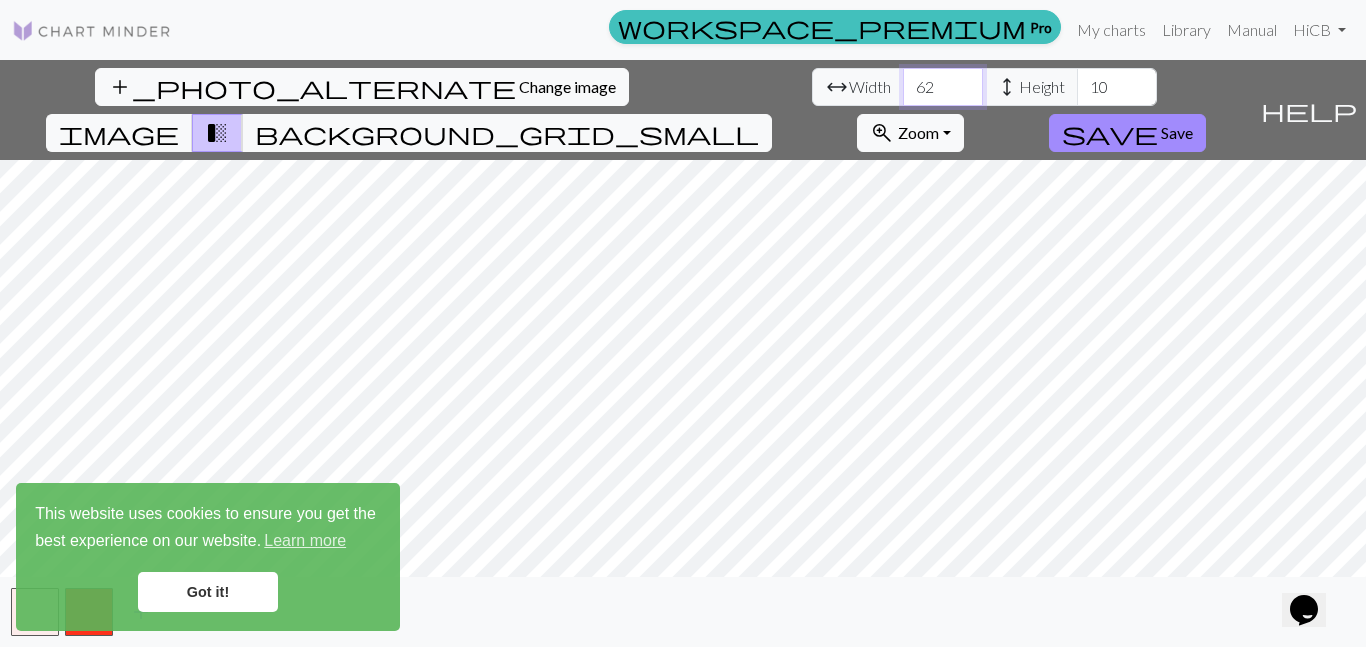 click on "62" at bounding box center [943, 87] 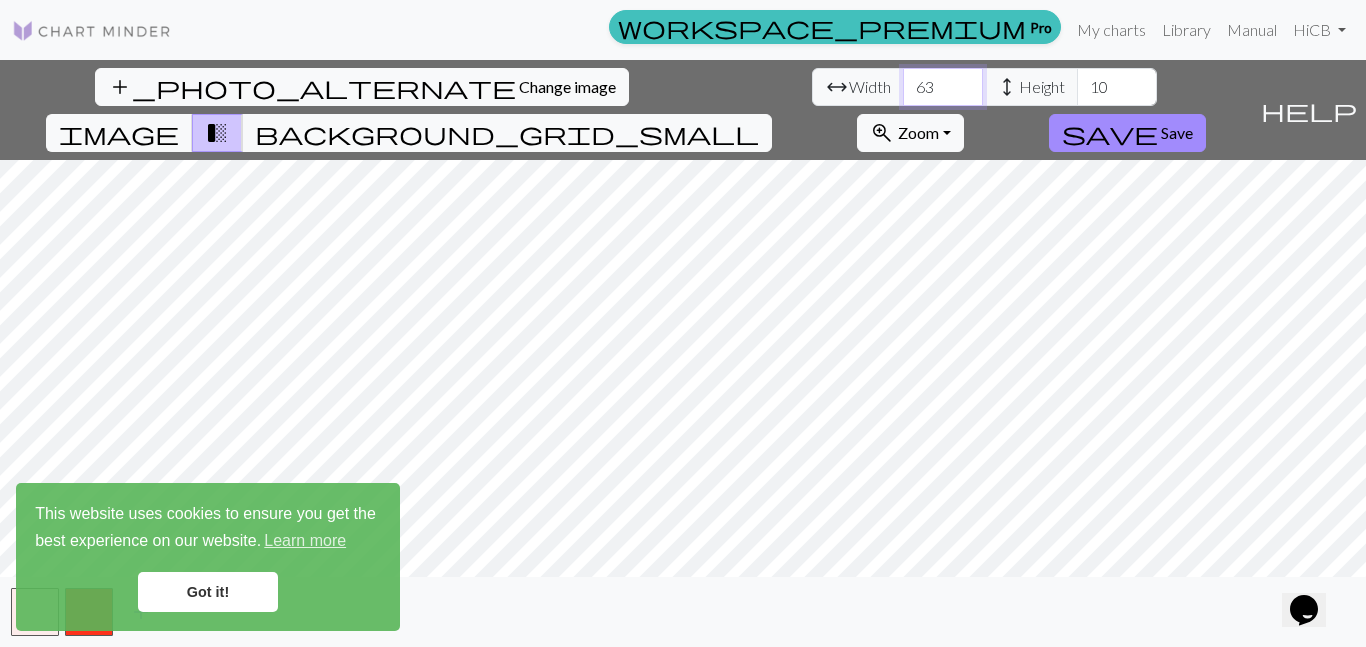 click on "63" at bounding box center (943, 87) 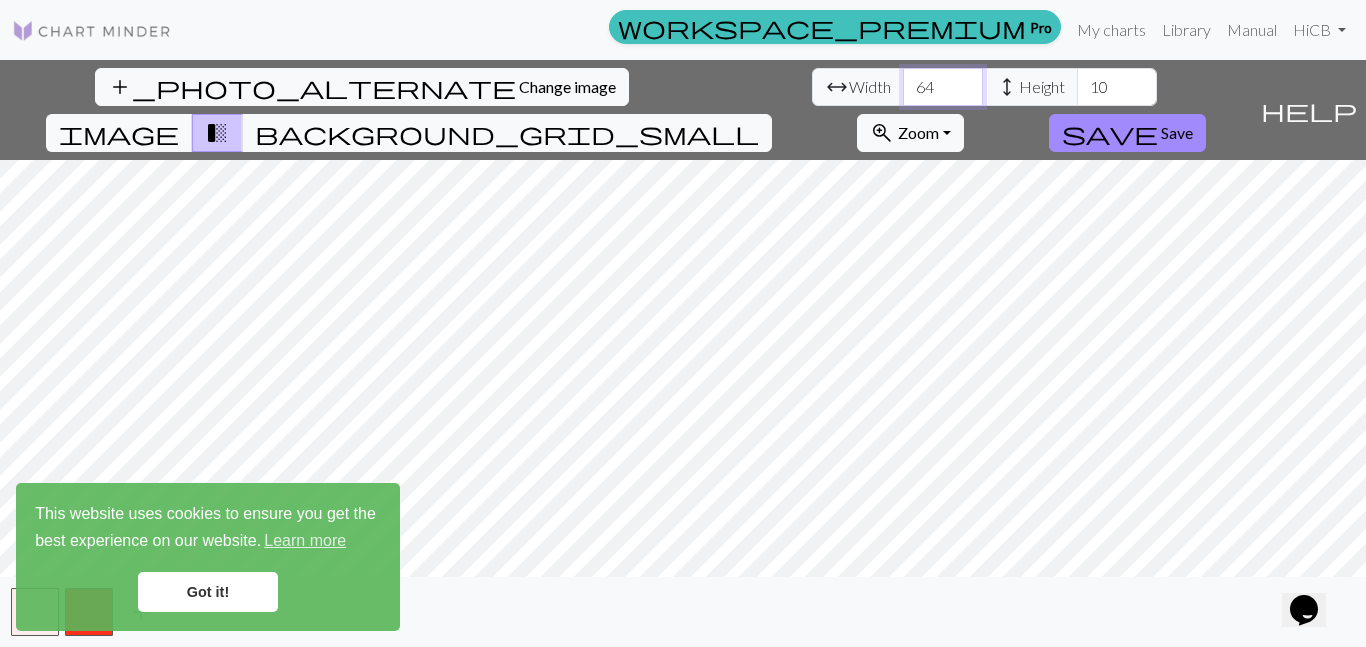 click on "64" at bounding box center [943, 87] 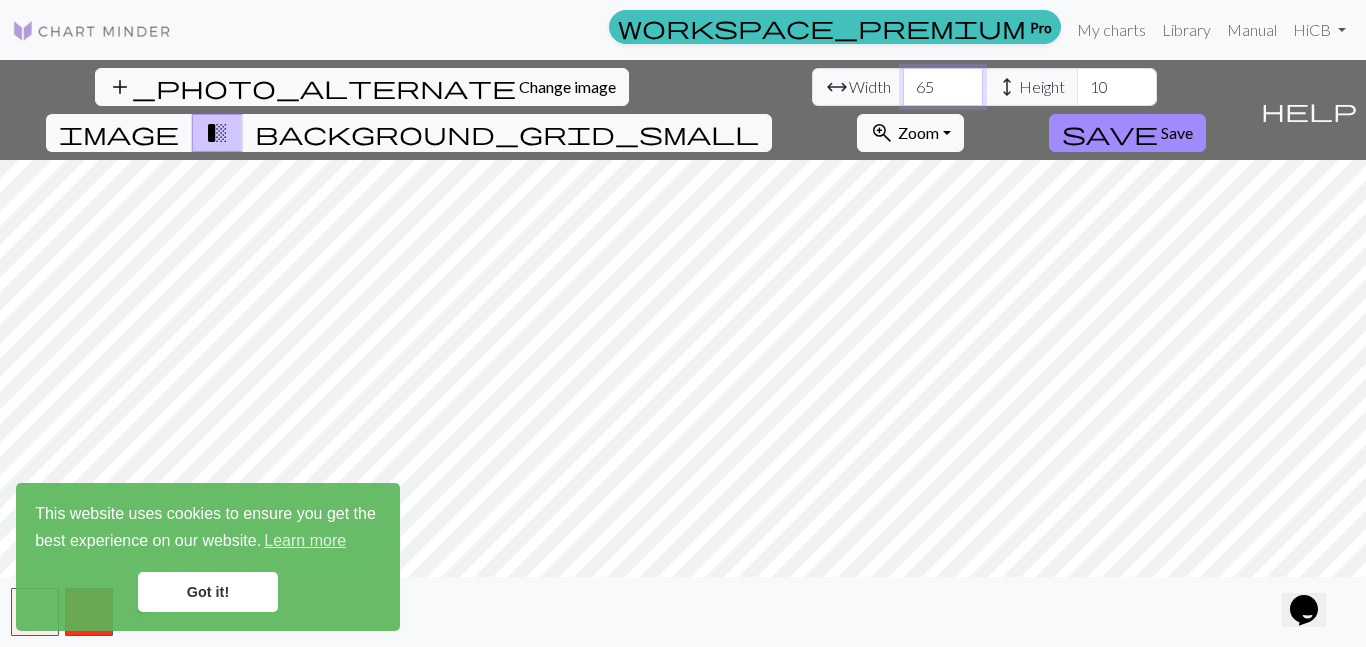 click on "65" at bounding box center [943, 87] 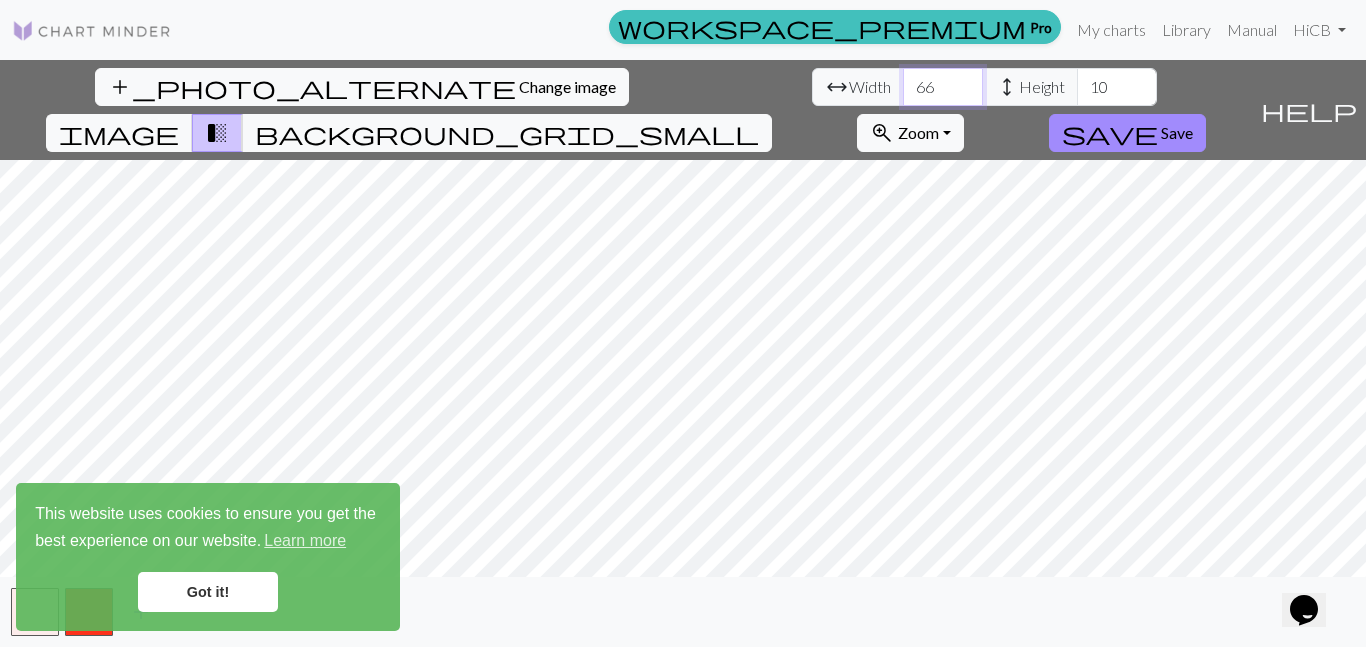 click on "66" at bounding box center (943, 87) 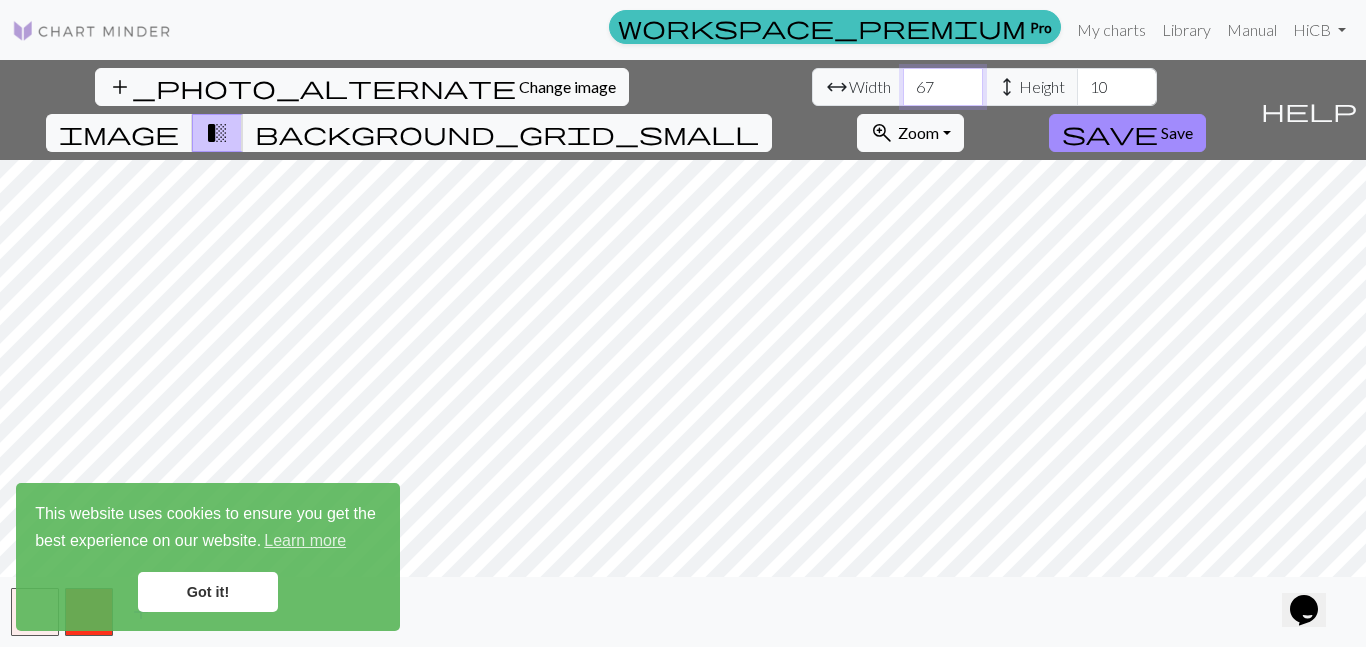 click on "67" at bounding box center [943, 87] 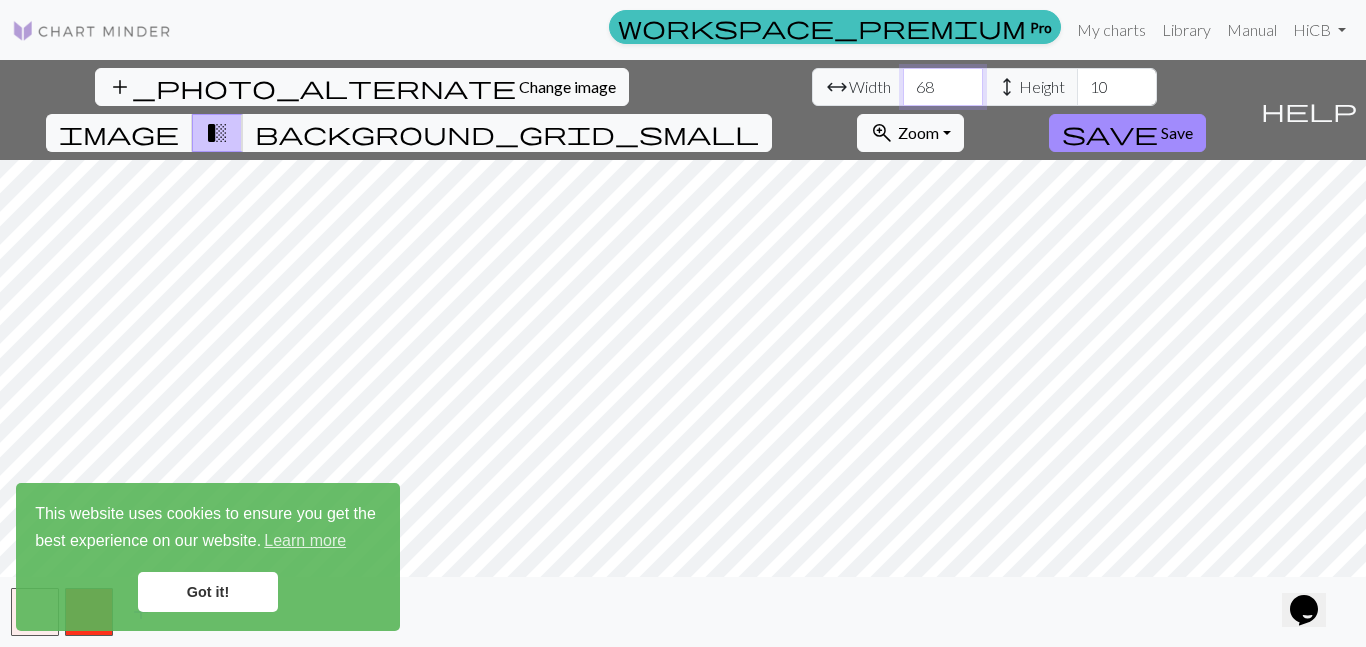 click on "68" at bounding box center (943, 87) 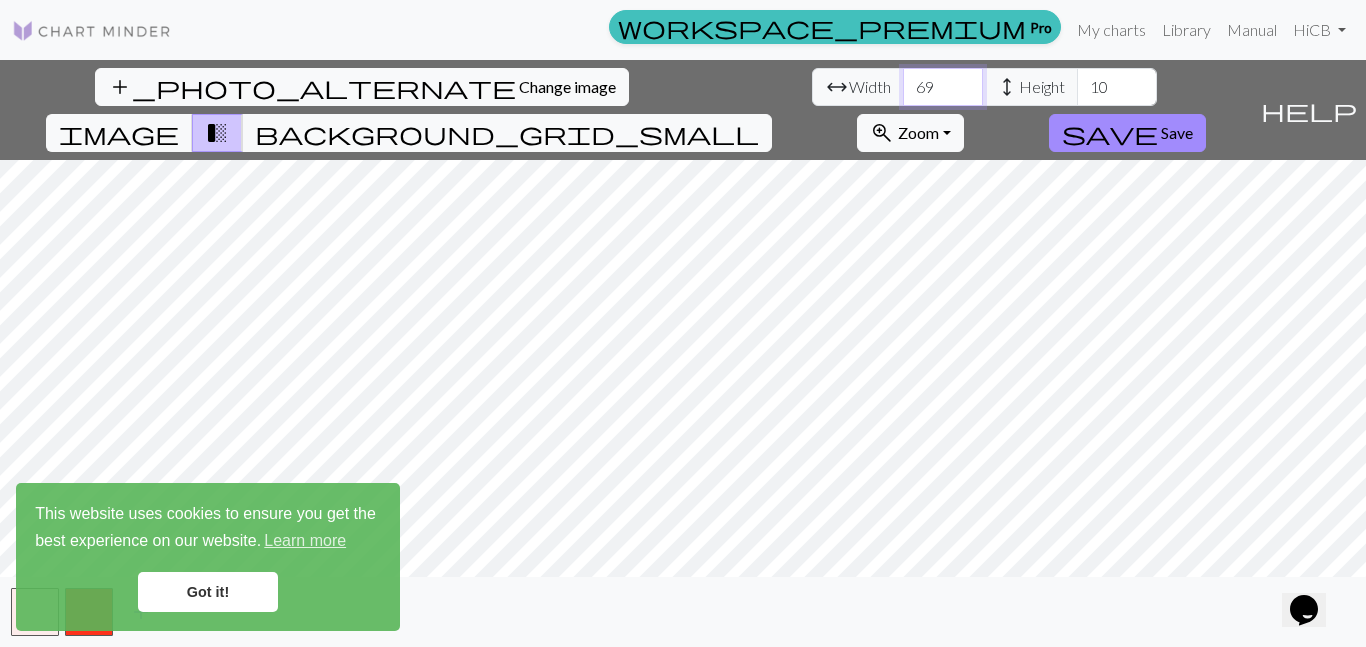 click on "69" at bounding box center (943, 87) 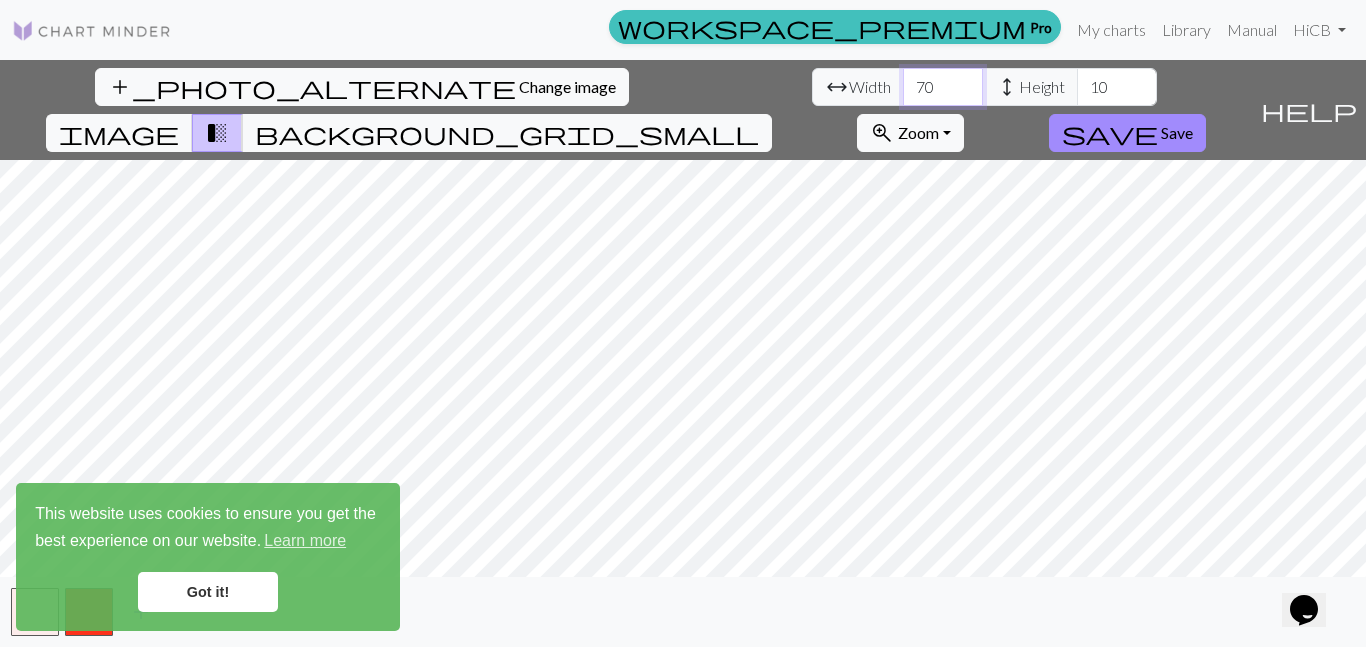 click on "70" at bounding box center (943, 87) 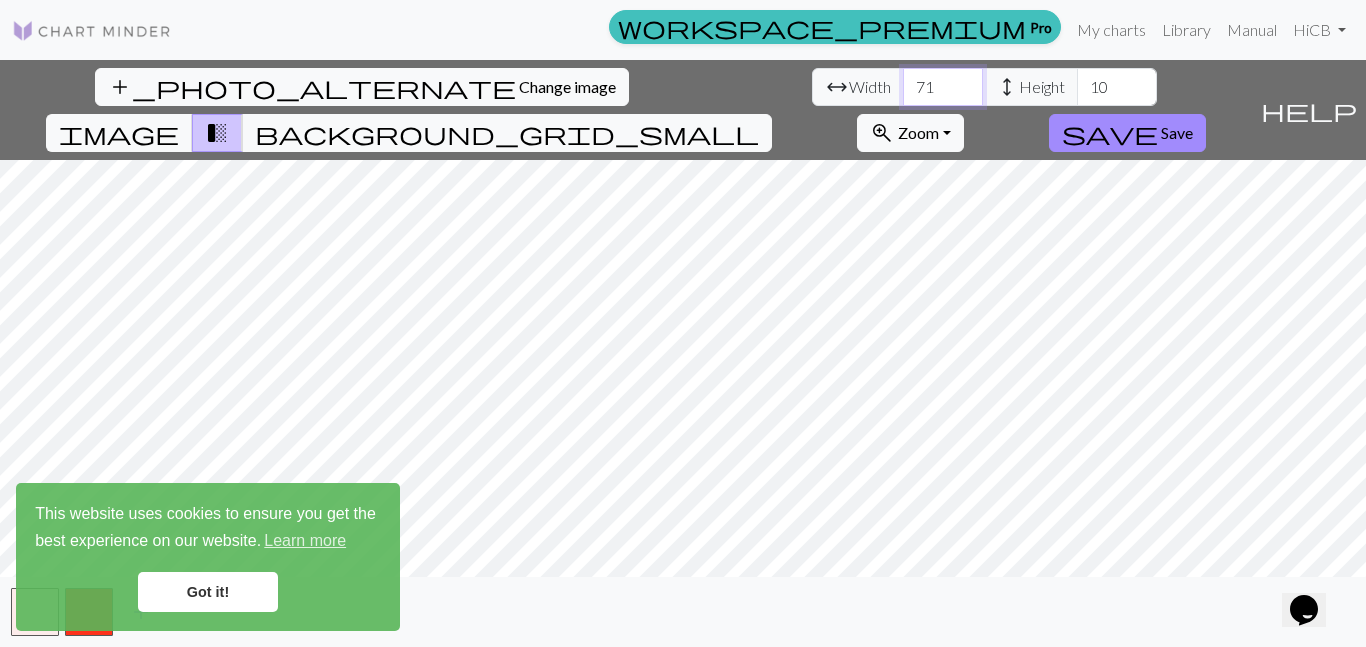 click on "71" at bounding box center (943, 87) 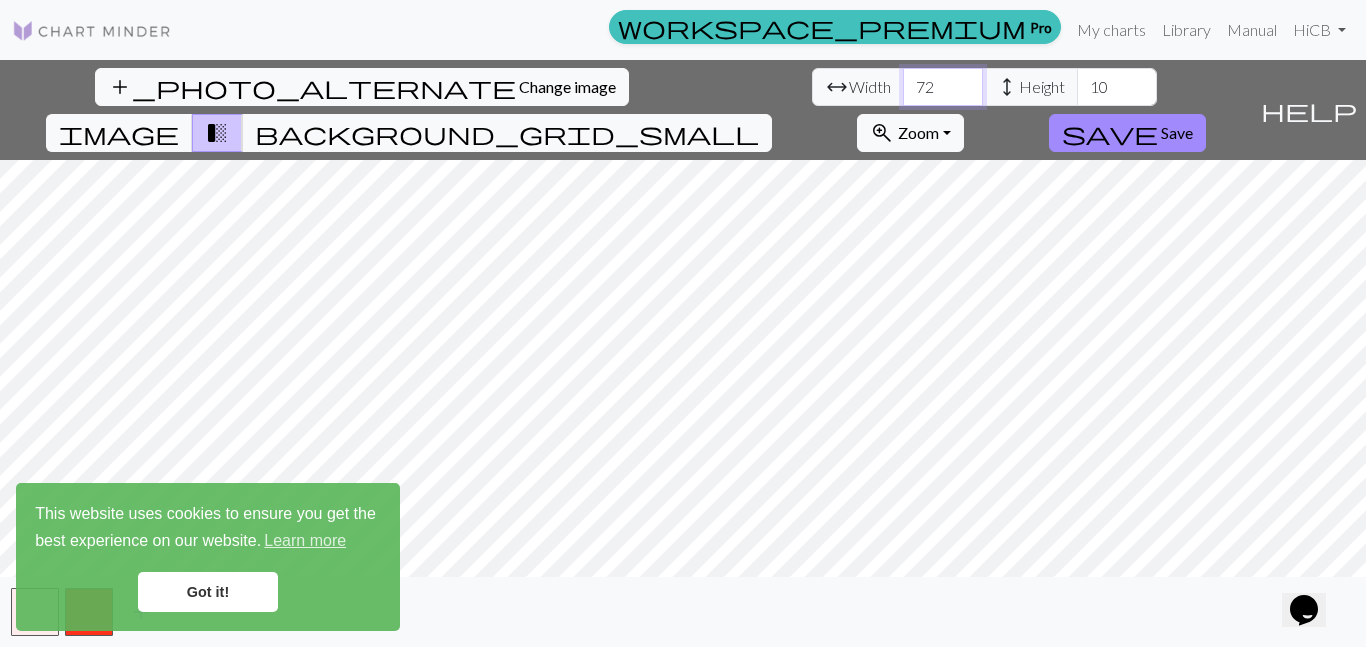 click on "72" at bounding box center [943, 87] 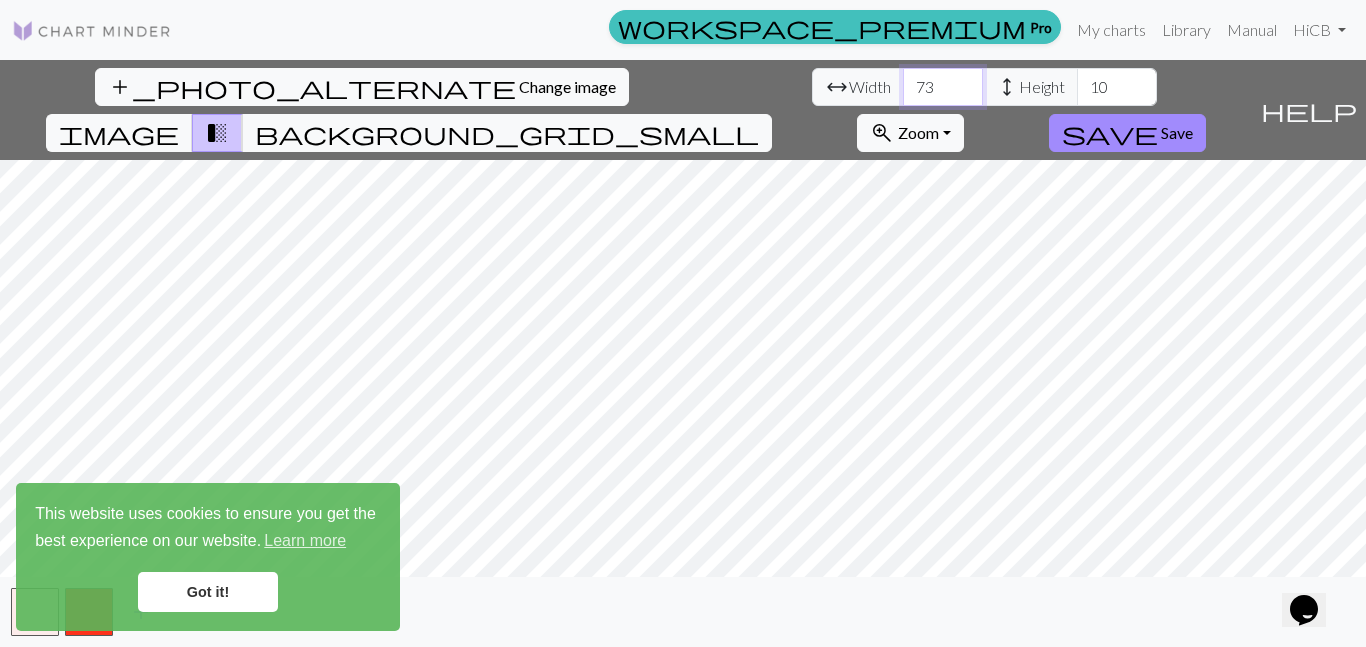 click on "73" at bounding box center (943, 87) 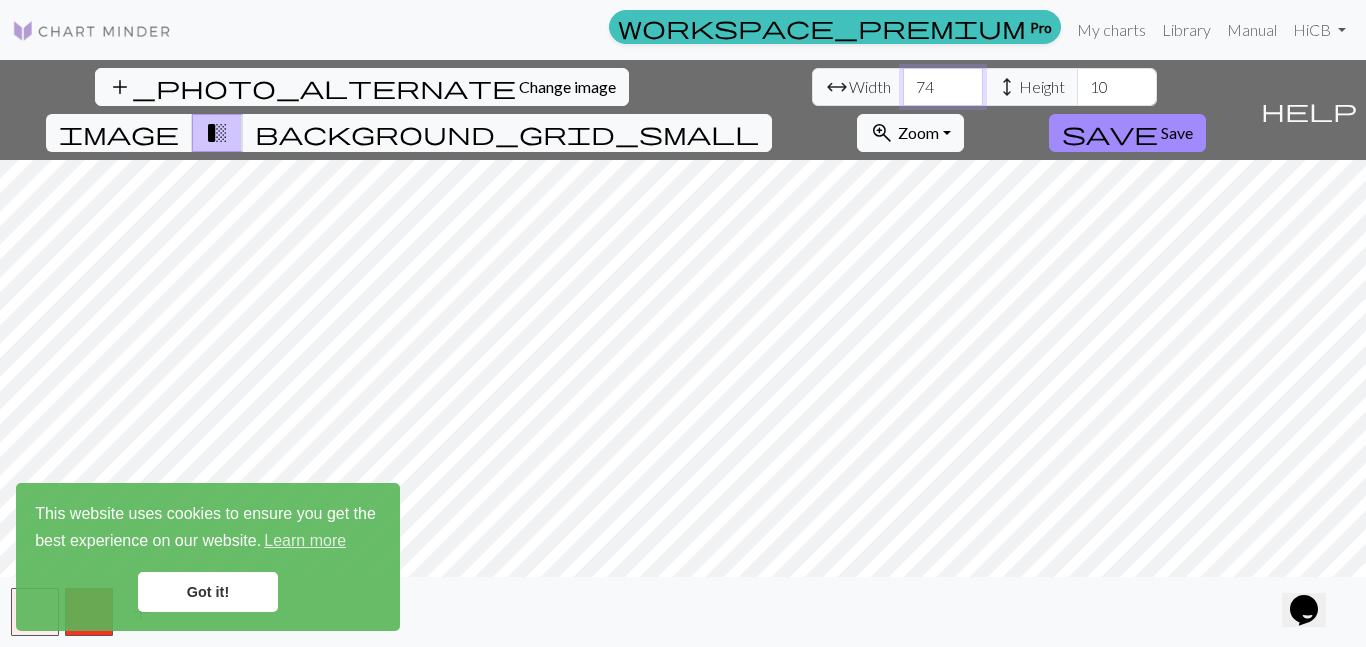click on "74" at bounding box center (943, 87) 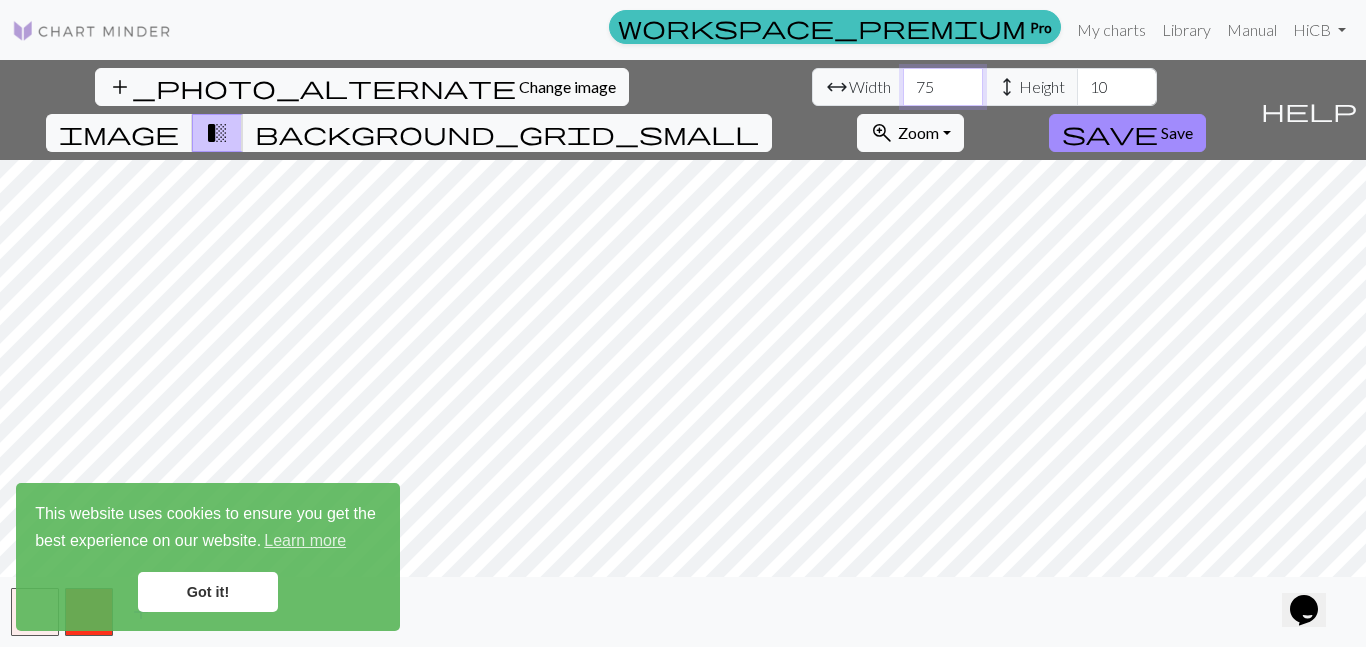 click on "75" at bounding box center [943, 87] 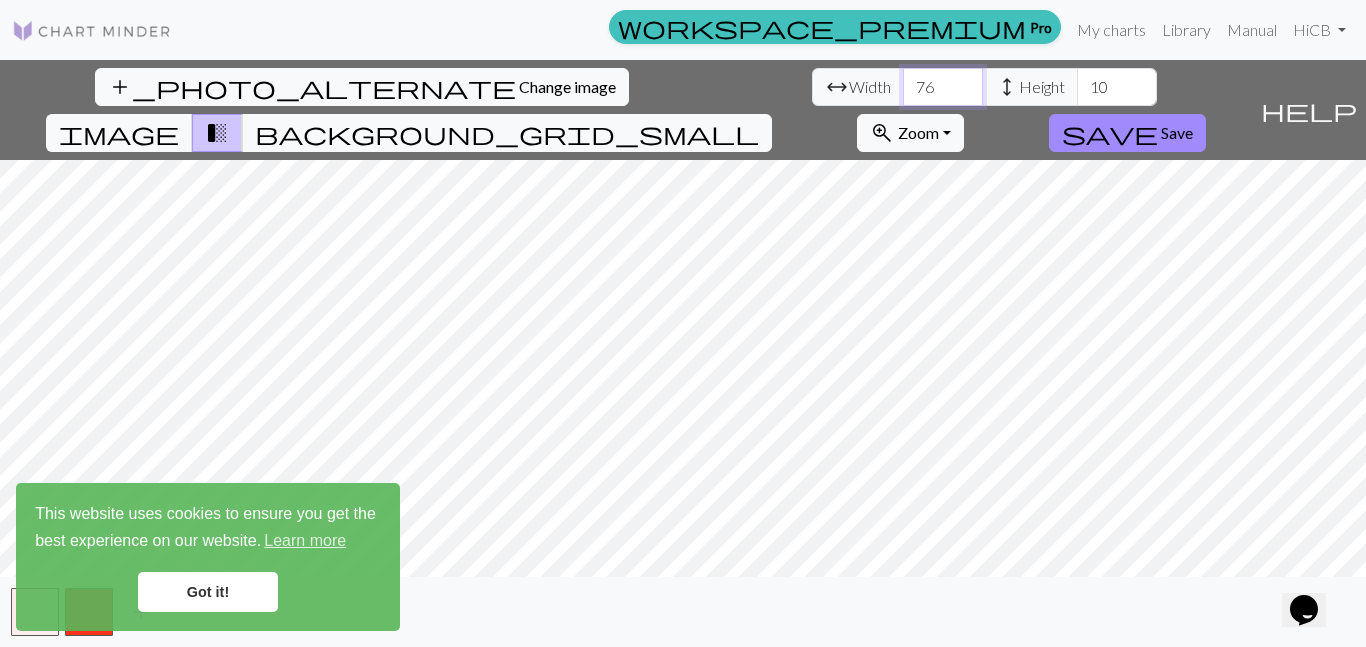 click on "76" at bounding box center (943, 87) 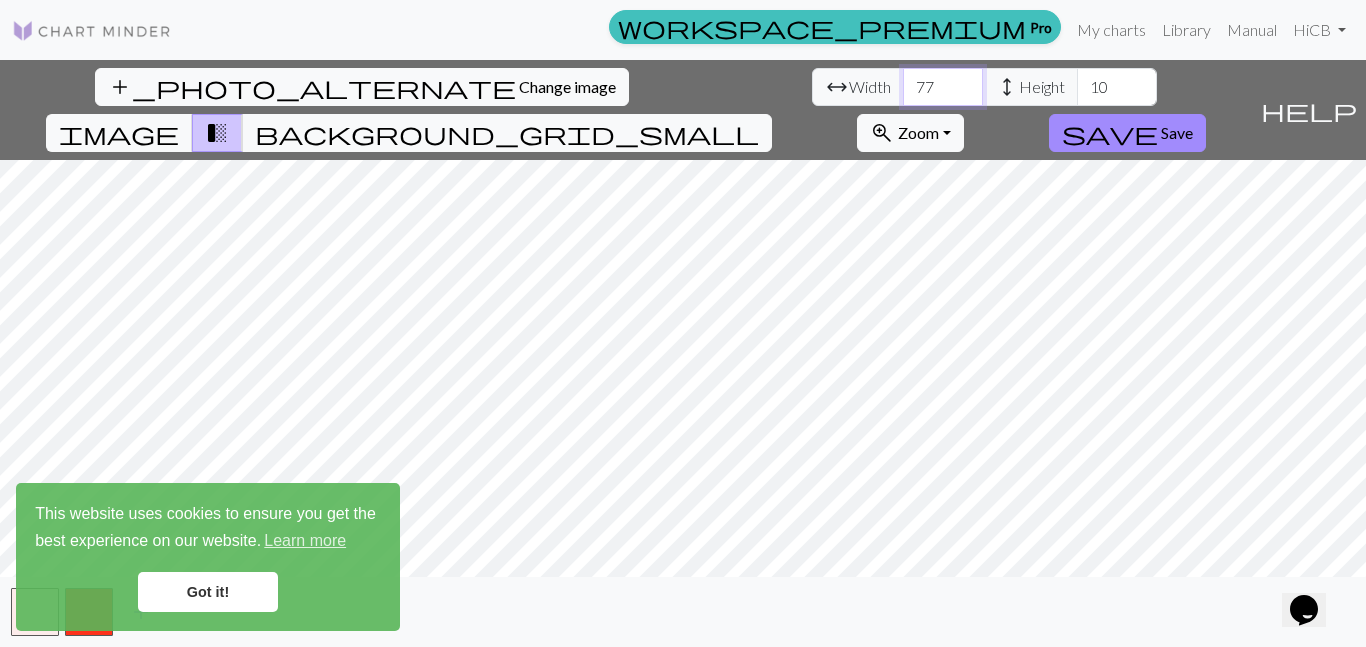 click on "77" at bounding box center [943, 87] 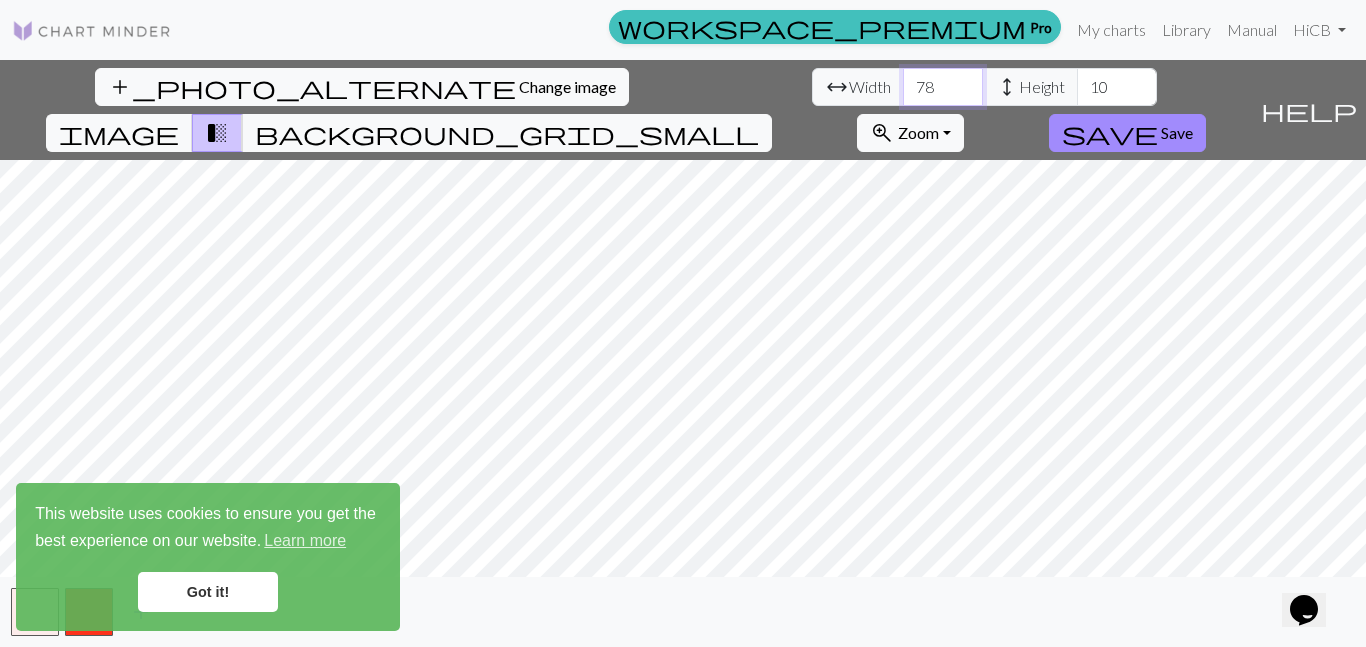 click on "78" at bounding box center (943, 87) 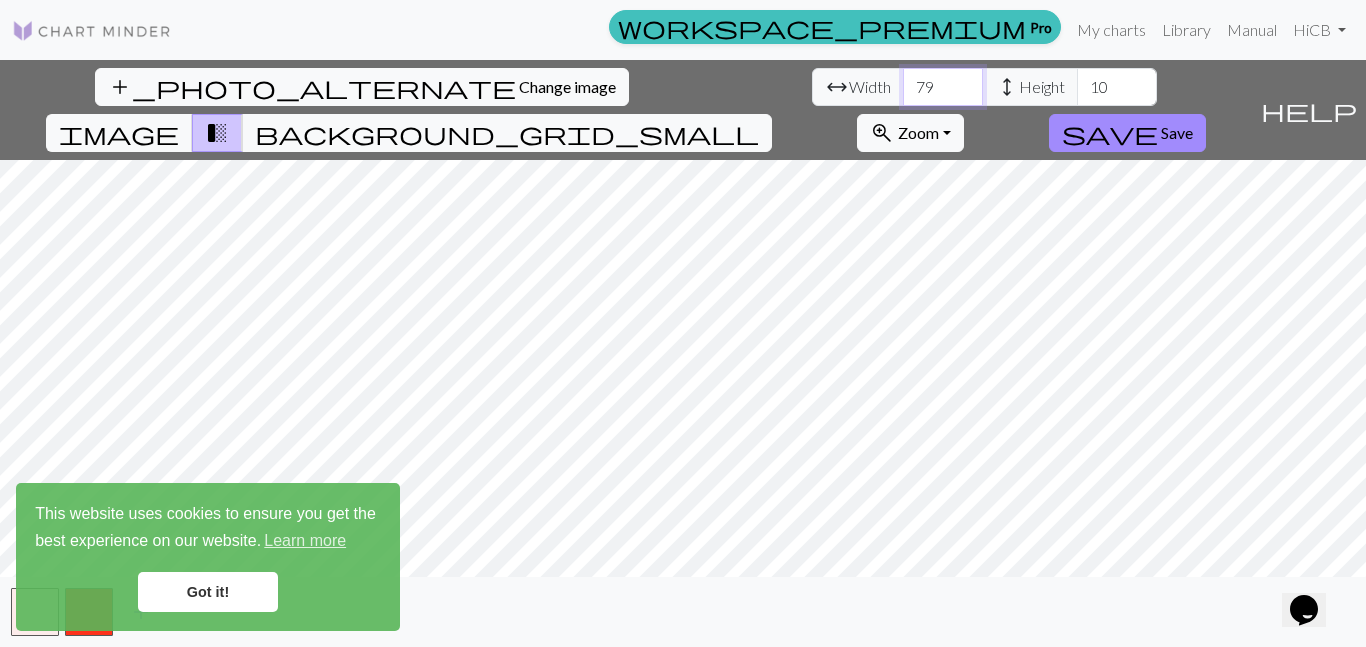 click on "79" at bounding box center (943, 87) 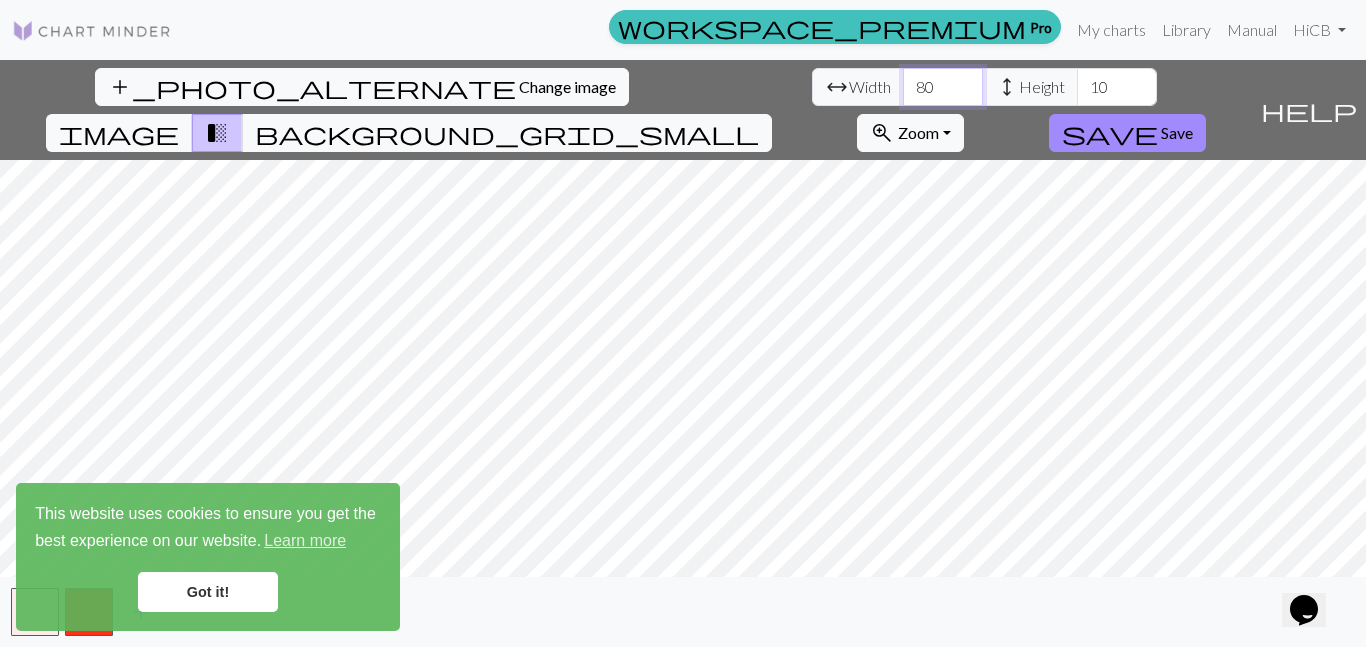 click on "80" at bounding box center [943, 87] 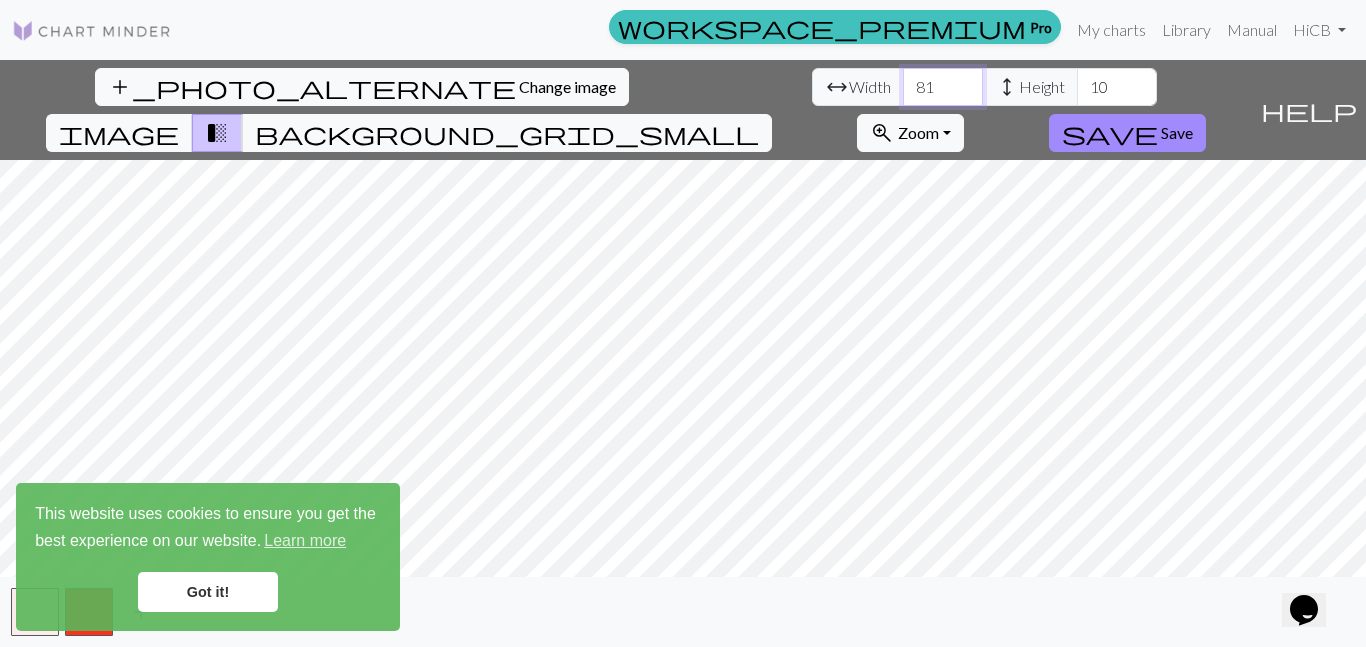 click on "81" at bounding box center [943, 87] 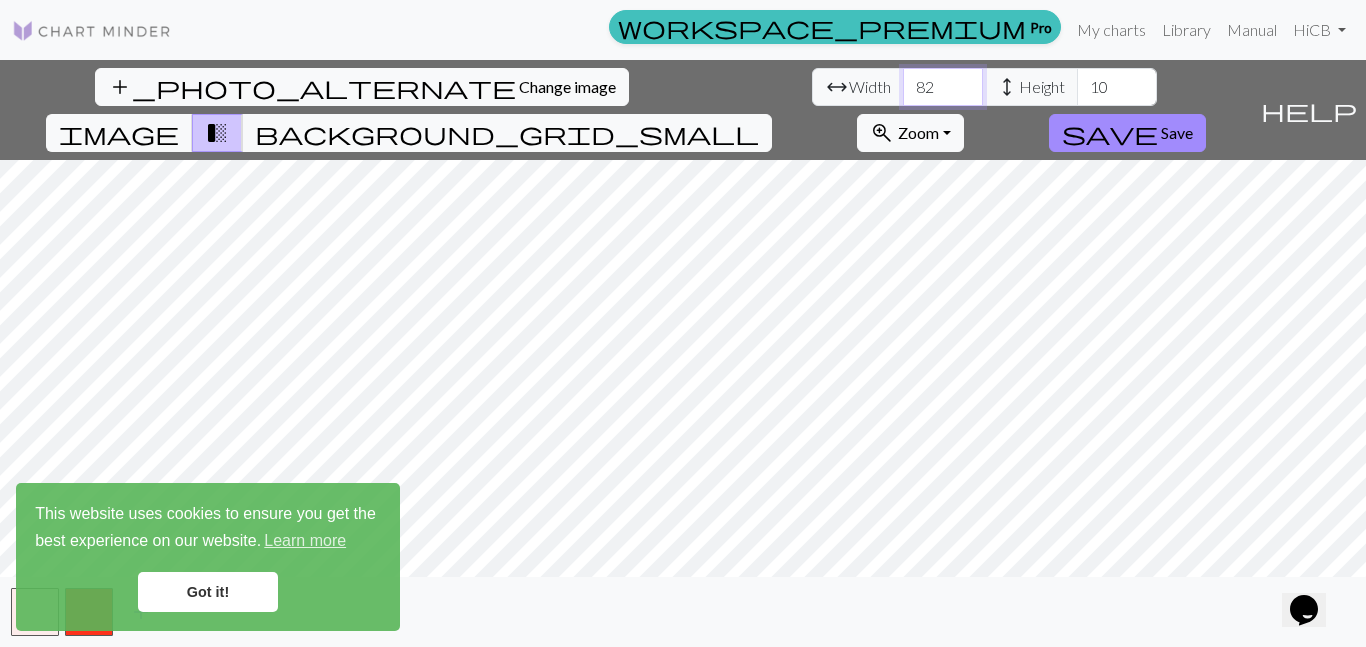 click on "82" at bounding box center (943, 87) 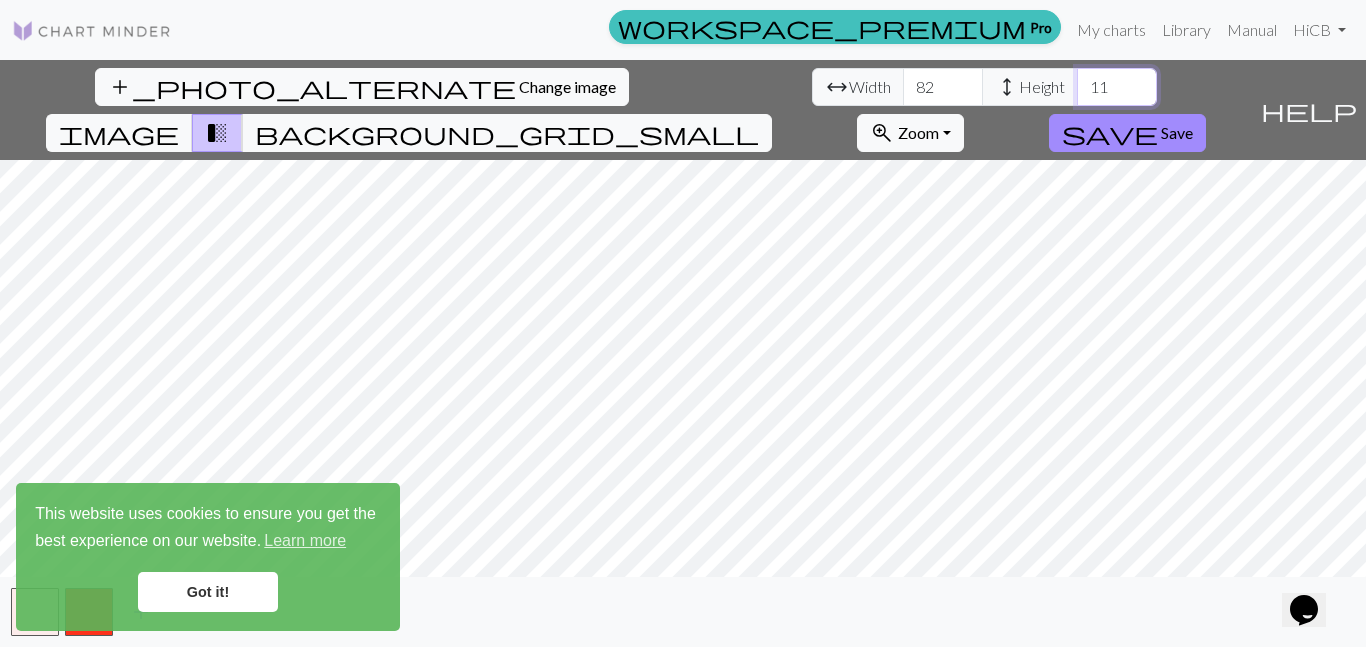 click on "11" at bounding box center (1117, 87) 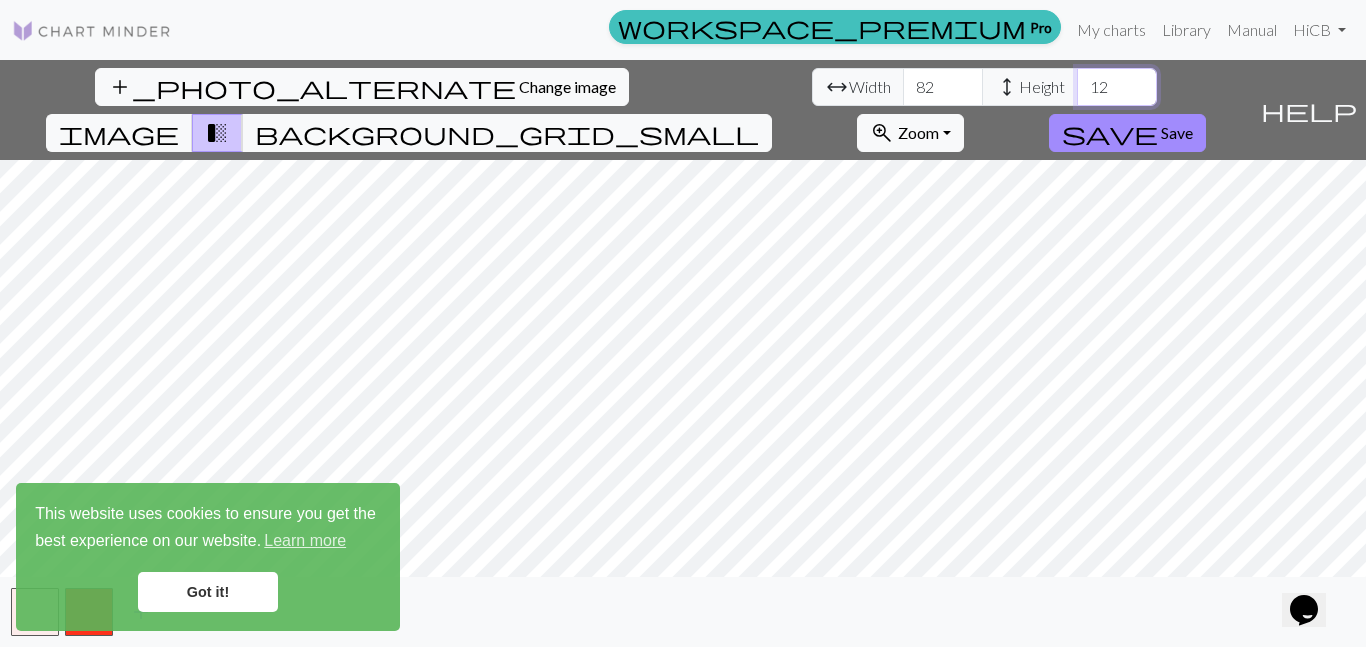 click on "12" at bounding box center [1117, 87] 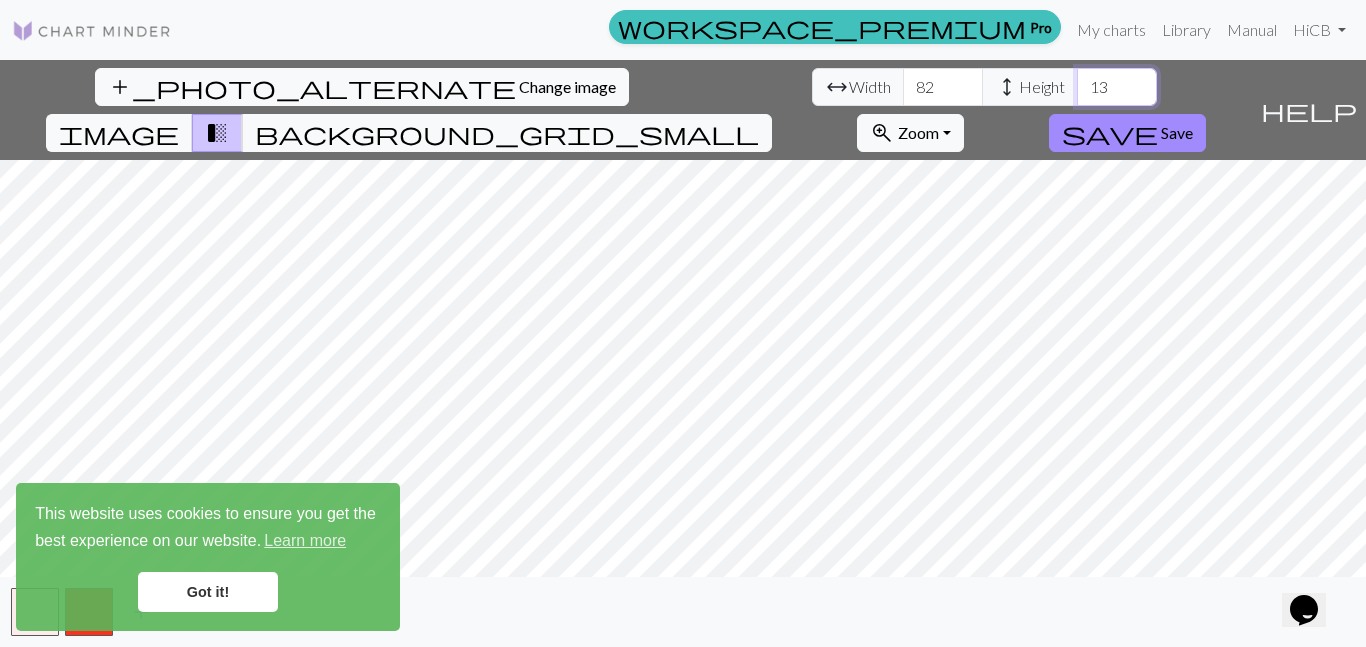 click on "13" at bounding box center [1117, 87] 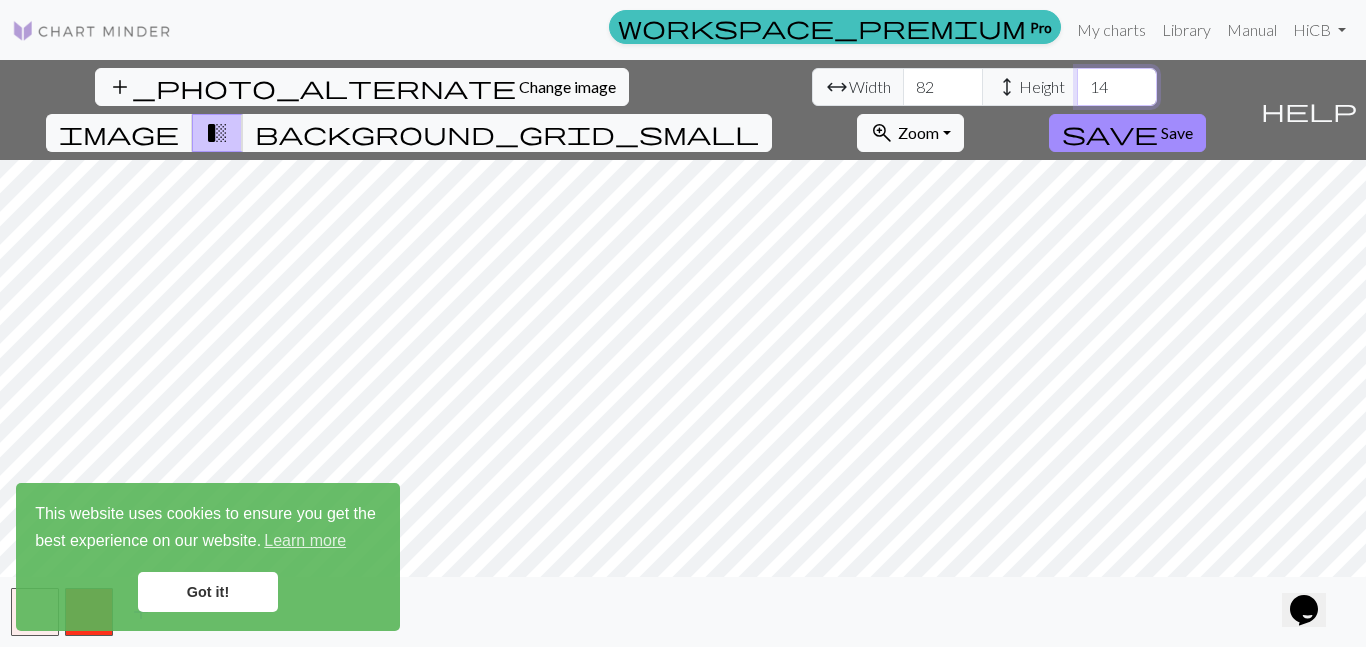 click on "14" at bounding box center (1117, 87) 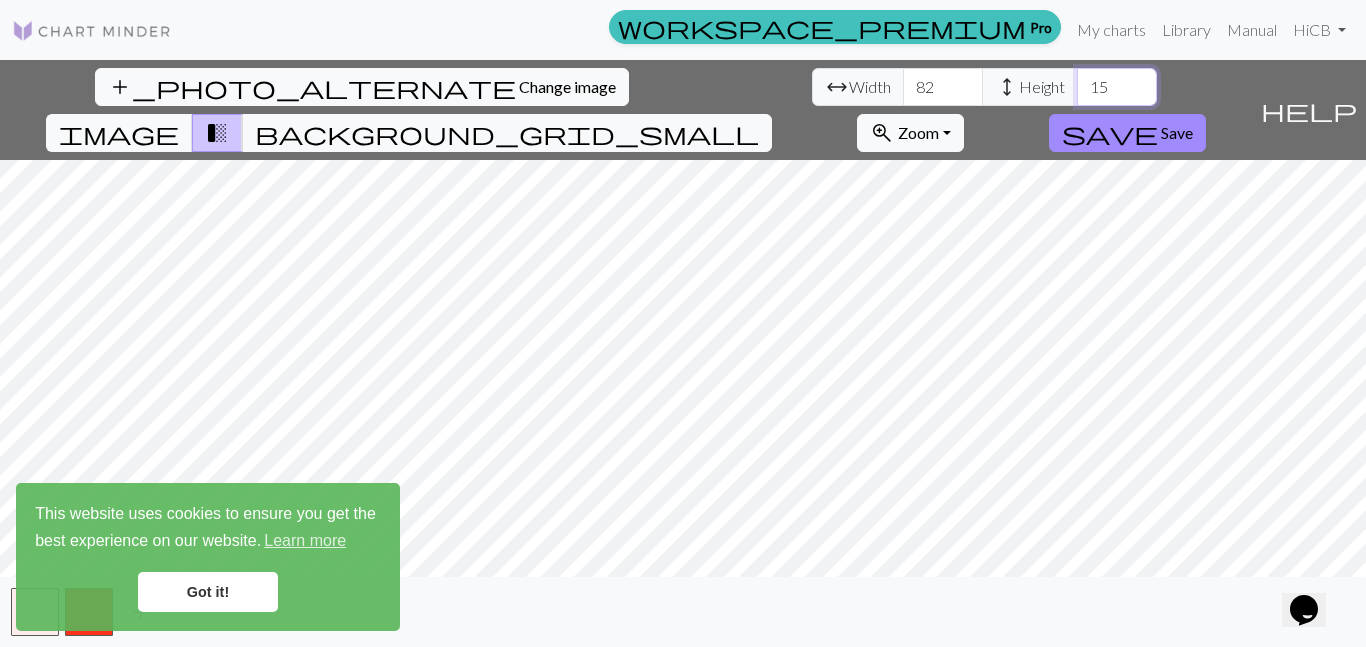 click on "15" at bounding box center (1117, 87) 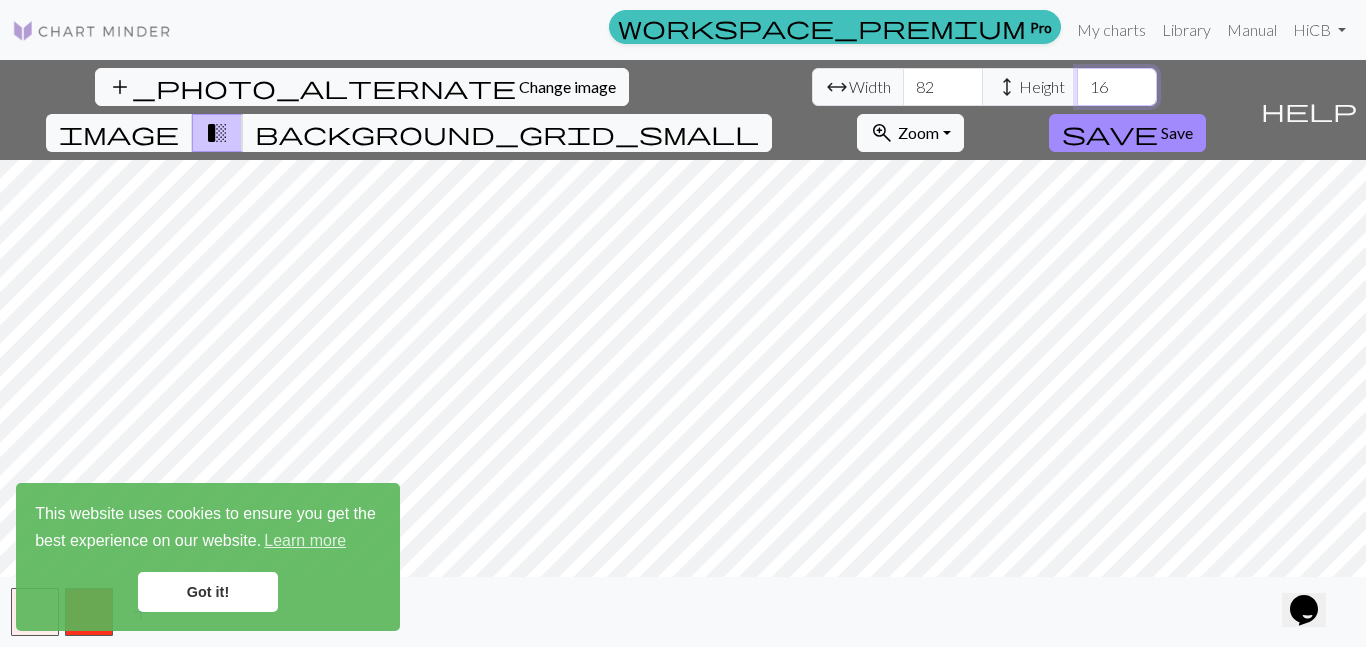 click on "16" at bounding box center (1117, 87) 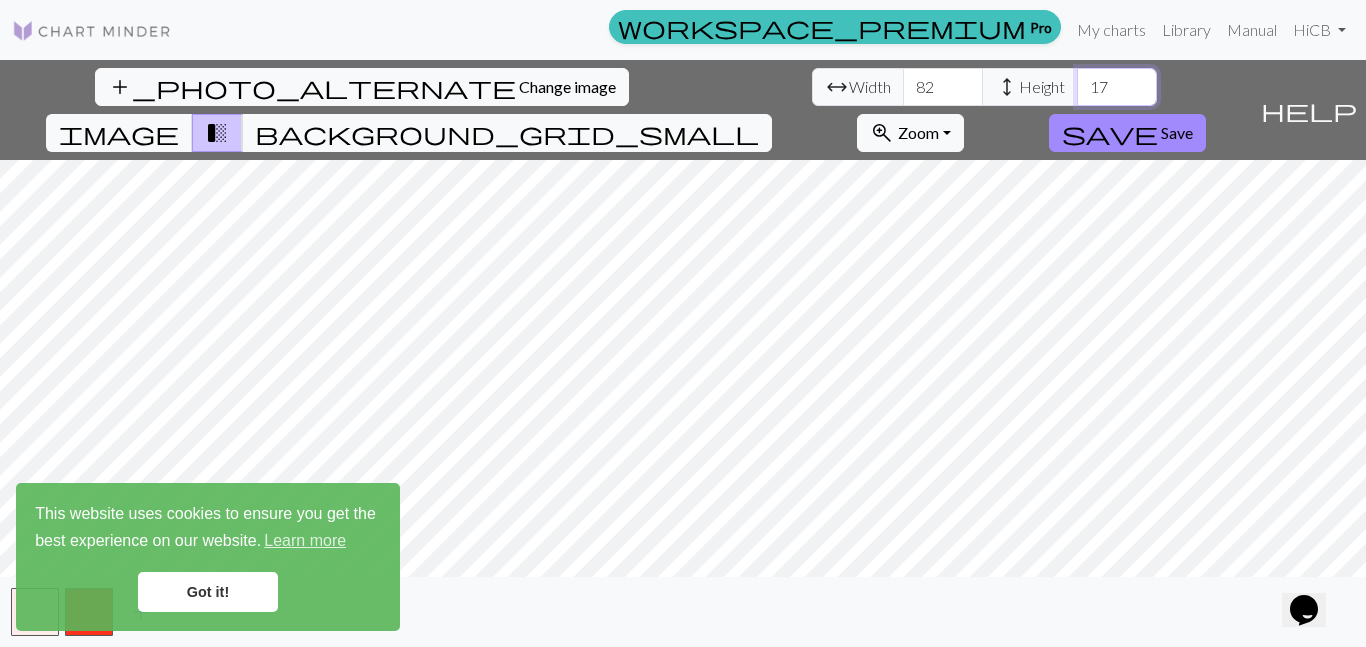 click on "17" at bounding box center [1117, 87] 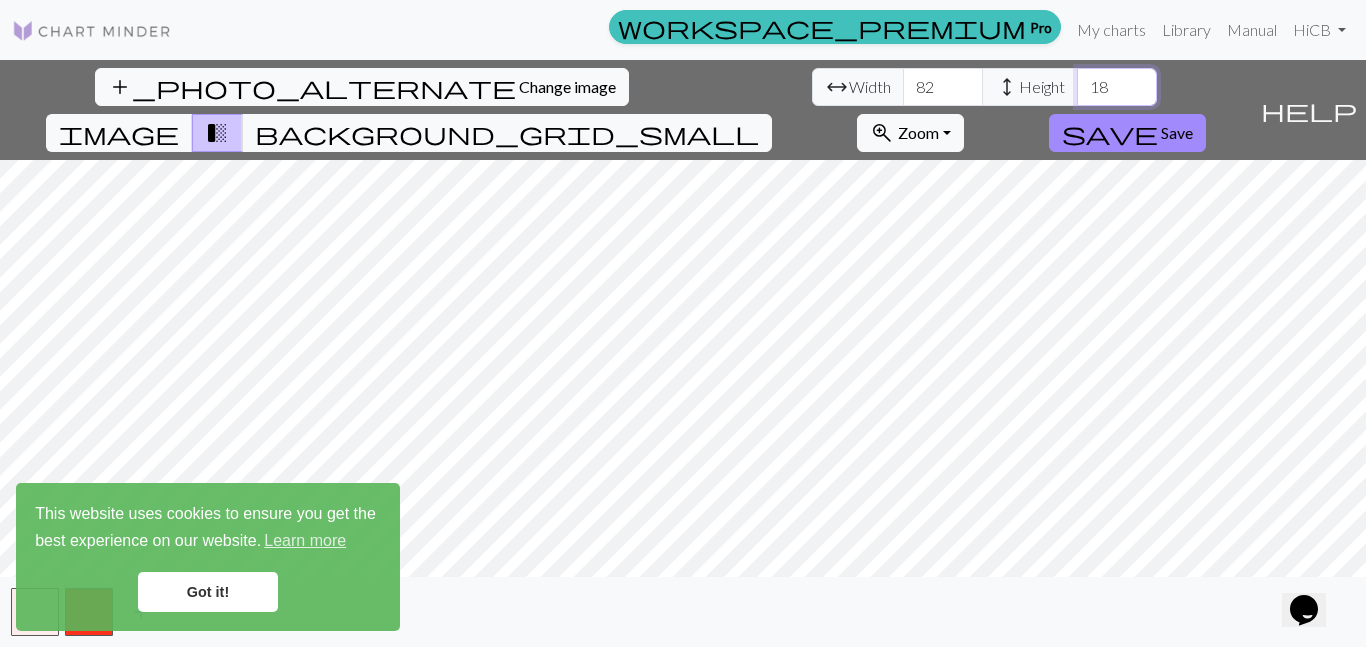 click on "18" at bounding box center [1117, 87] 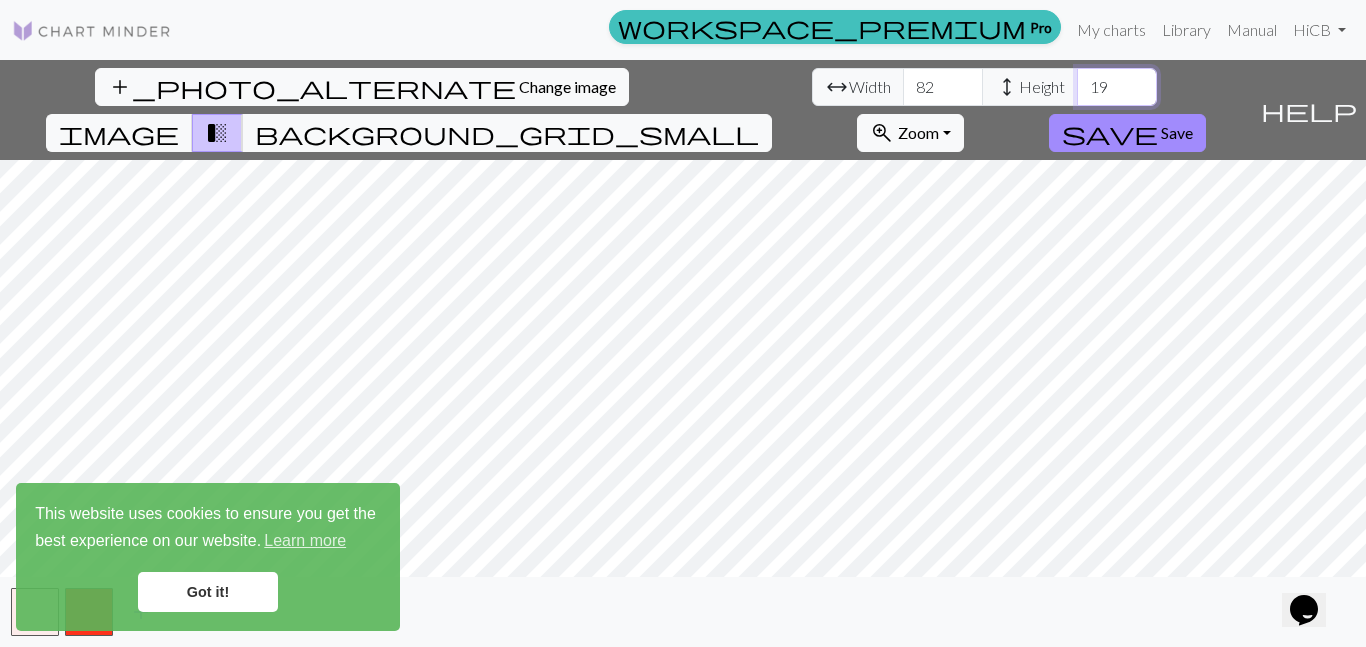 click on "19" at bounding box center [1117, 87] 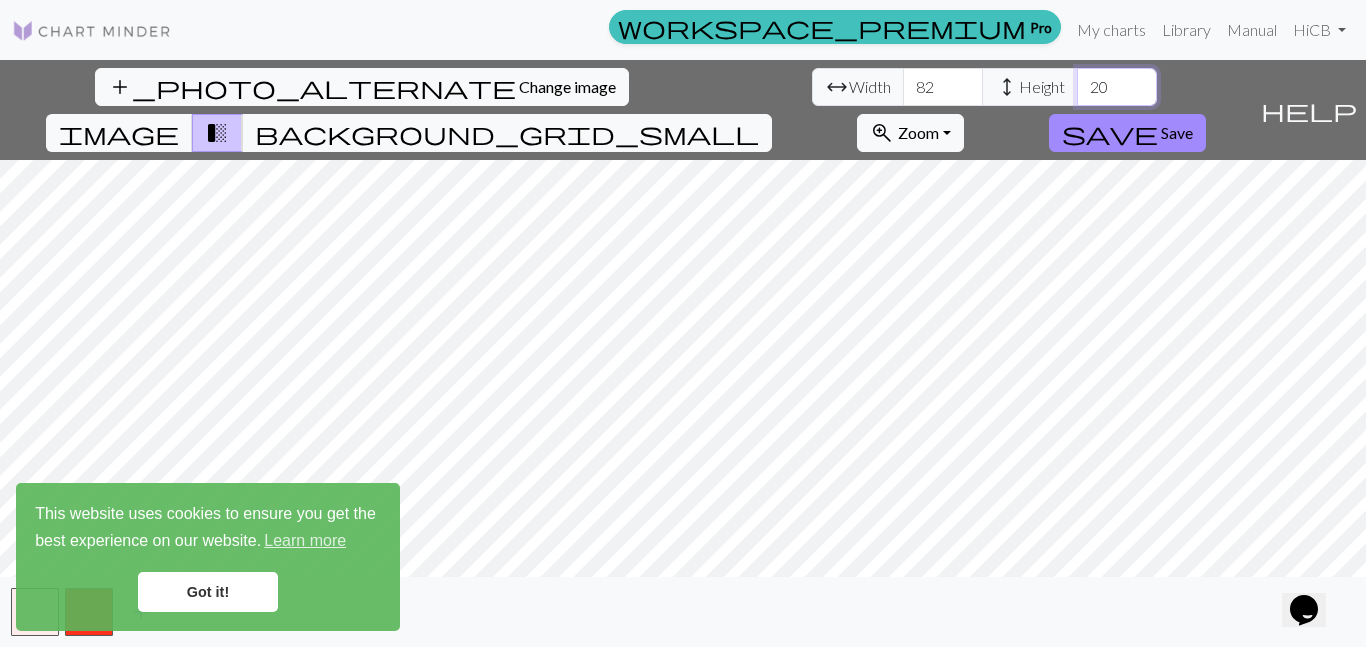 click on "20" at bounding box center [1117, 87] 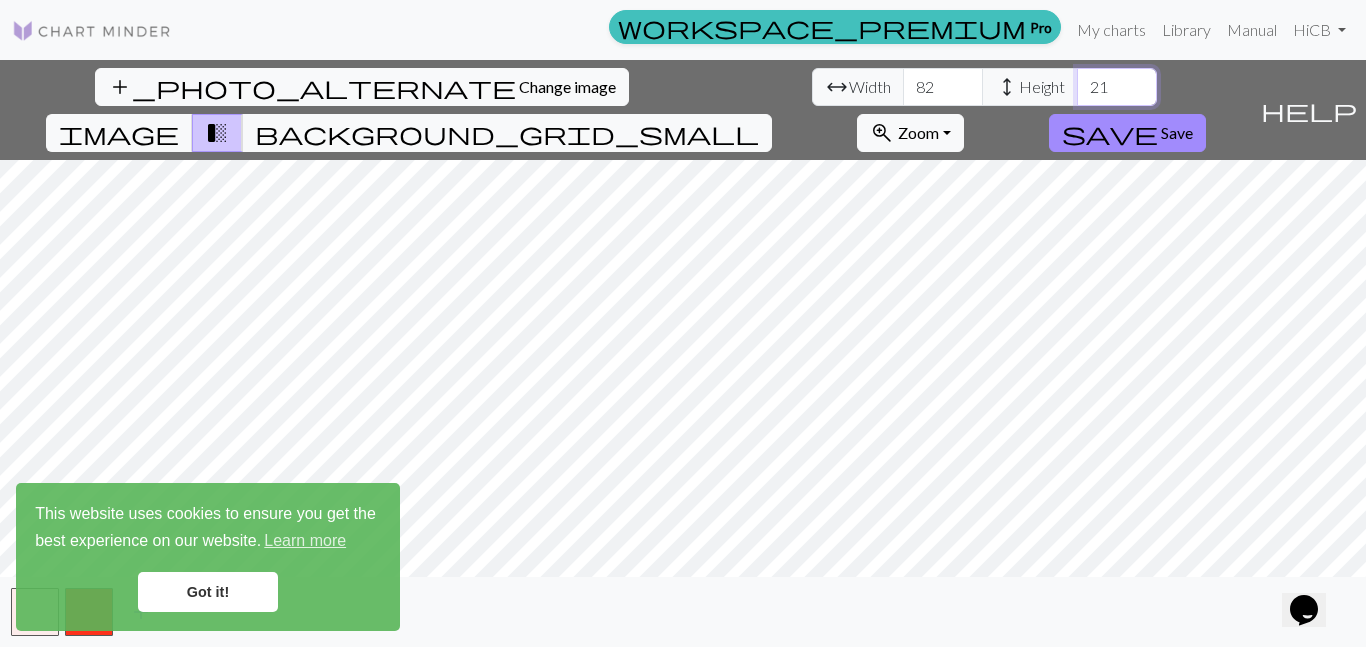 click on "21" at bounding box center [1117, 87] 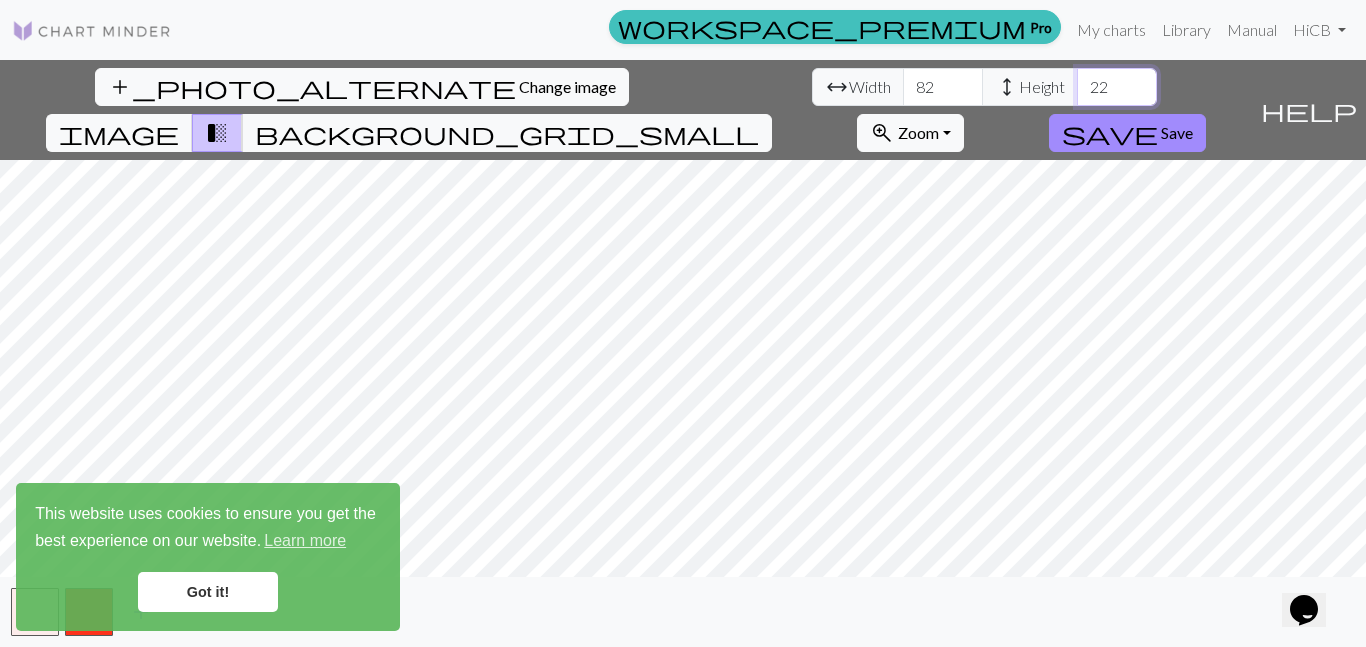 click on "22" at bounding box center [1117, 87] 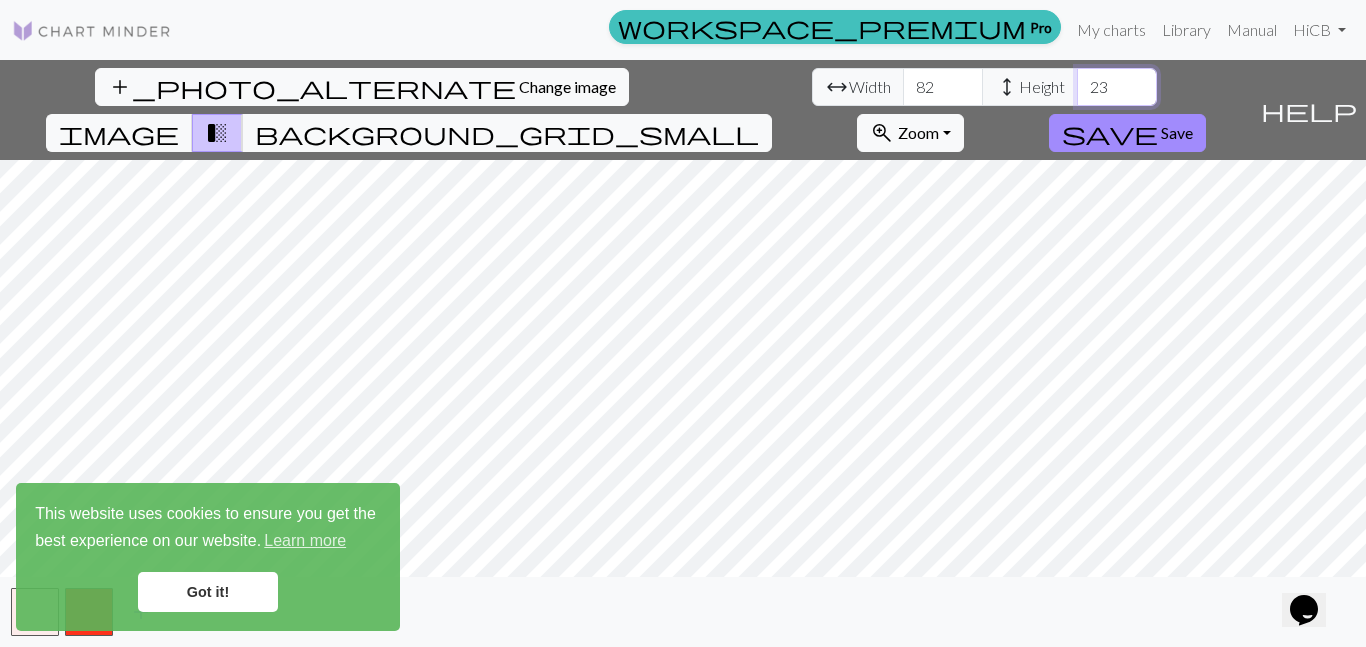 click on "23" at bounding box center (1117, 87) 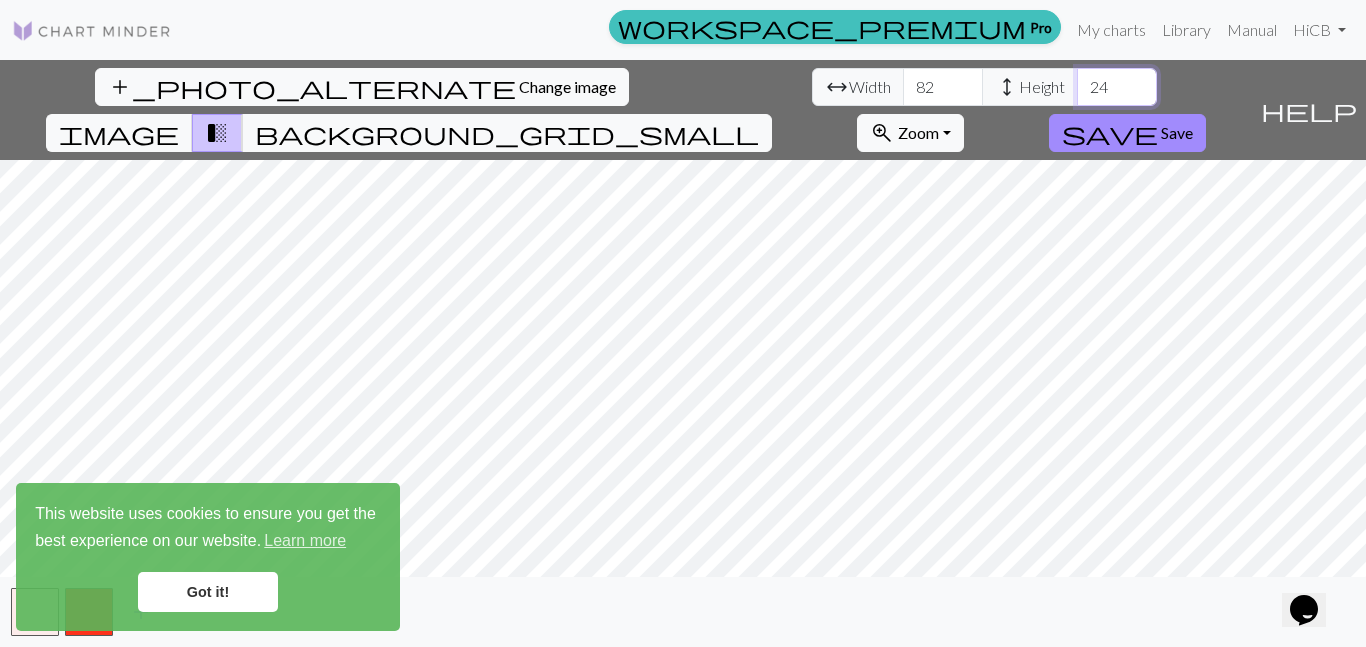 click on "24" at bounding box center [1117, 87] 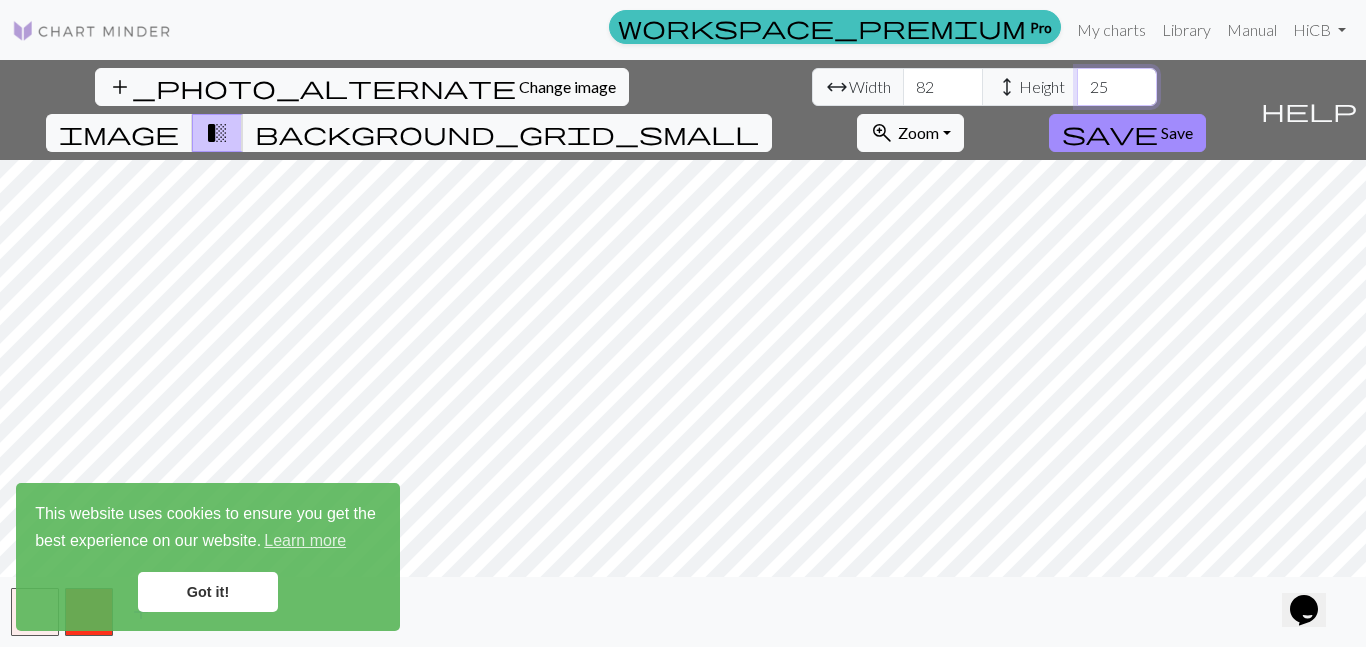 click on "25" at bounding box center (1117, 87) 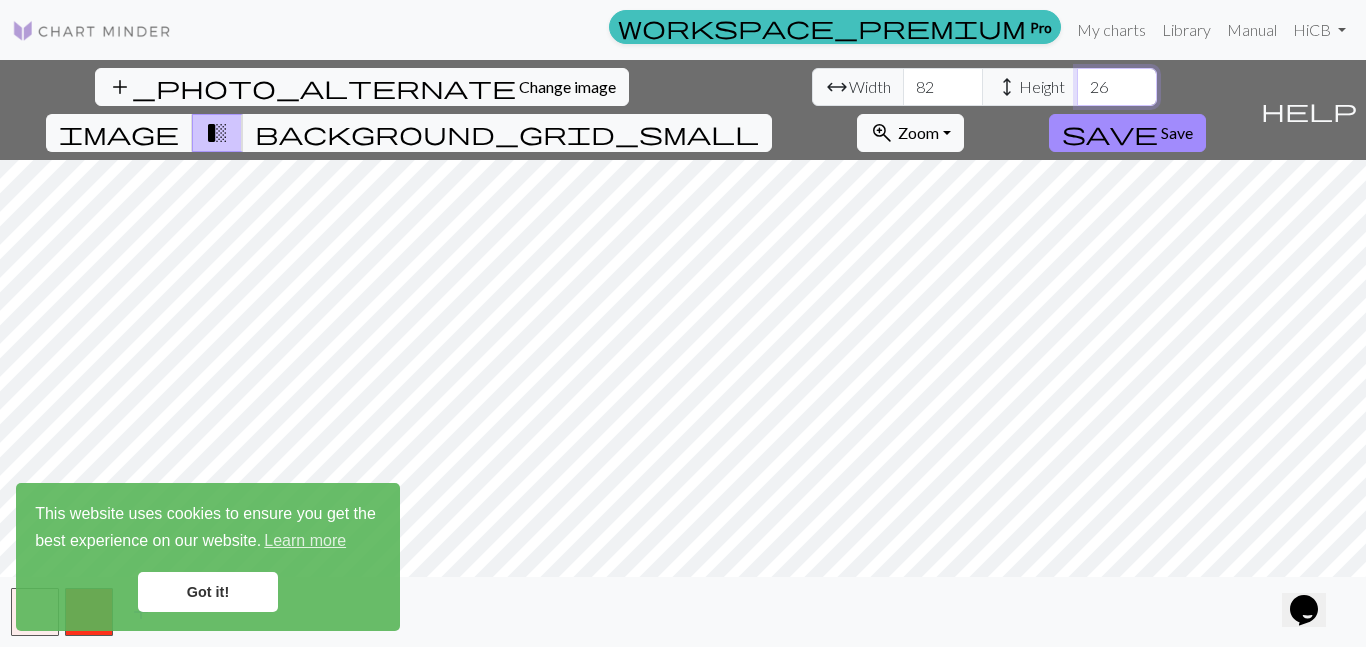 click on "26" at bounding box center [1117, 87] 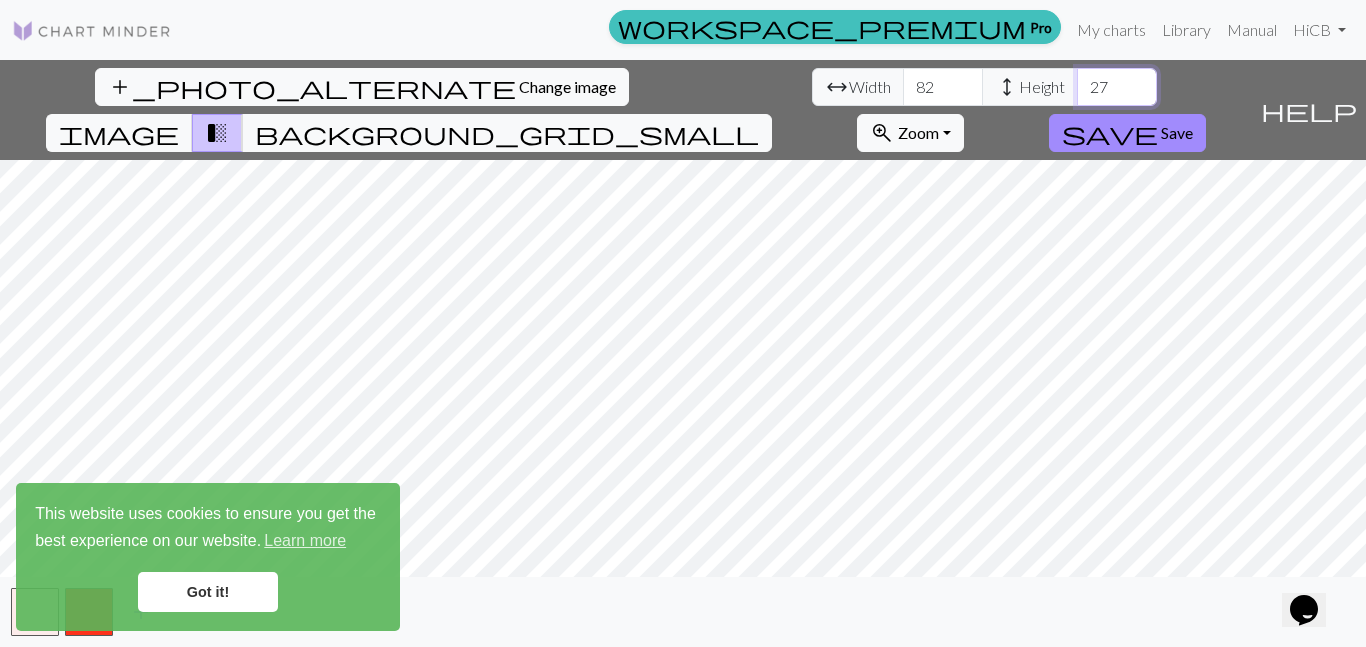 click on "27" at bounding box center [1117, 87] 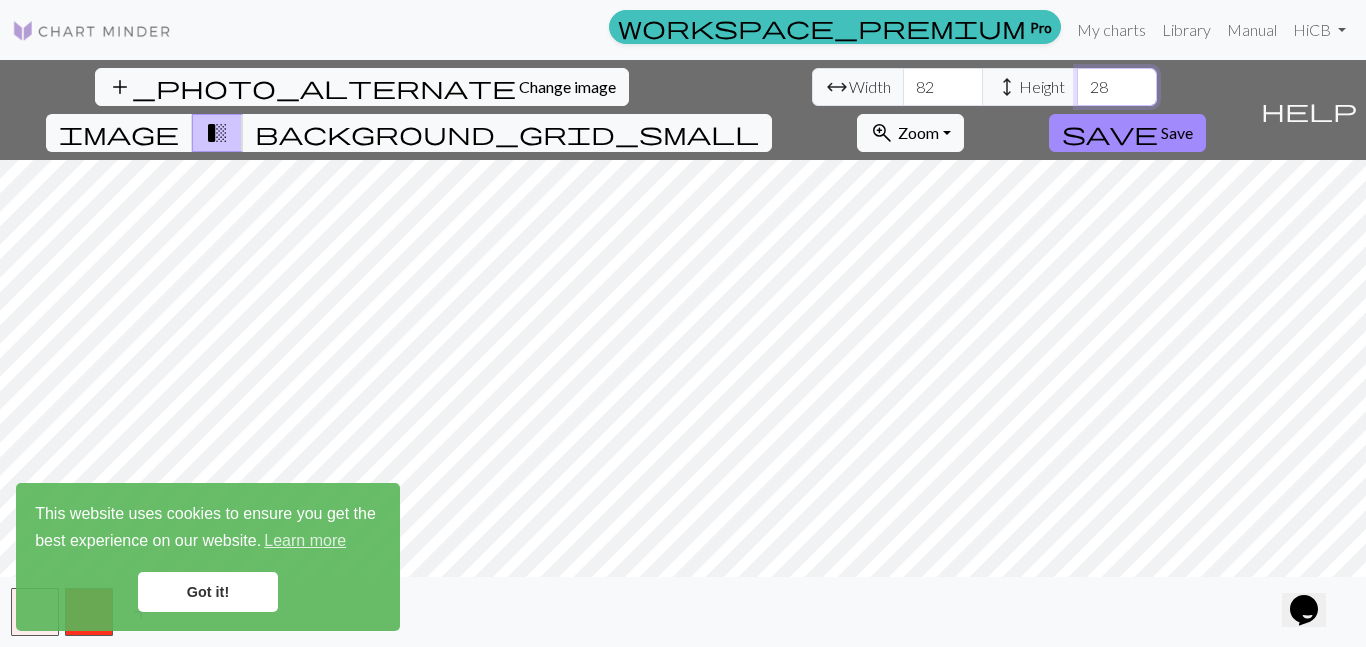 click on "28" at bounding box center (1117, 87) 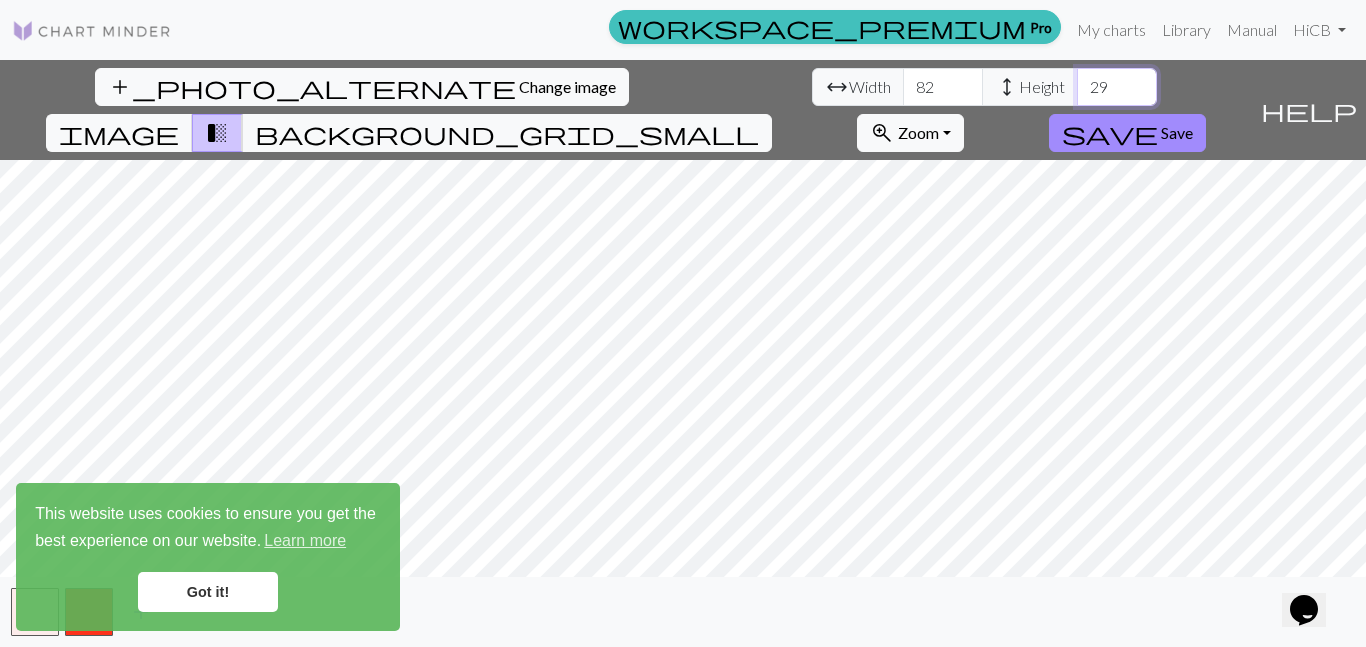 click on "29" at bounding box center [1117, 87] 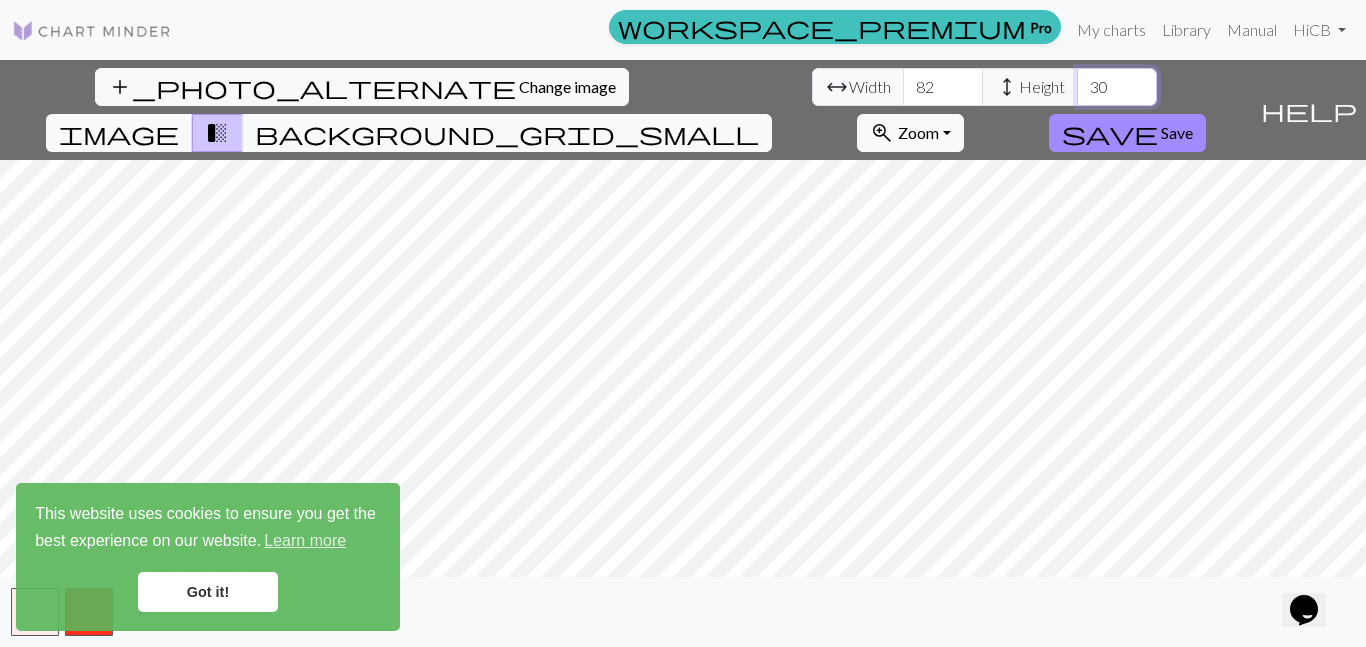 click on "30" at bounding box center (1117, 87) 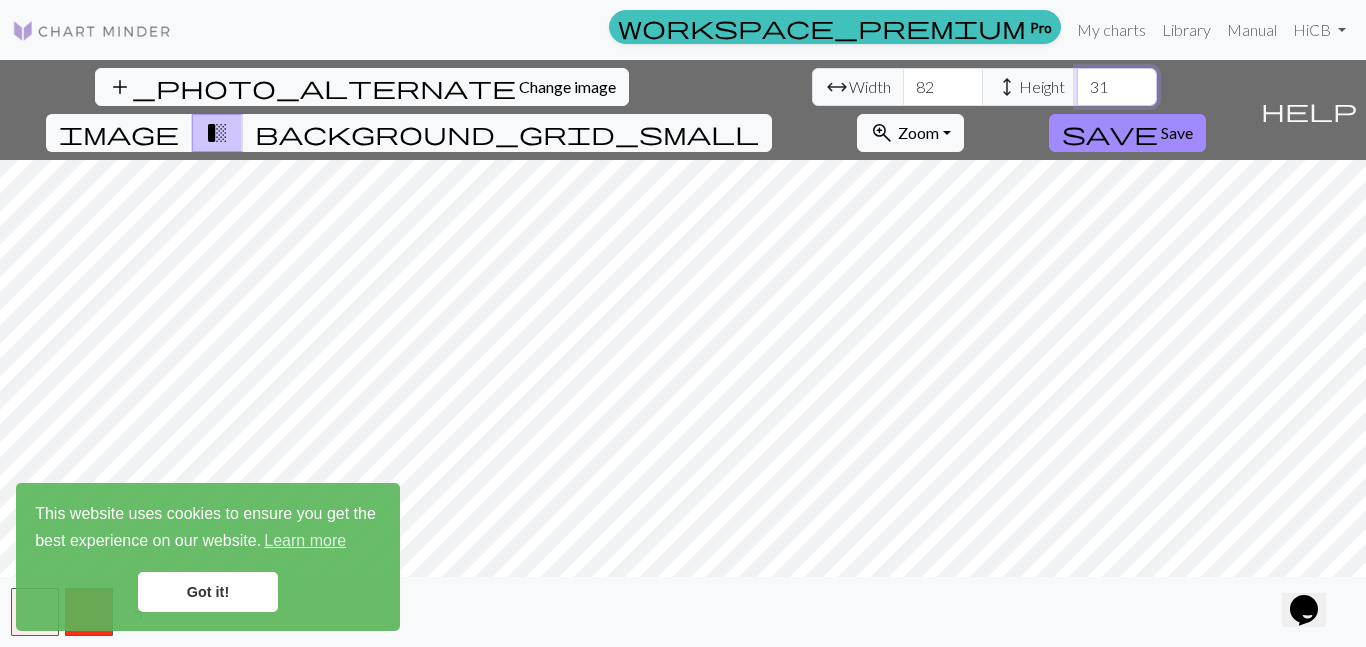 click on "31" at bounding box center [1117, 87] 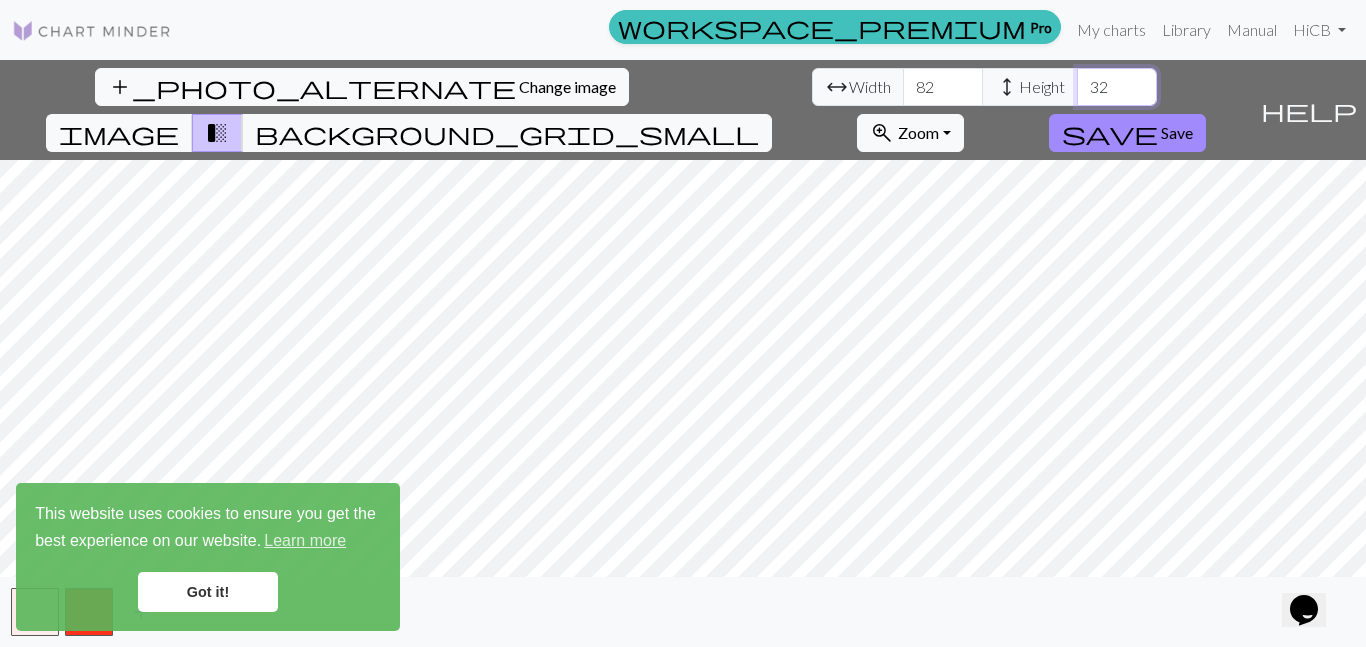 click on "32" at bounding box center (1117, 87) 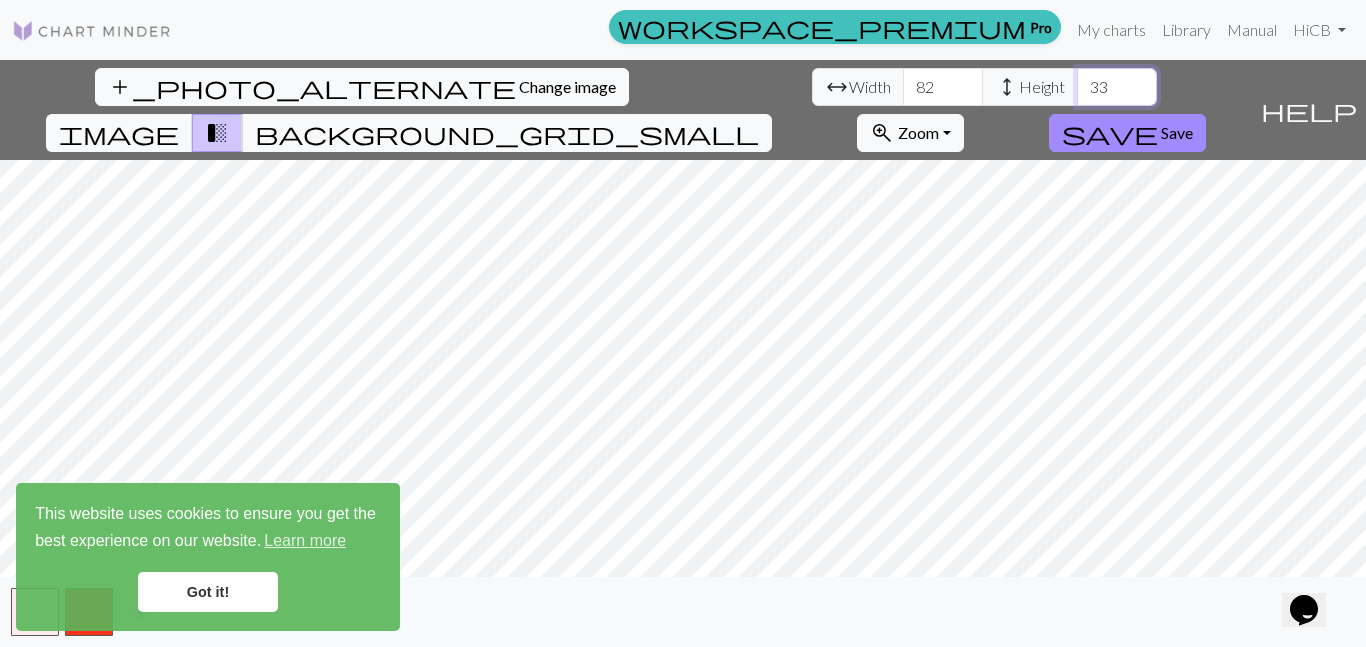click on "33" at bounding box center [1117, 87] 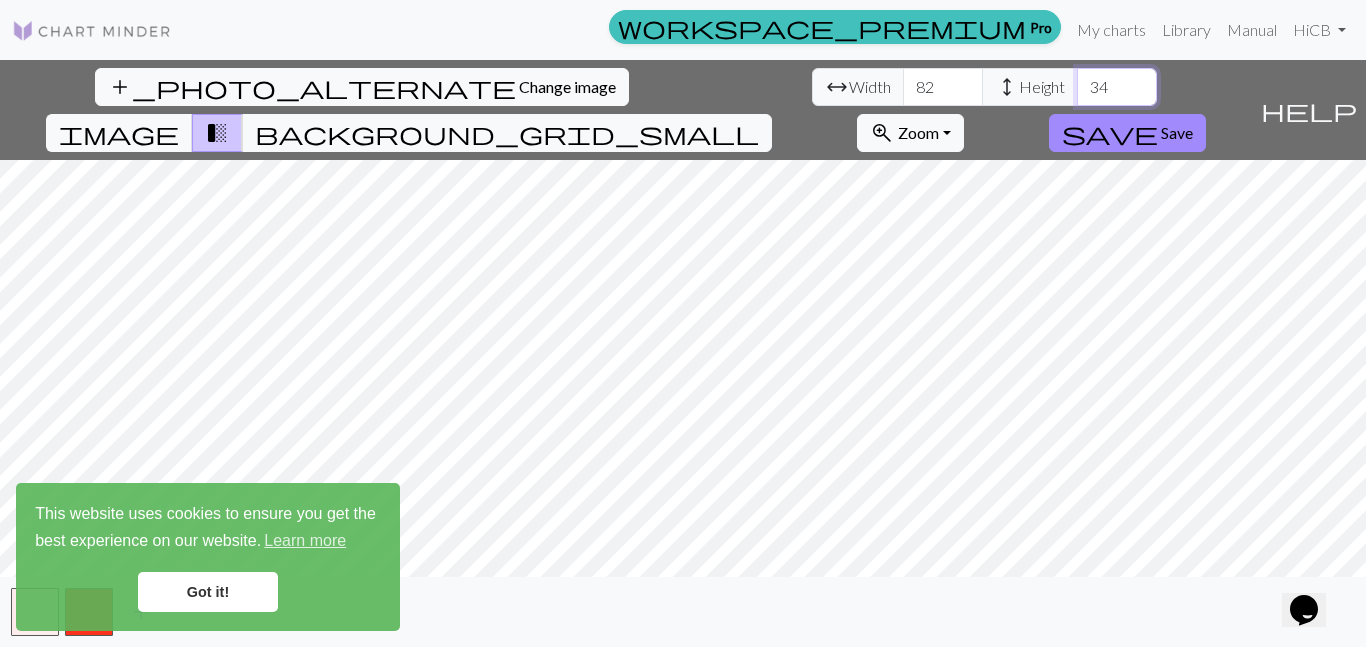 click on "34" at bounding box center (1117, 87) 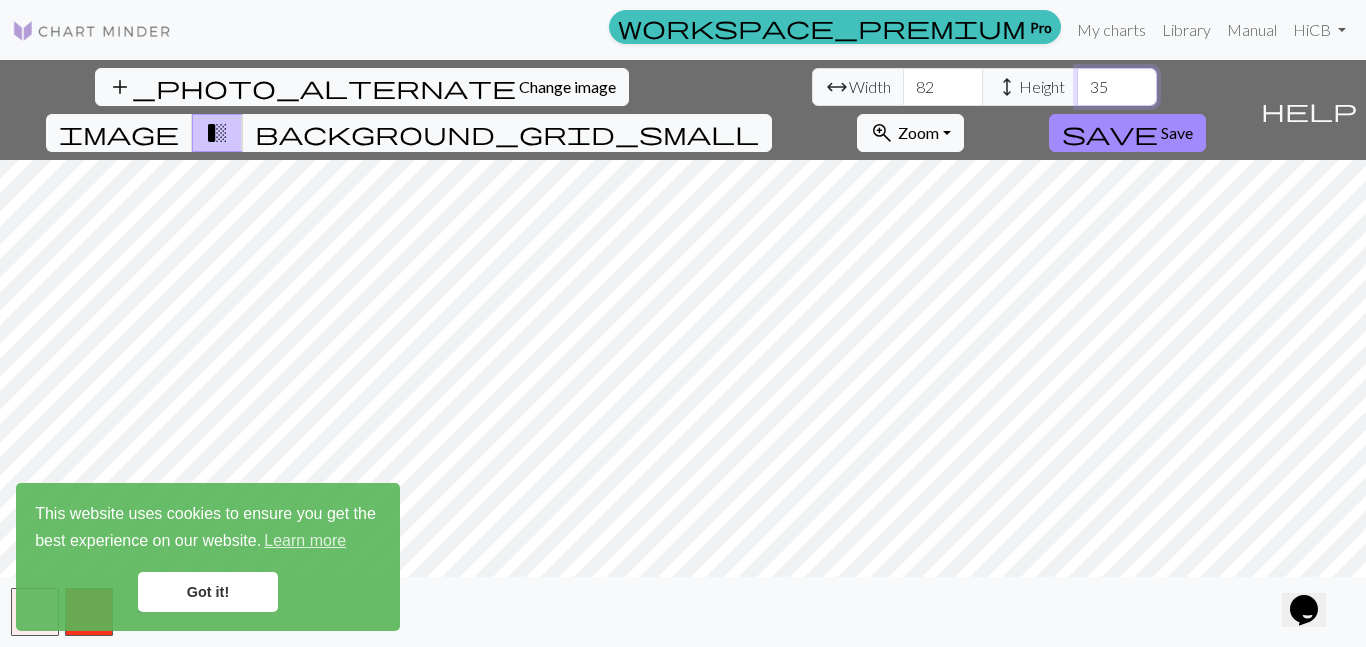 click on "35" at bounding box center (1117, 87) 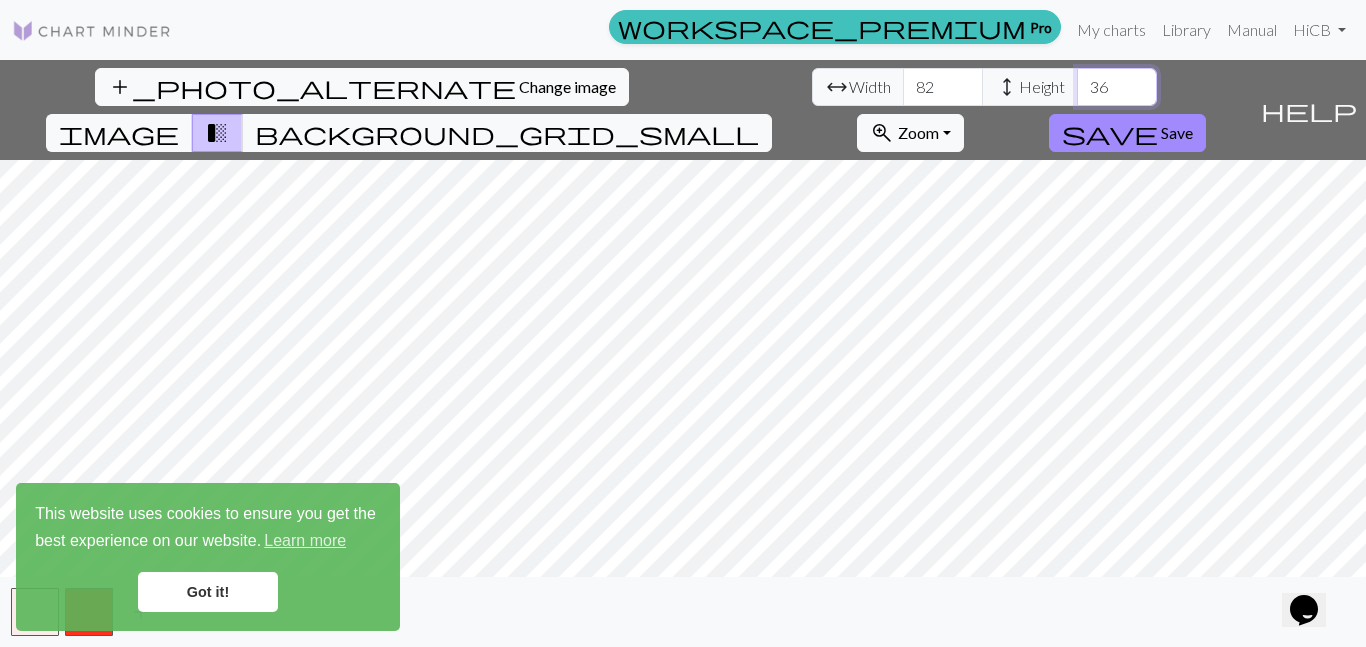 click on "36" at bounding box center (1117, 87) 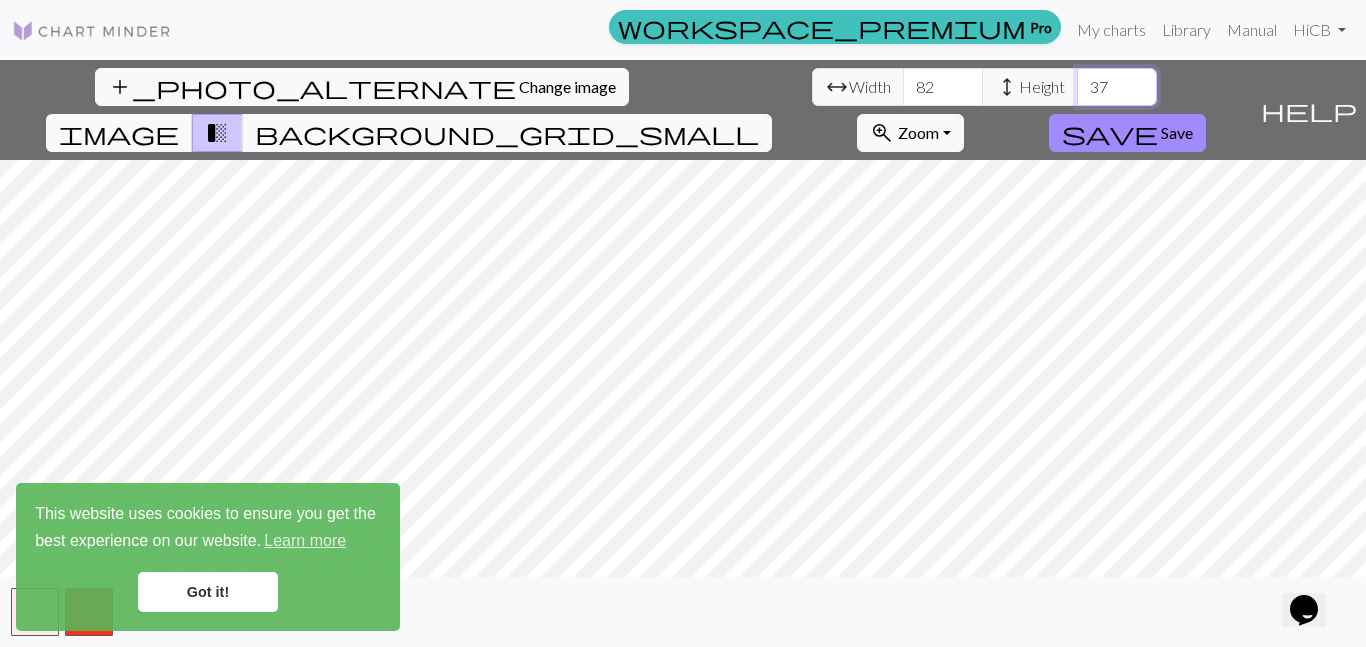 click on "37" at bounding box center [1117, 87] 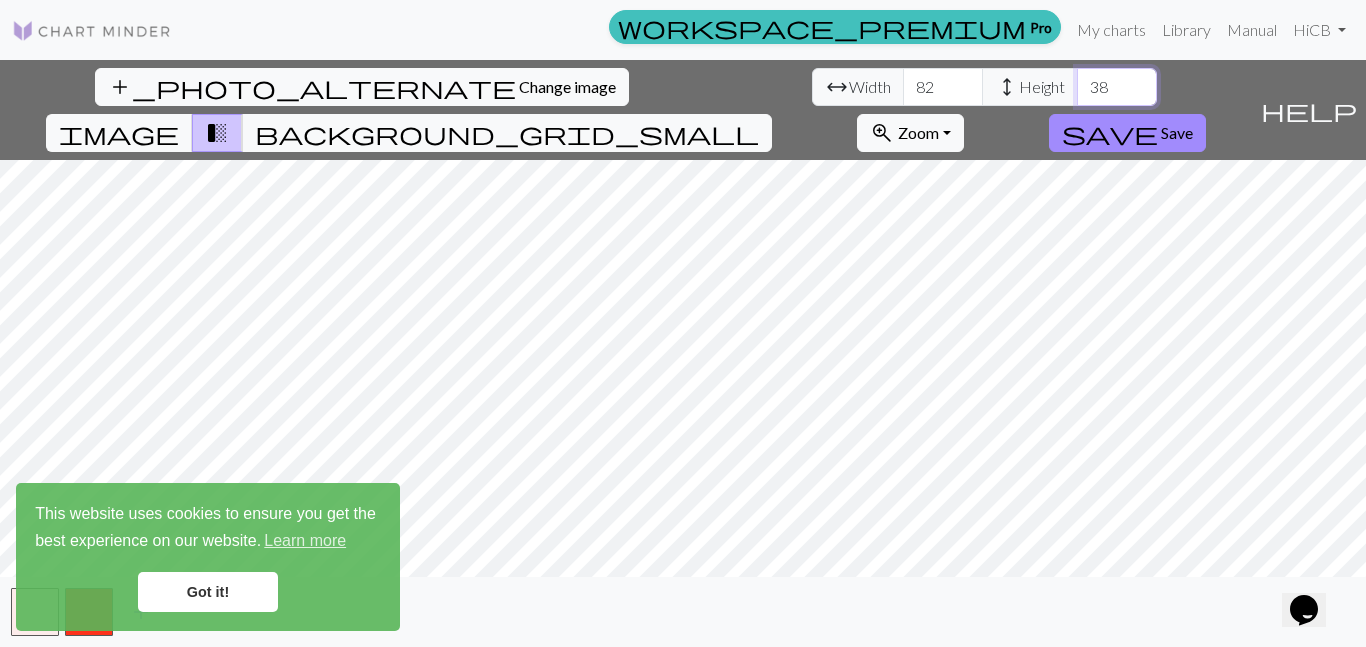 click on "38" at bounding box center [1117, 87] 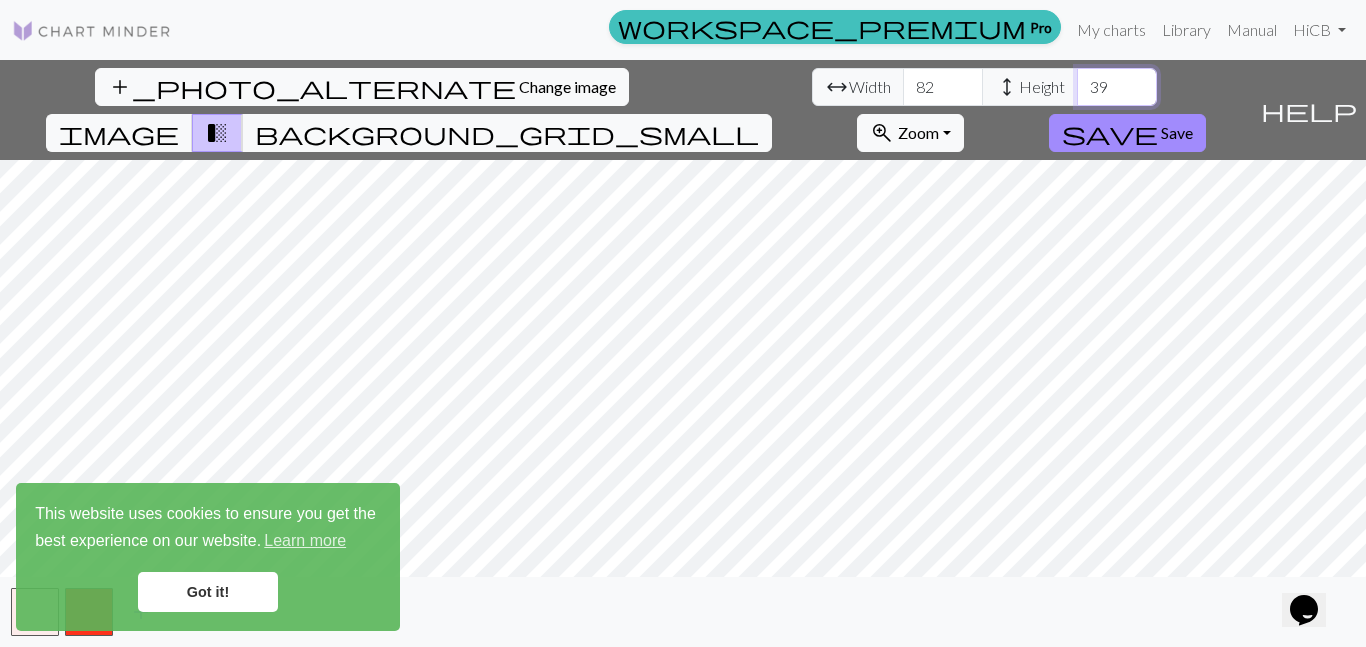 click on "39" at bounding box center (1117, 87) 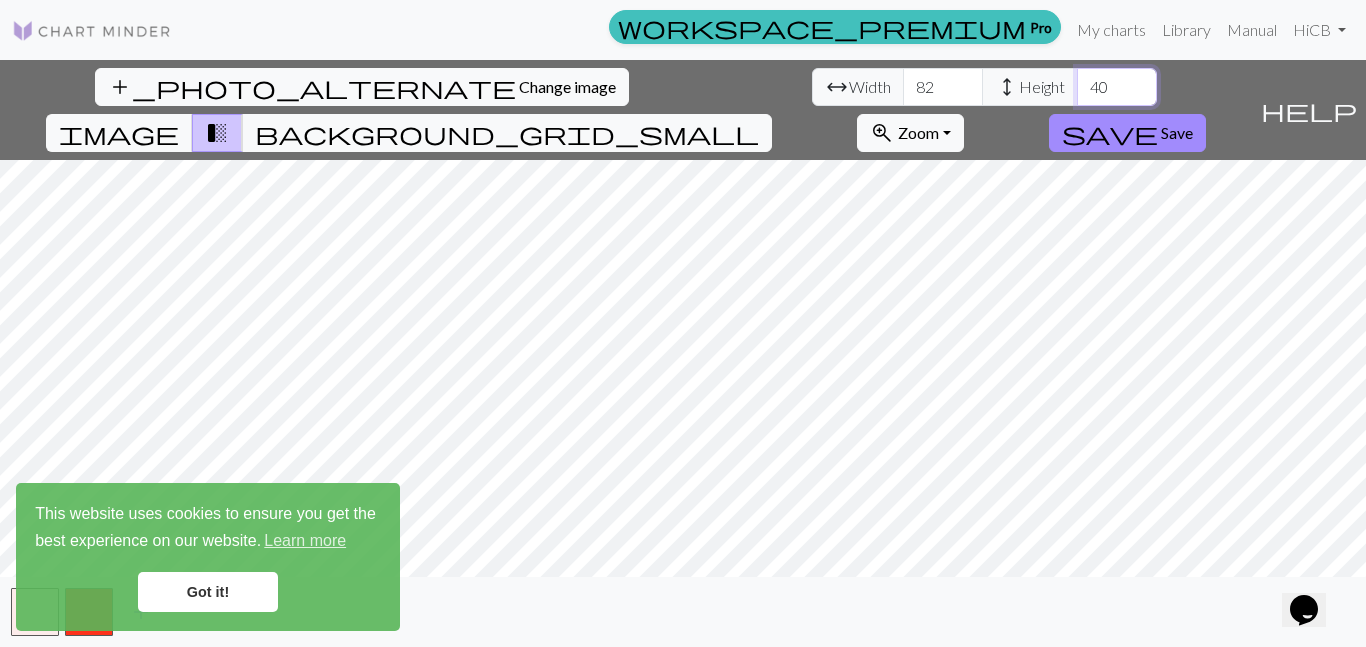 click on "40" at bounding box center [1117, 87] 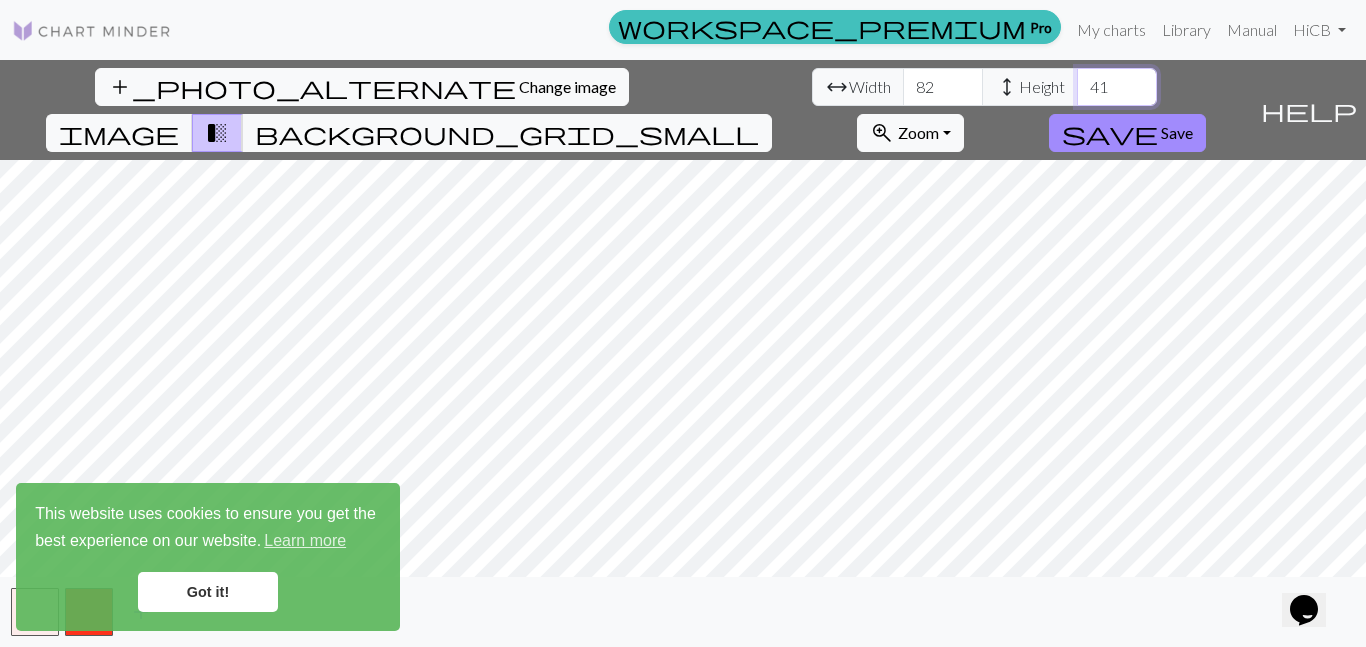 click on "41" at bounding box center (1117, 87) 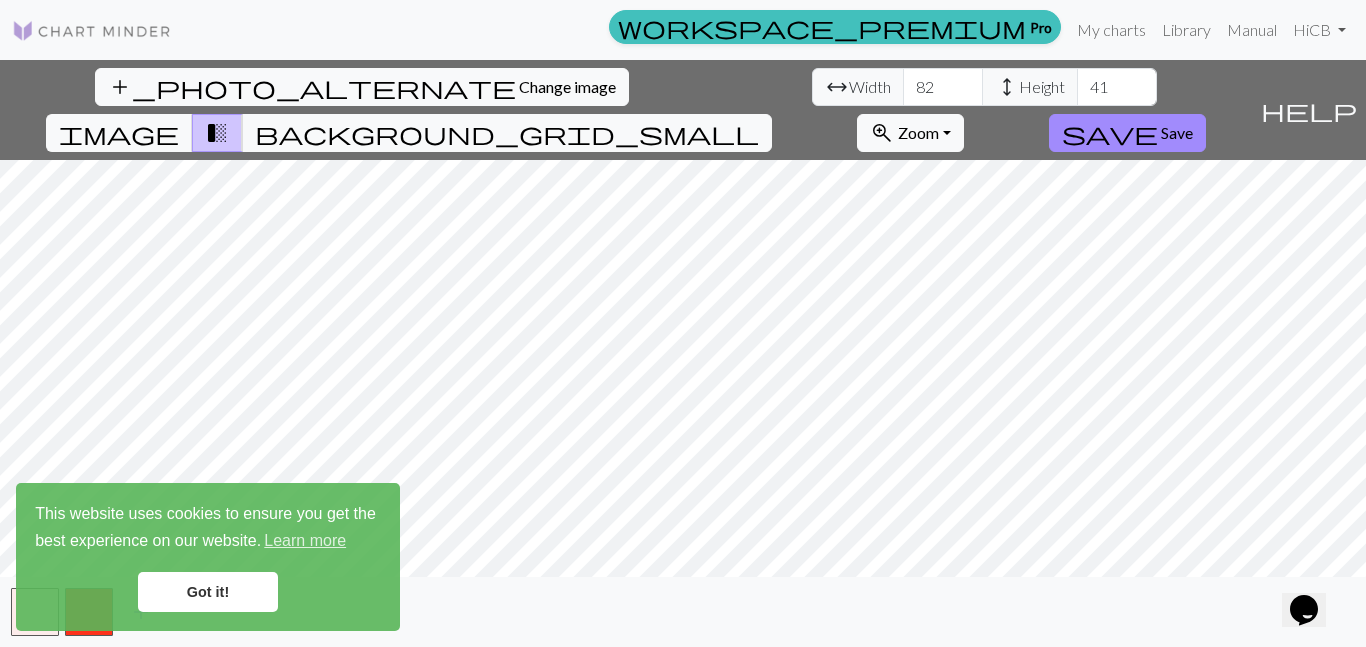 click on "Got it!" at bounding box center (208, 592) 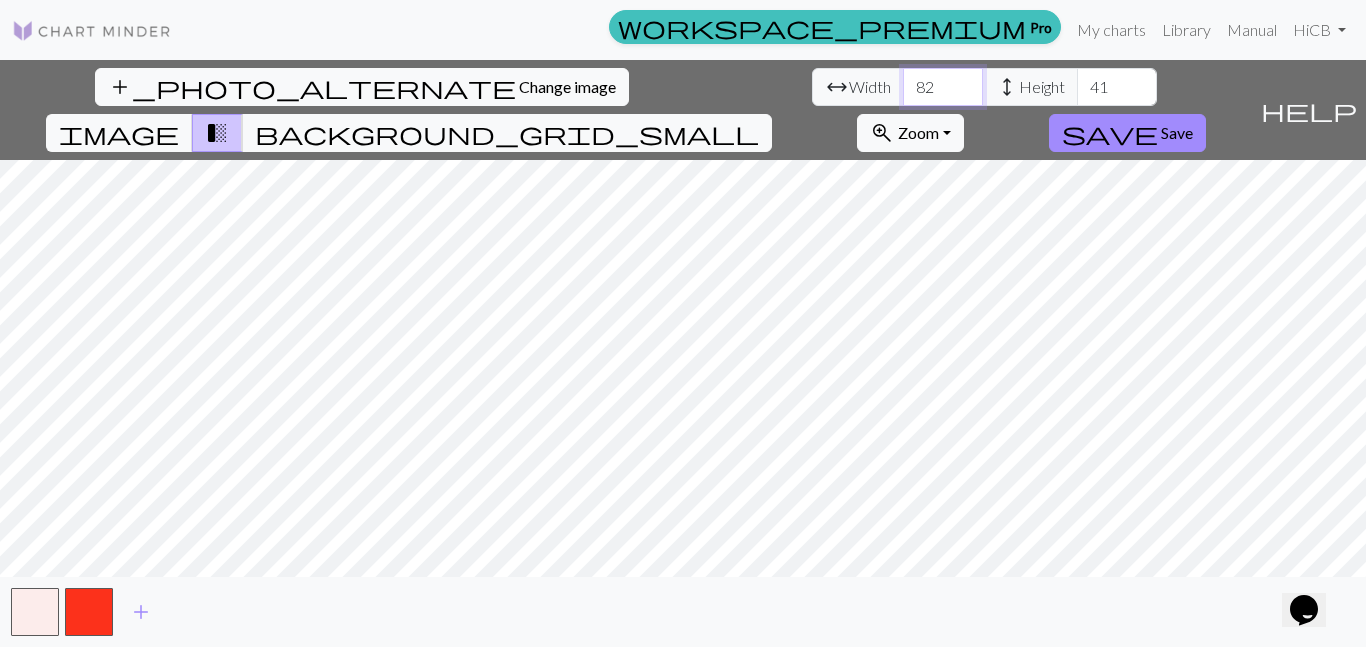 click on "82" at bounding box center (943, 87) 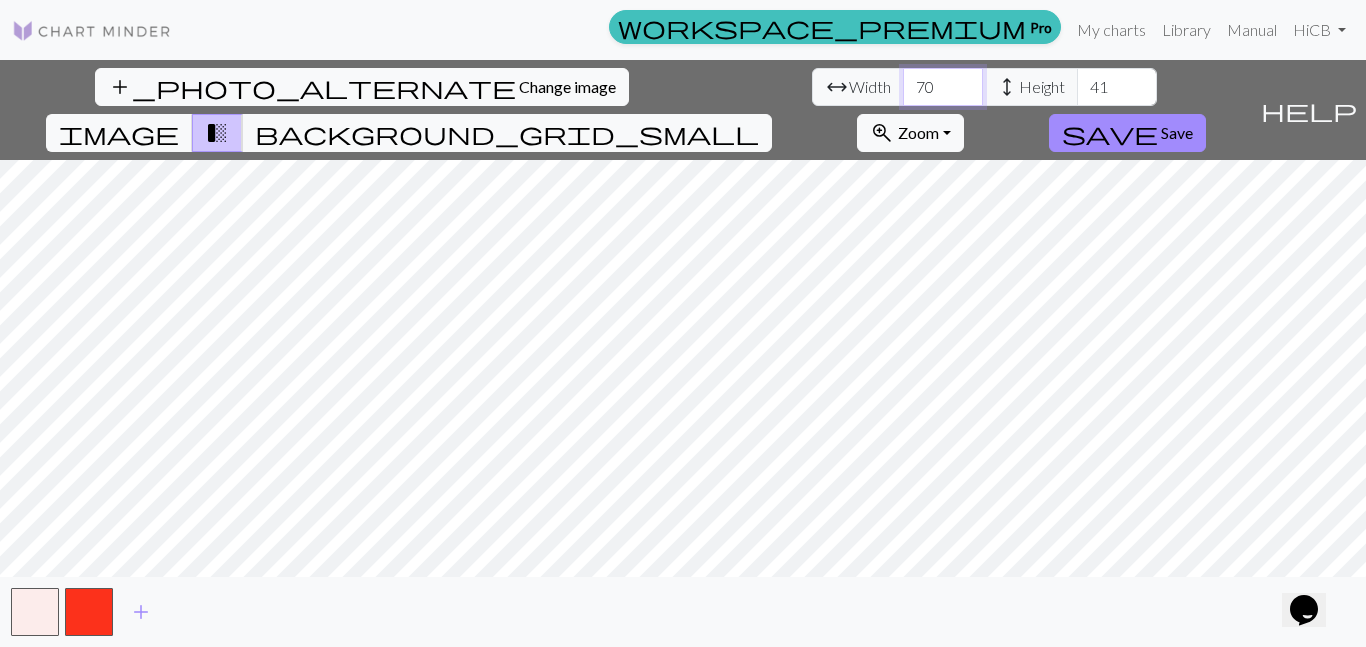 type on "70" 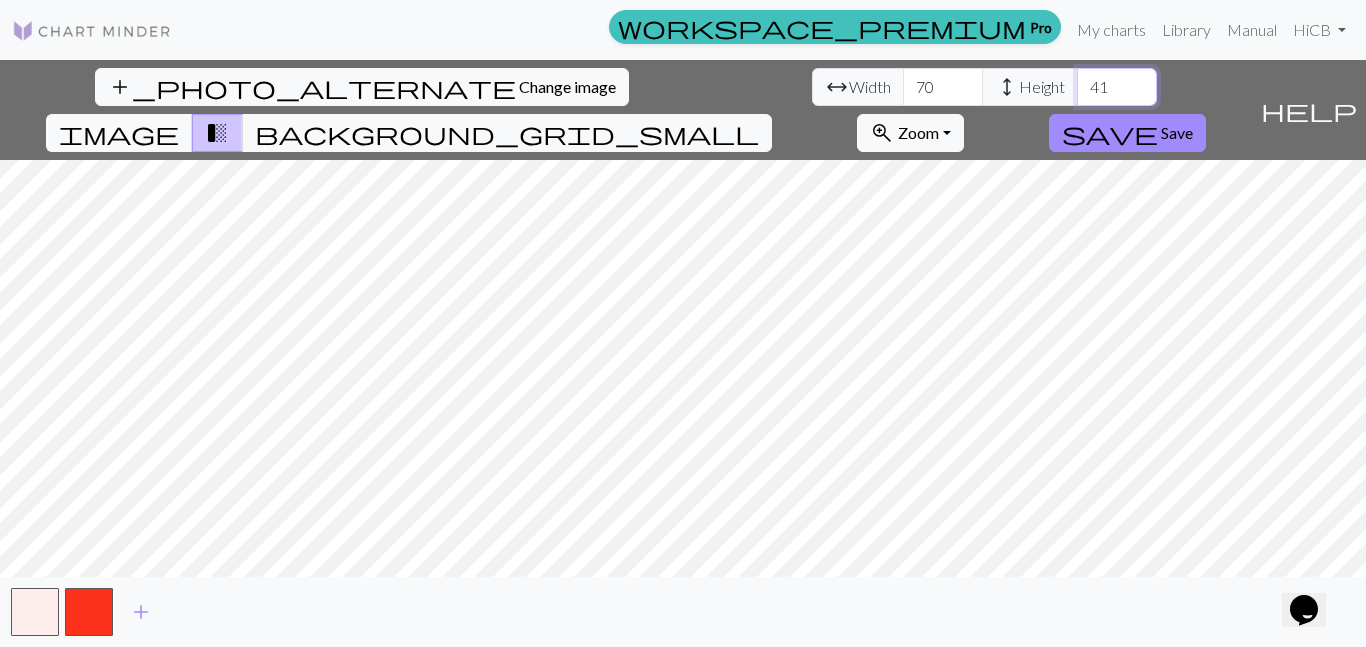 click on "41" at bounding box center [1117, 87] 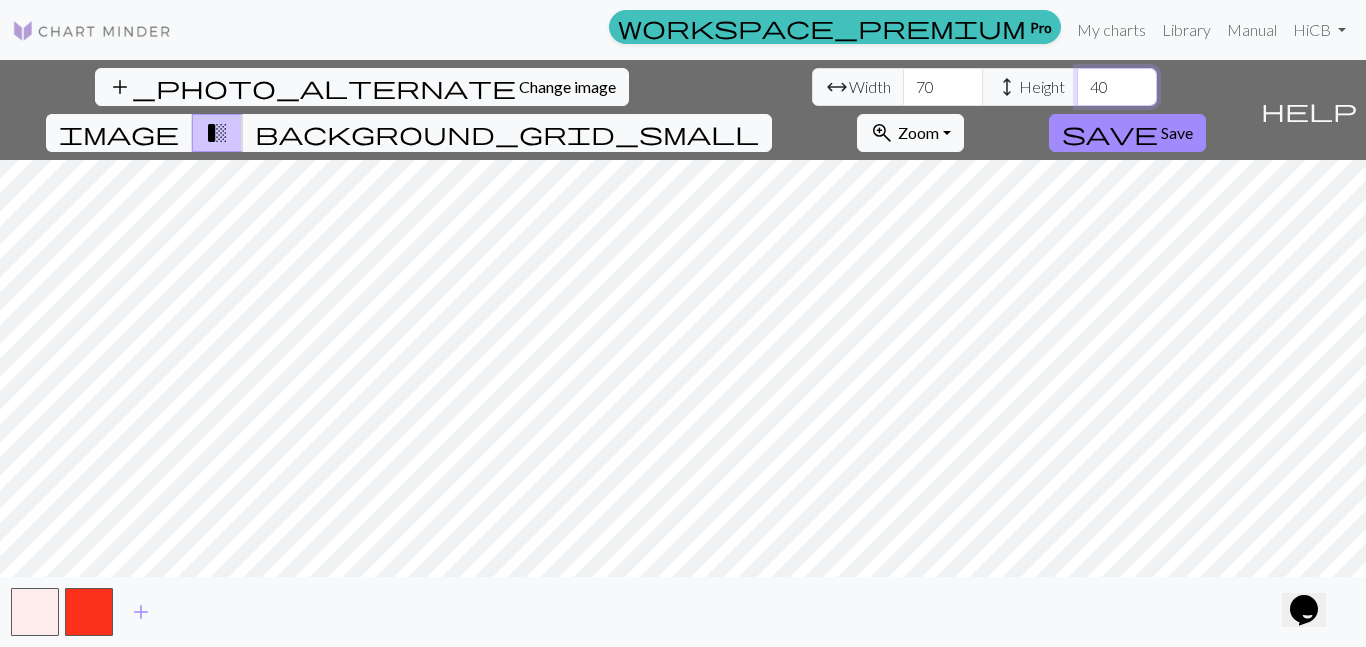 type on "4" 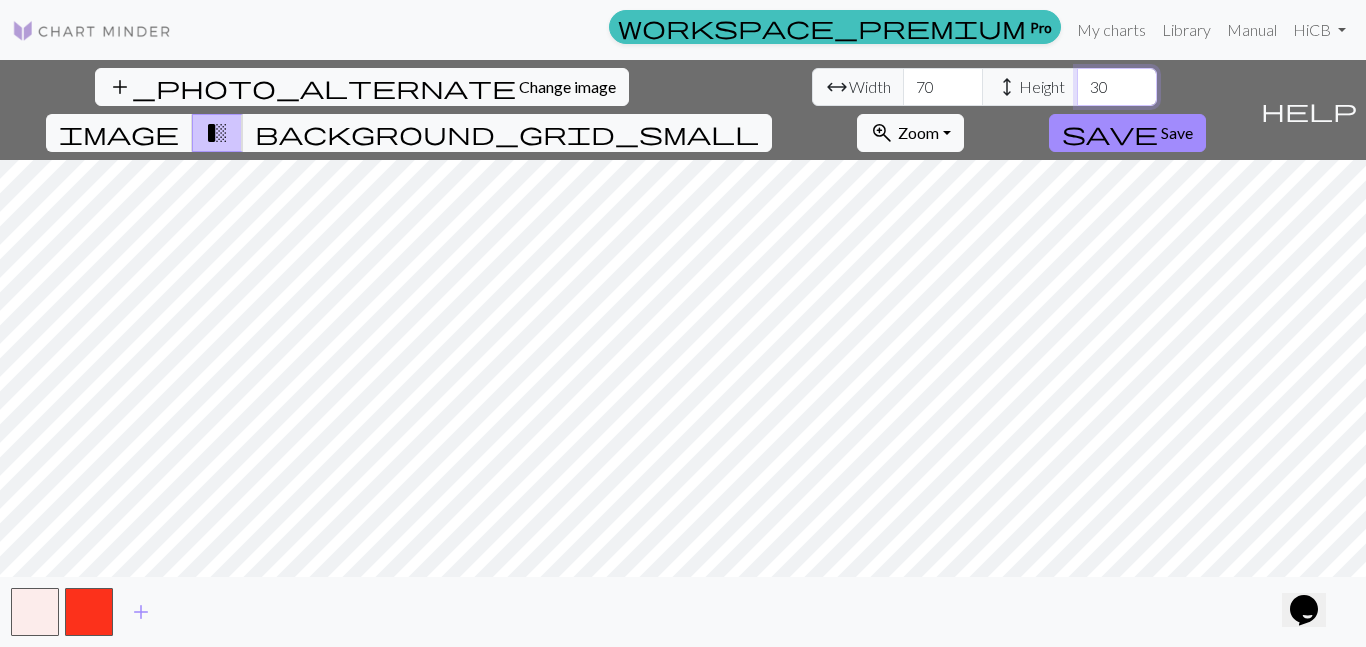 type on "30" 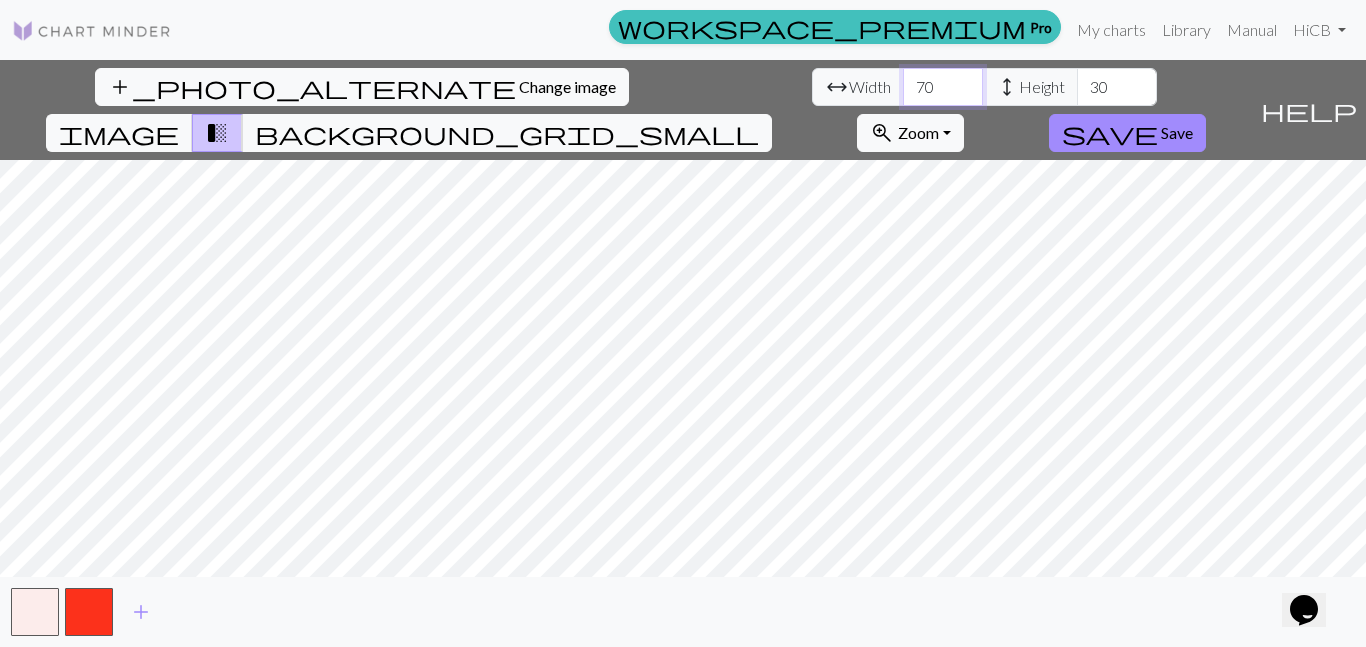 click on "70" at bounding box center [943, 87] 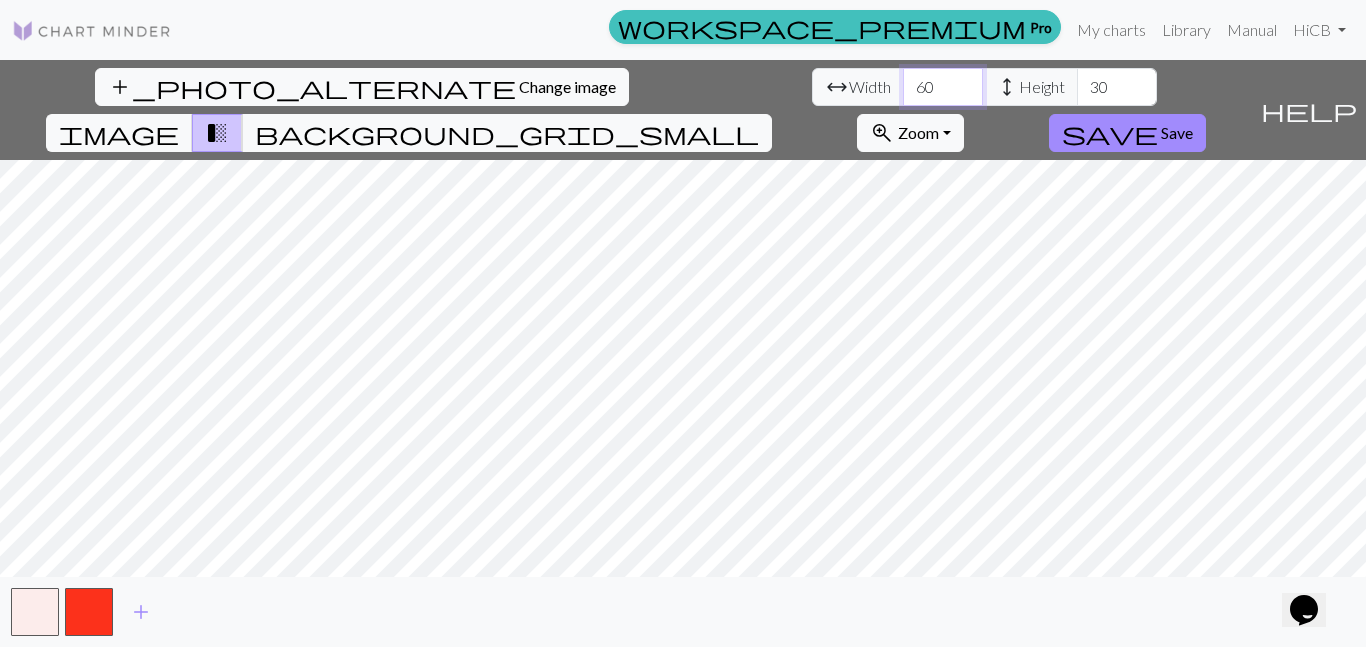 type on "6" 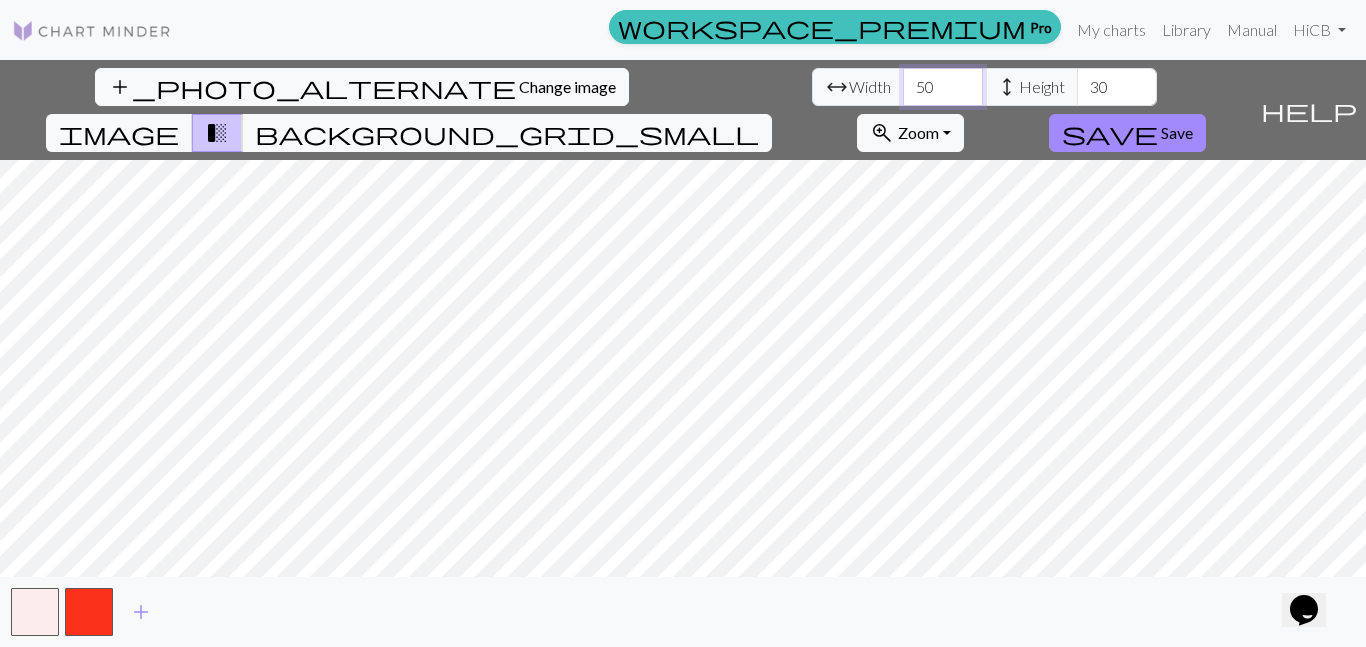 type on "5" 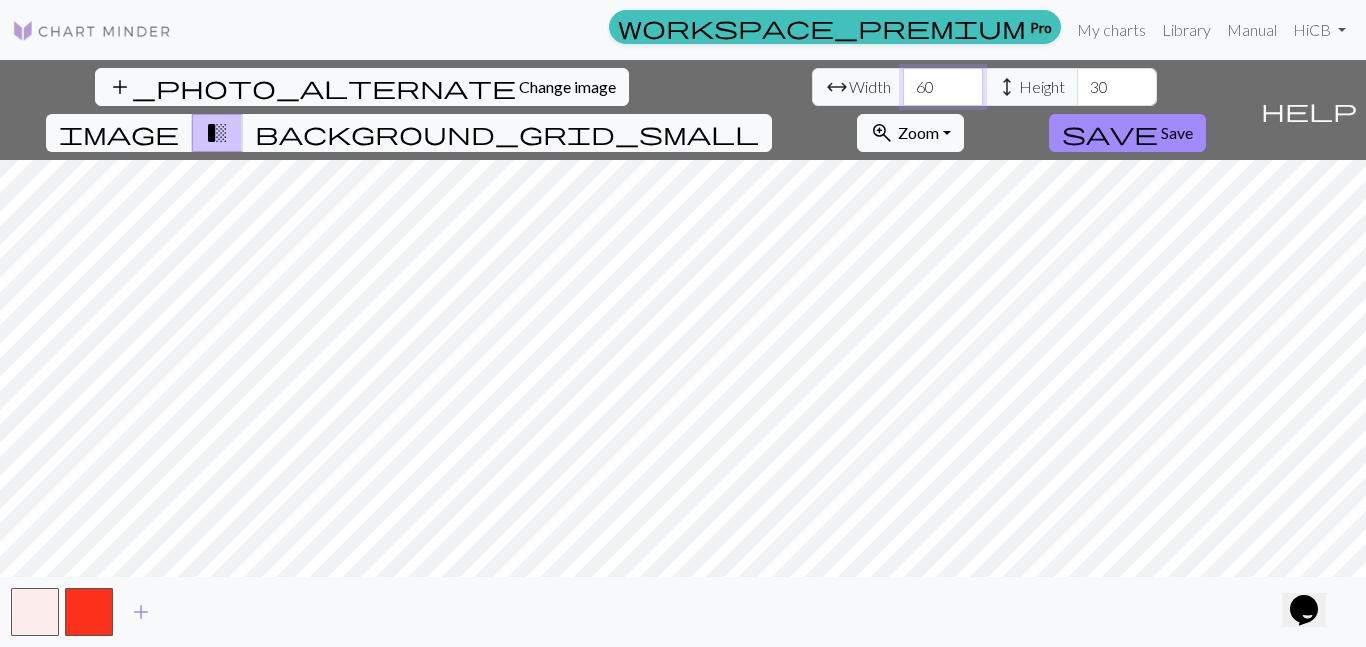 type on "6" 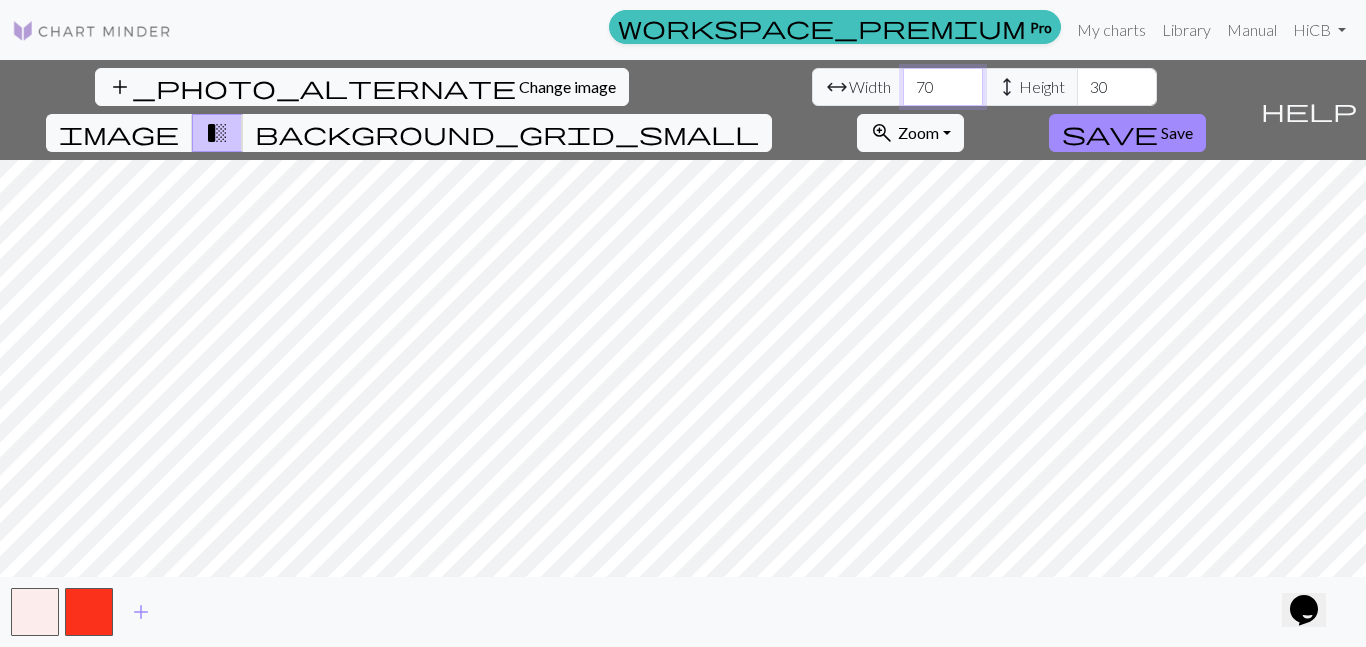 type on "7" 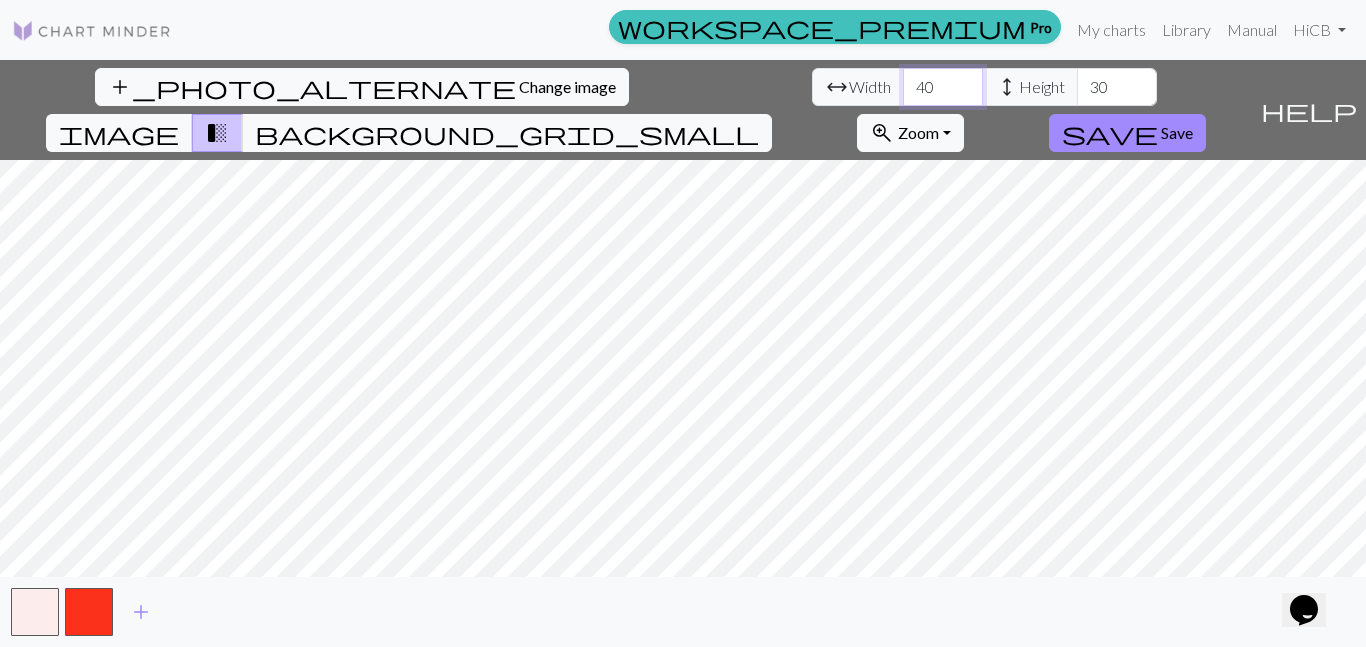 type on "4" 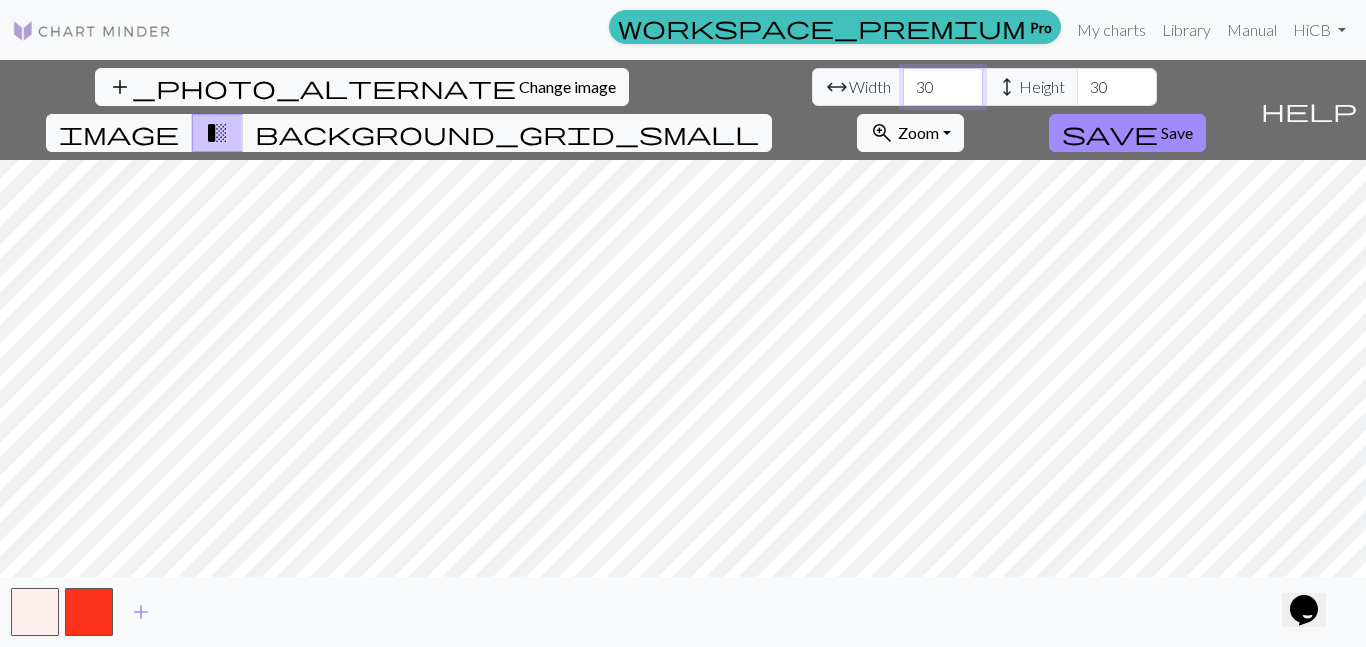 type on "3" 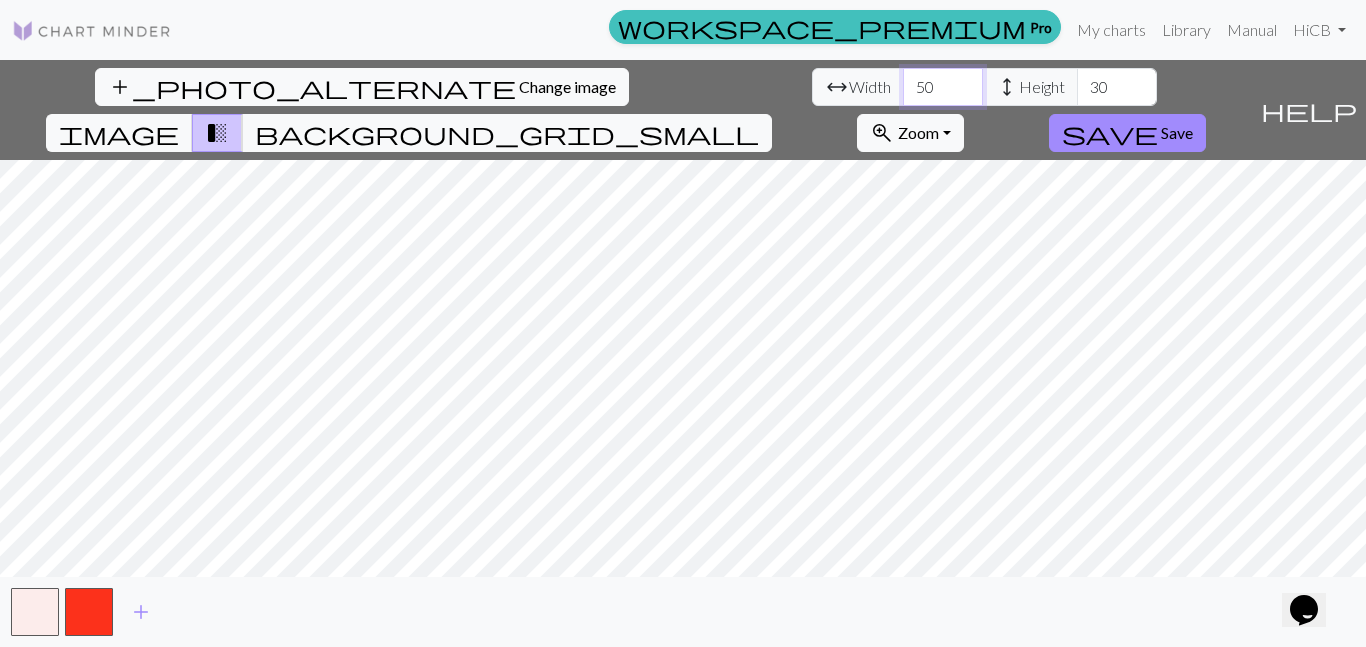 type on "50" 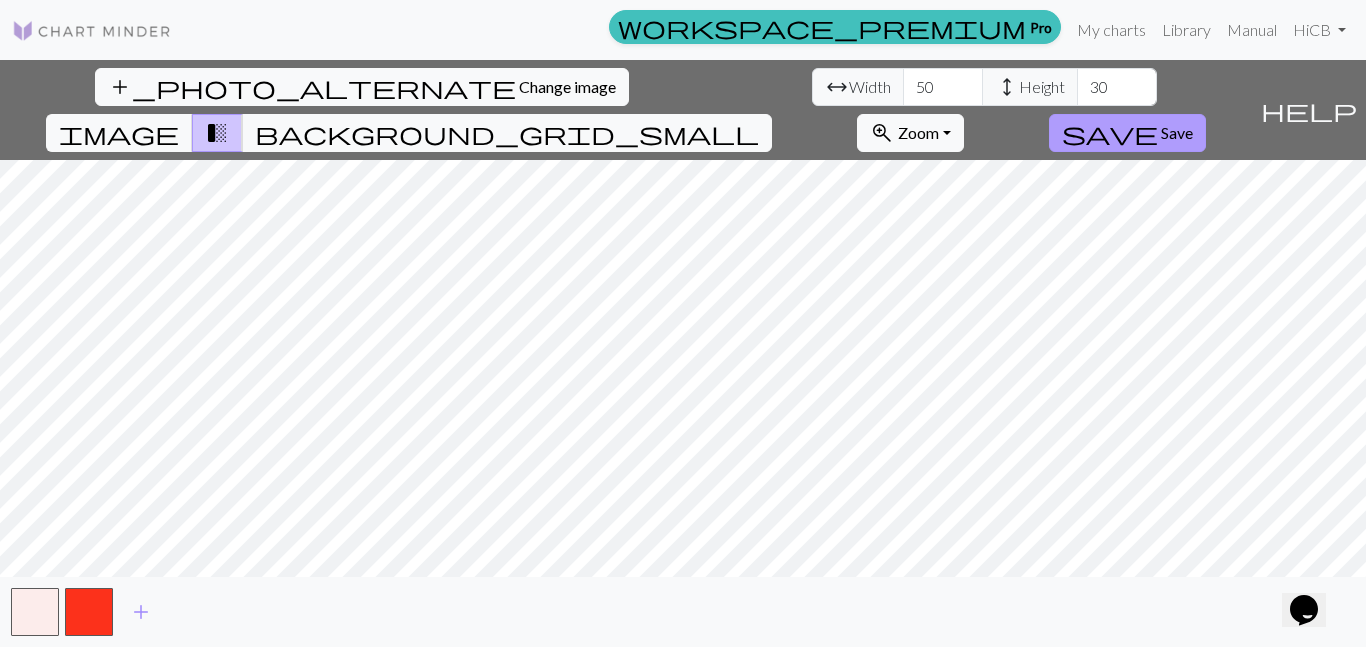 click on "save   Save" at bounding box center [1127, 133] 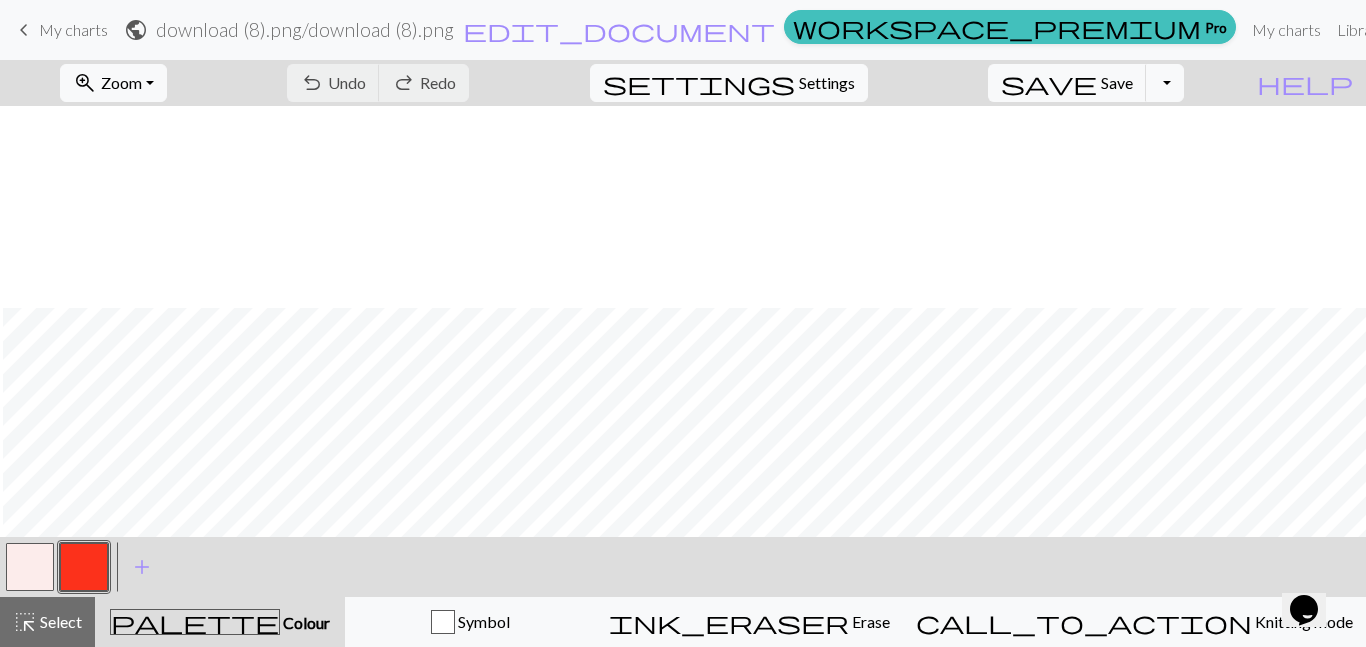 scroll, scrollTop: 202, scrollLeft: 3, axis: both 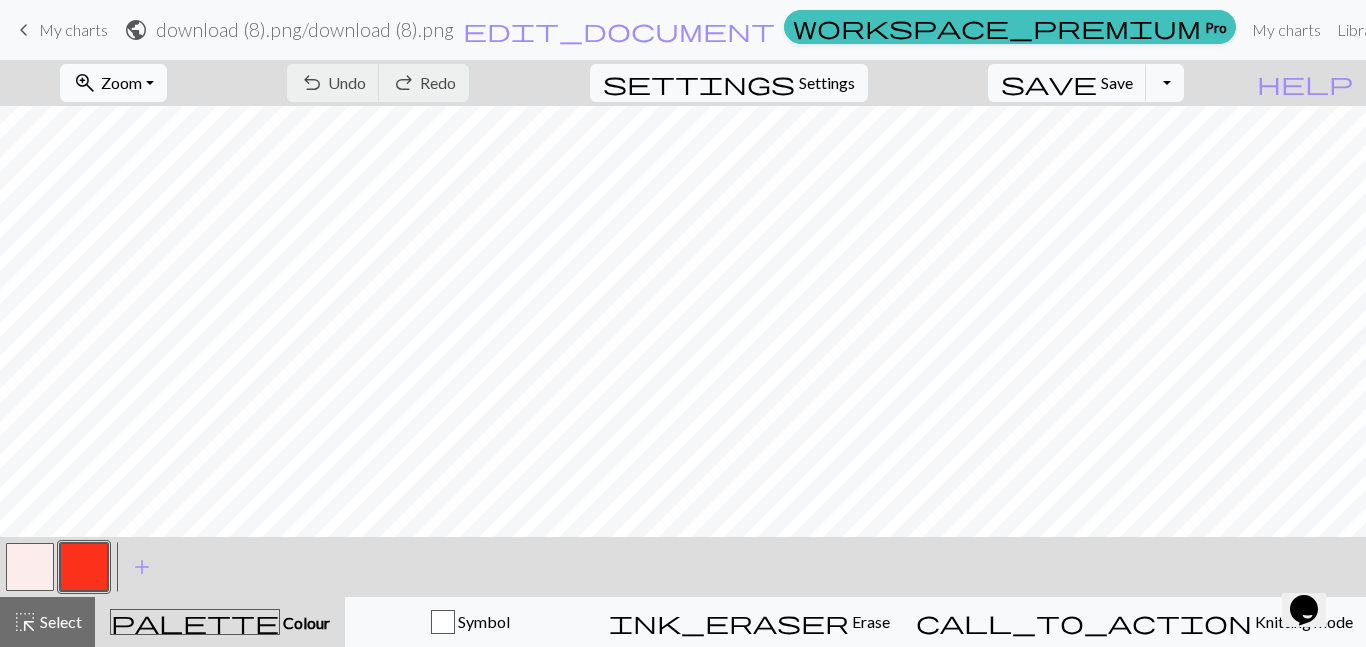 click on "zoom_in Zoom Zoom" at bounding box center [113, 83] 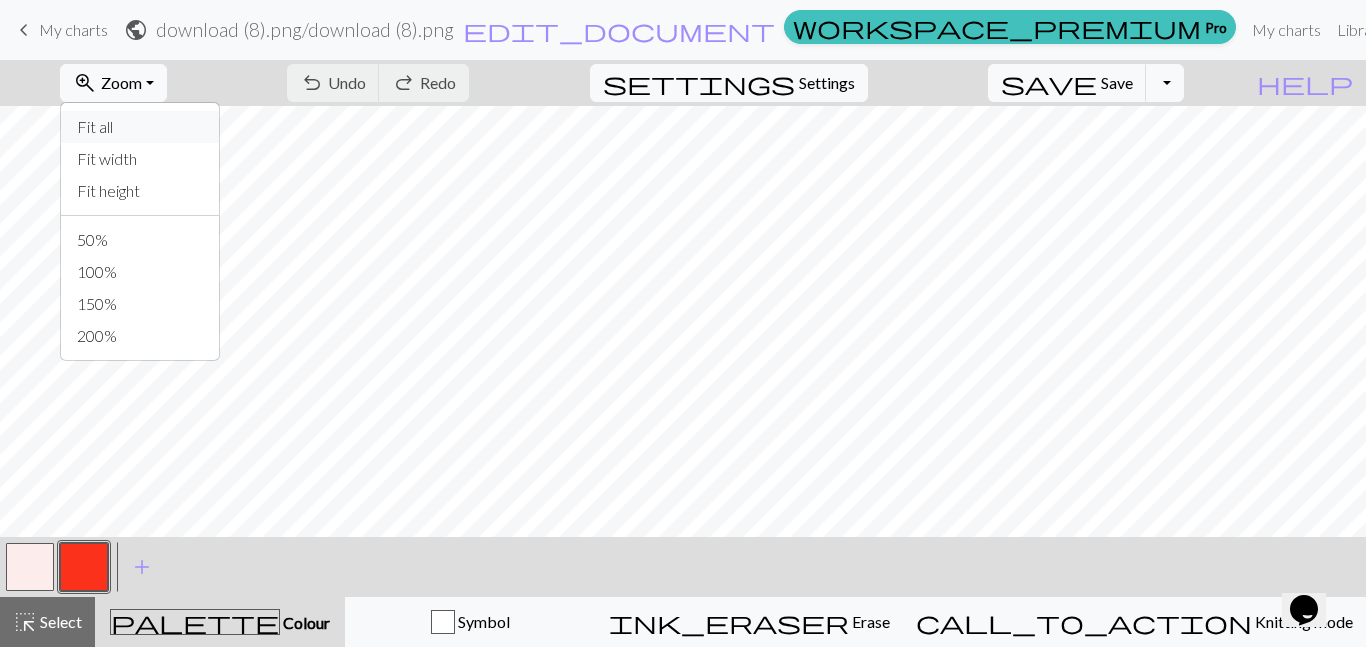 click on "Fit all" at bounding box center (140, 127) 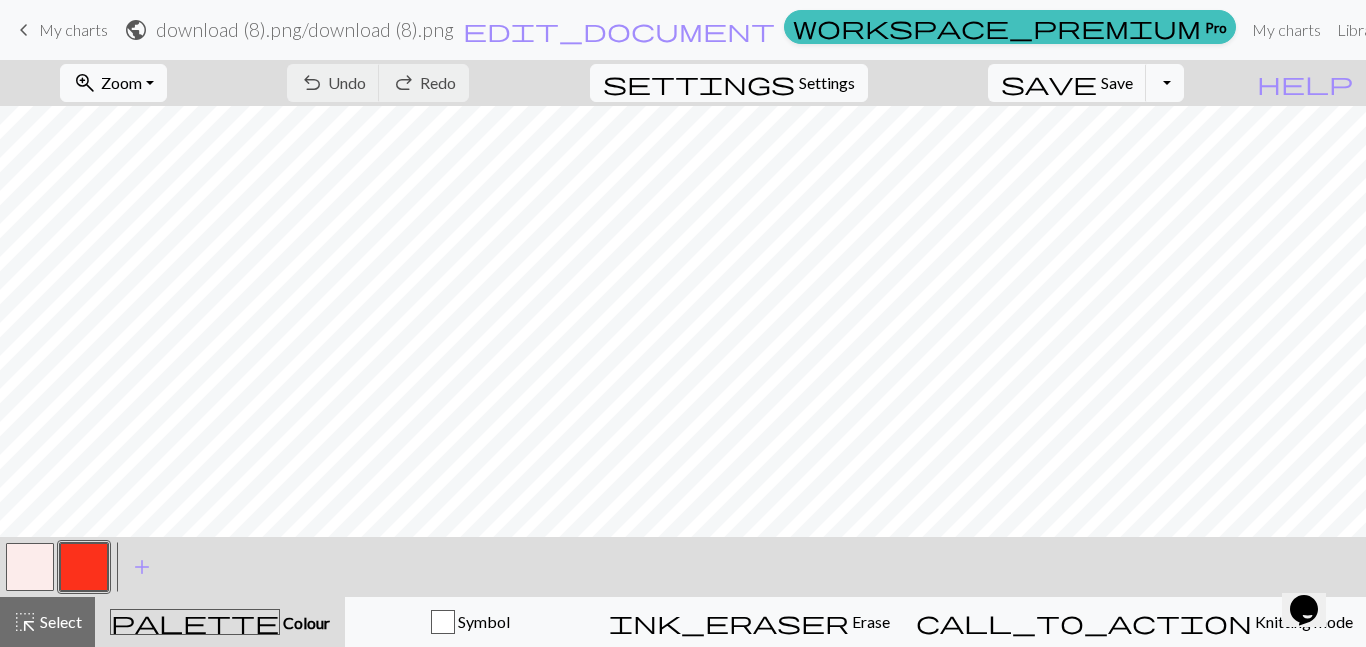 scroll, scrollTop: 0, scrollLeft: 0, axis: both 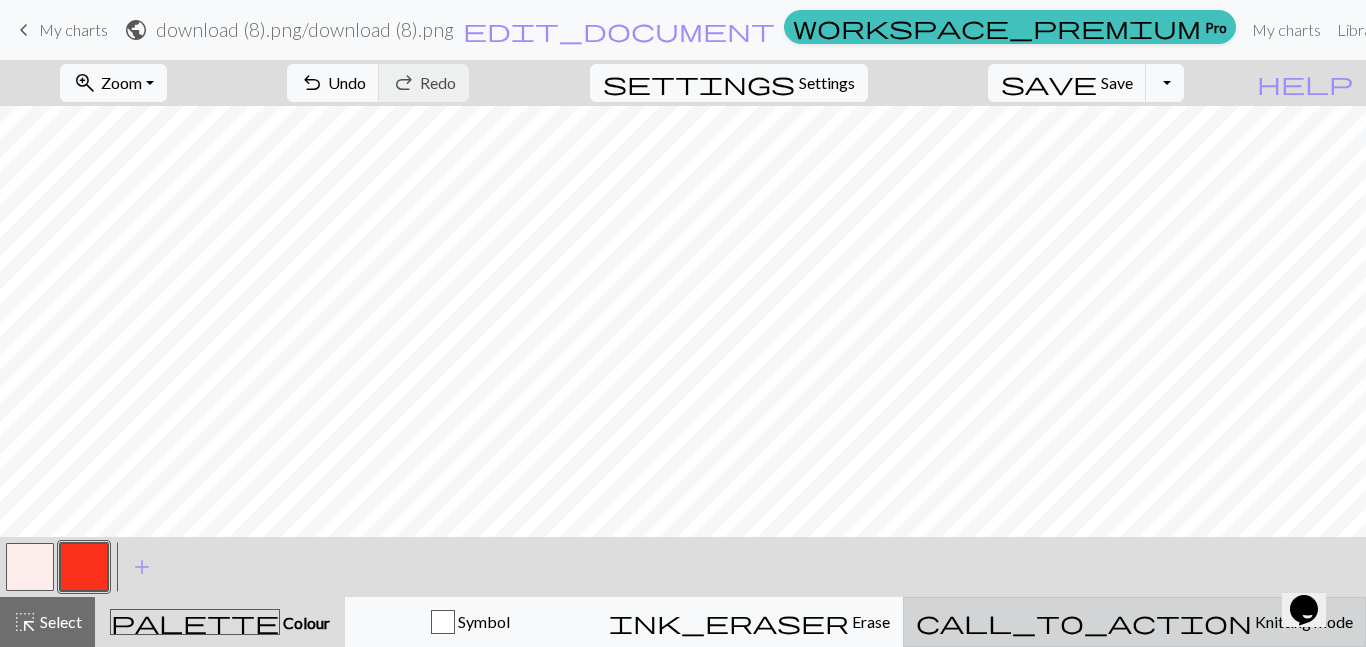 click on "call_to_action   Knitting mode   Knitting mode" at bounding box center [1134, 622] 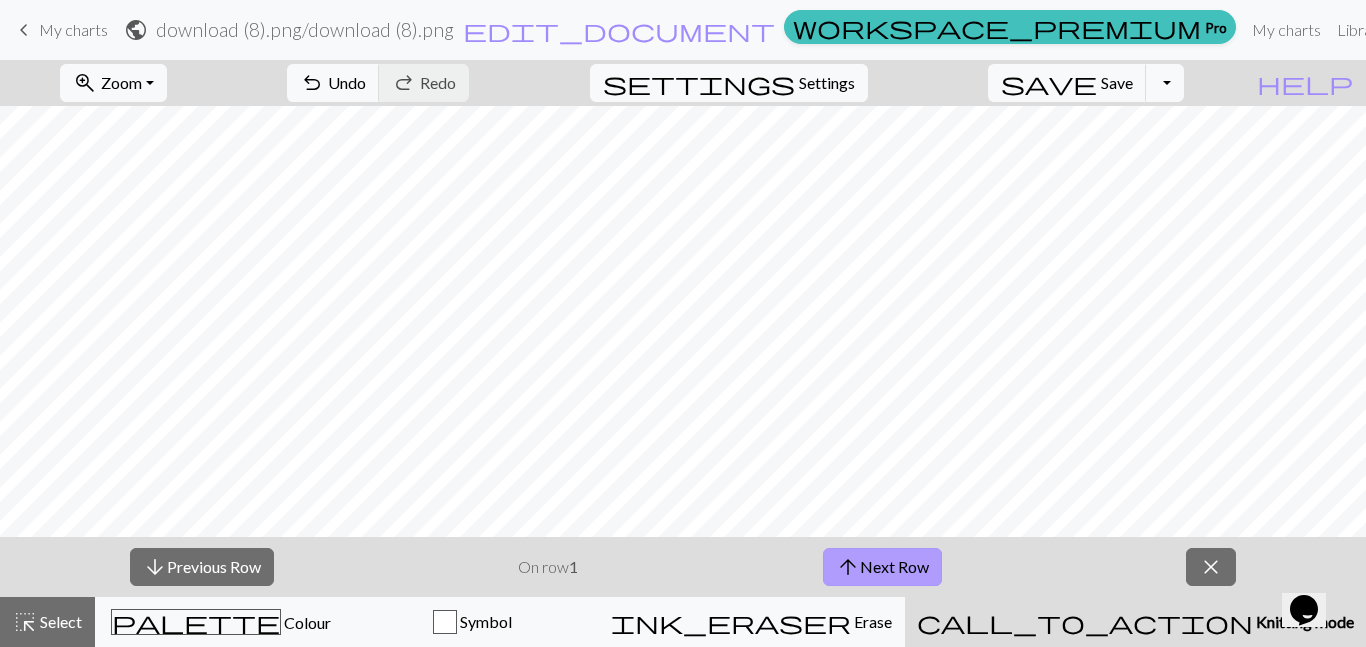 click on "arrow_upward  Next Row" at bounding box center [882, 567] 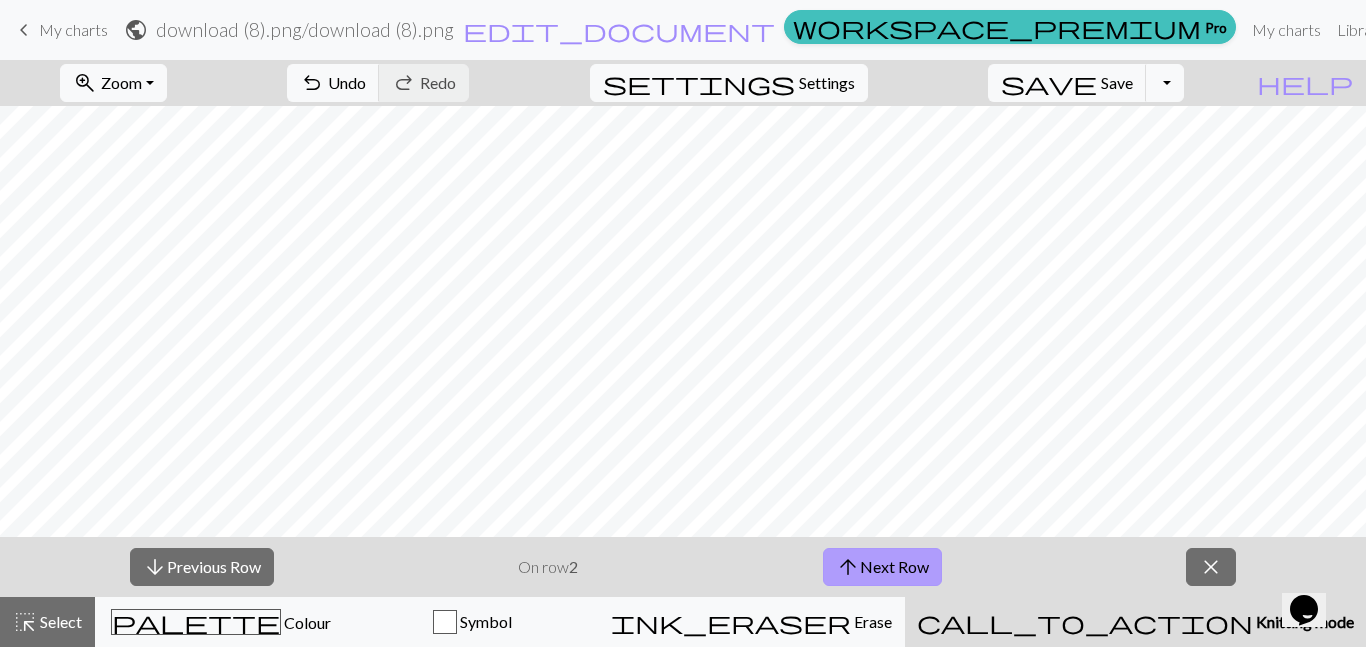 click on "arrow_upward  Next Row" at bounding box center [882, 567] 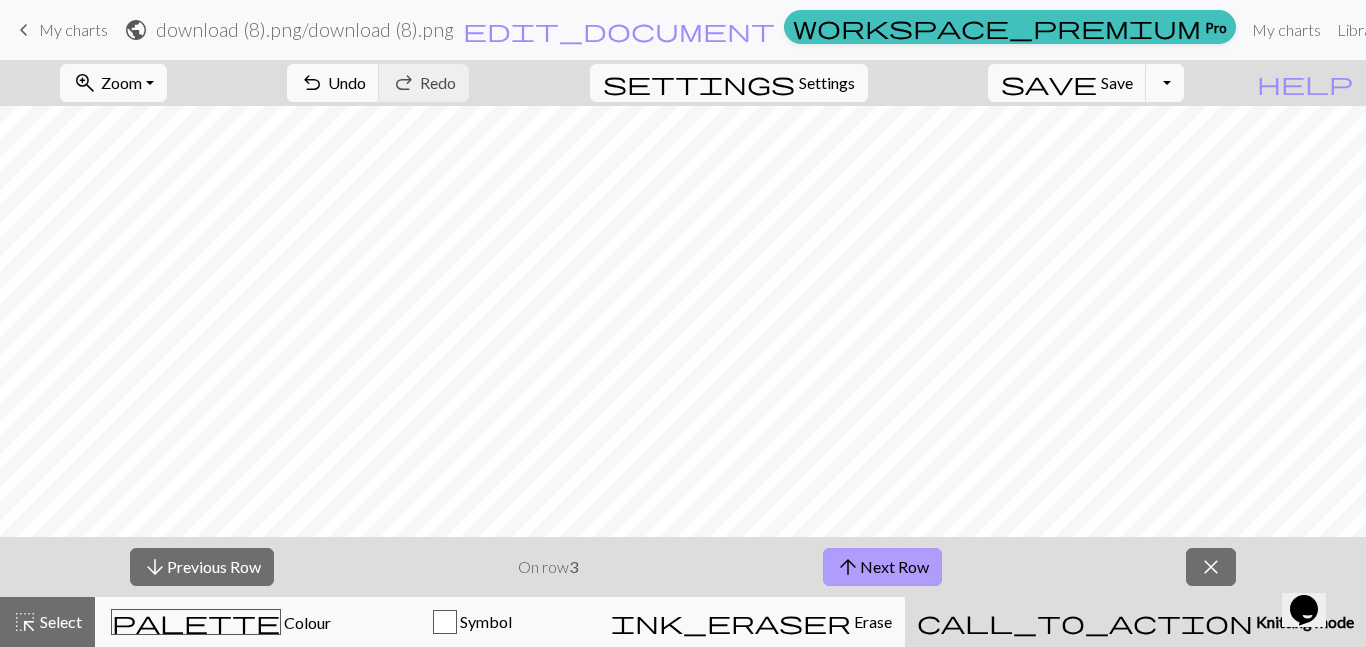click on "arrow_upward  Next Row" at bounding box center [882, 567] 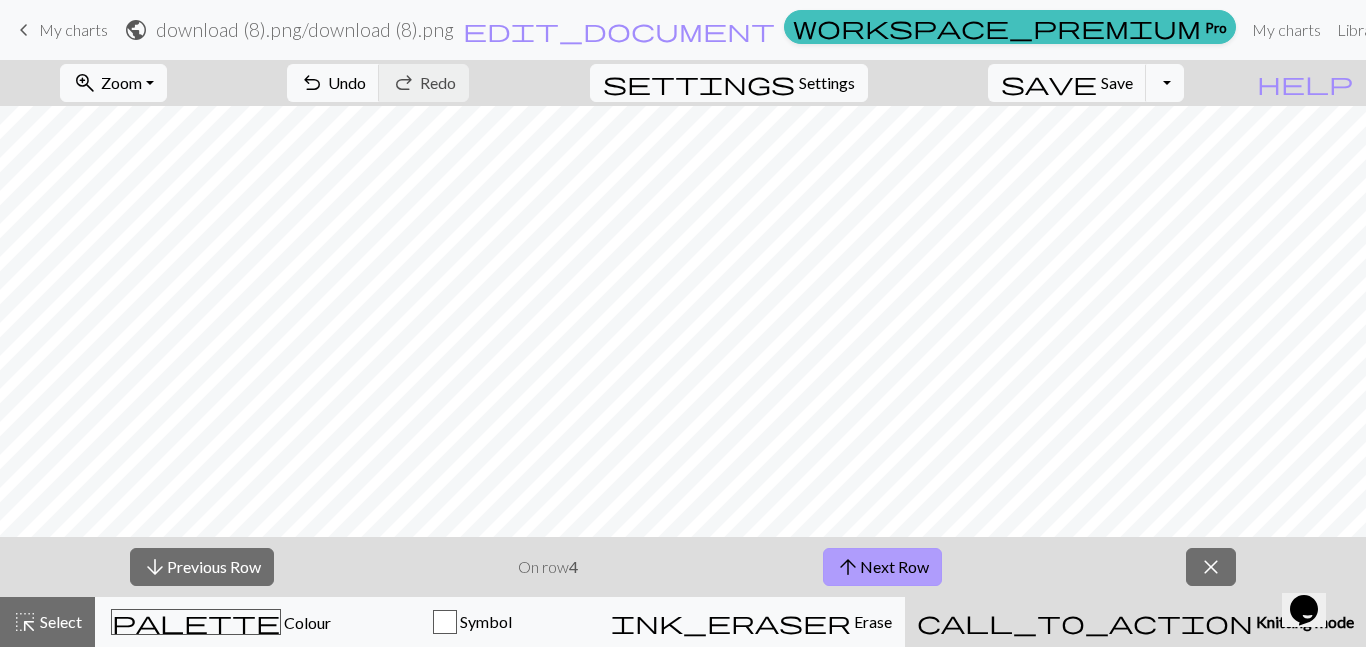 click on "arrow_upward  Next Row" at bounding box center (882, 567) 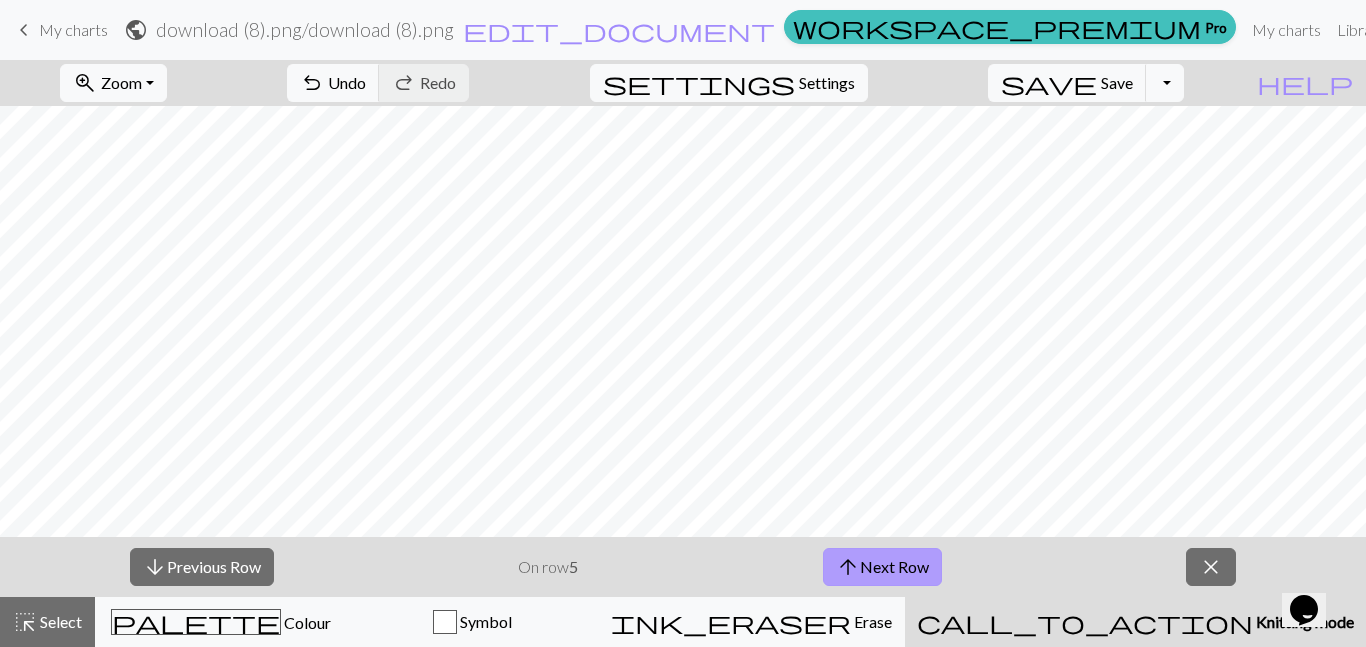 click on "arrow_upward  Next Row" at bounding box center (882, 567) 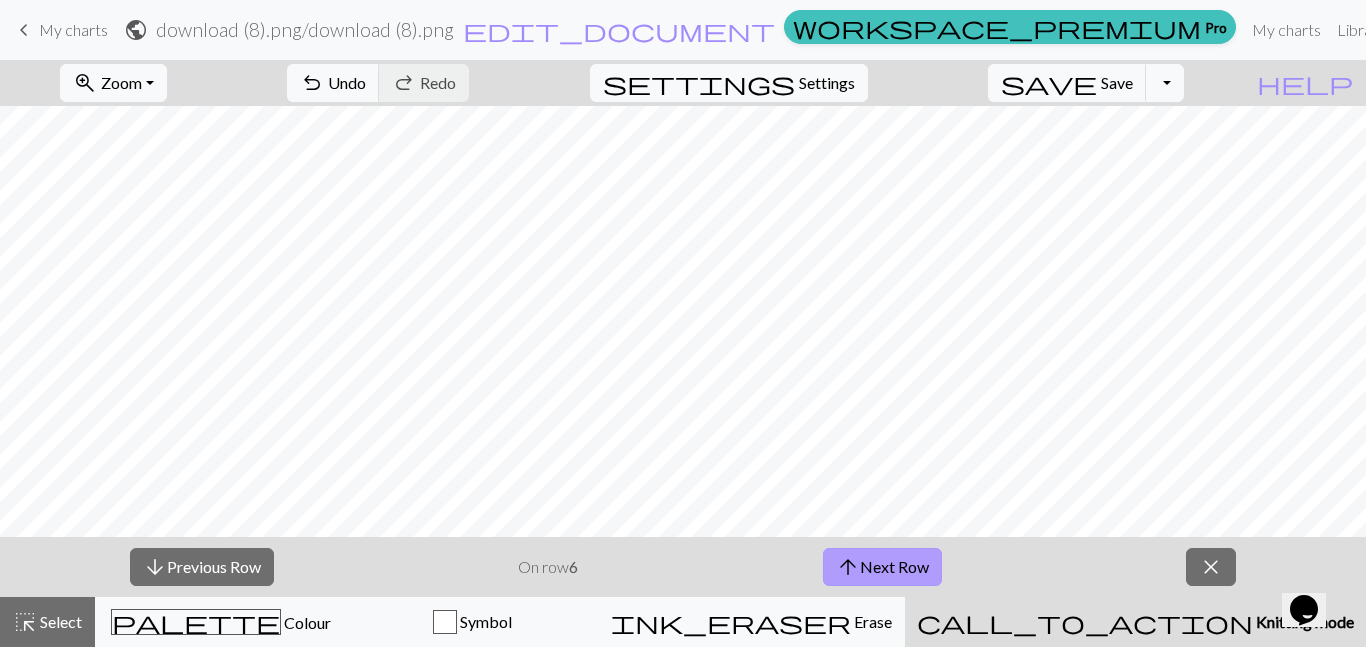 click on "arrow_upward  Next Row" at bounding box center [882, 567] 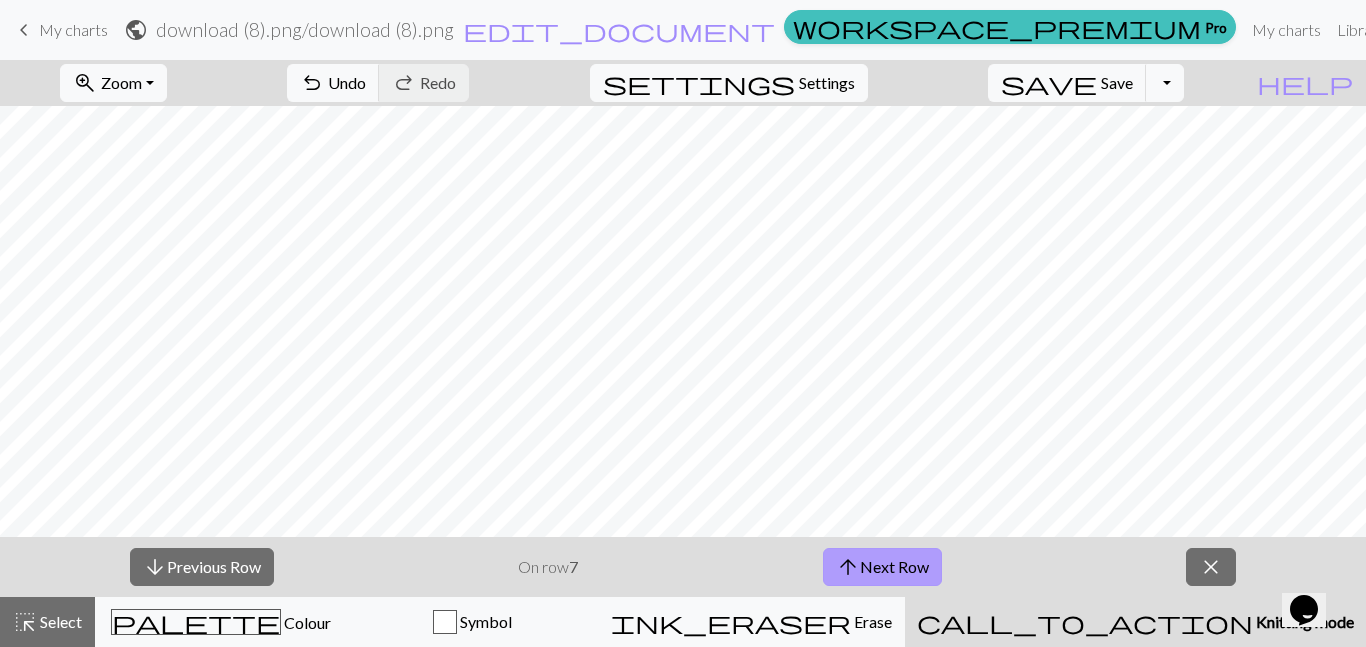 click on "arrow_upward  Next Row" at bounding box center (882, 567) 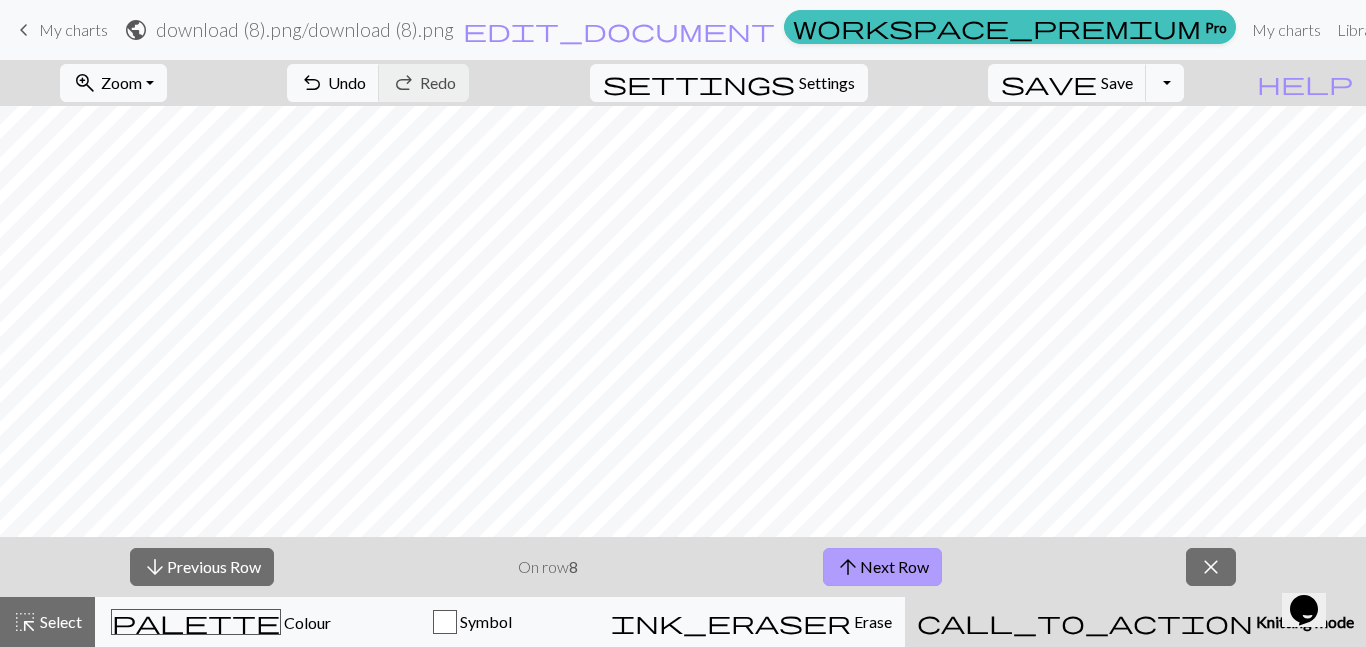 click on "arrow_upward  Next Row" at bounding box center [882, 567] 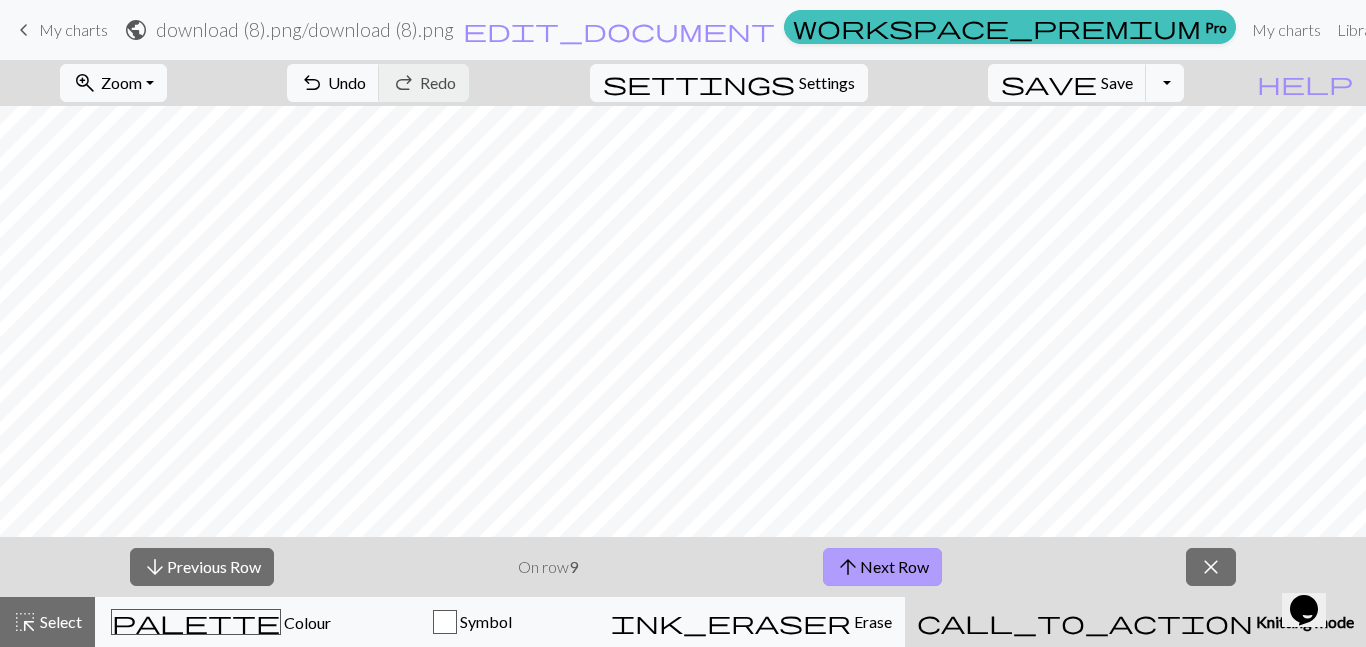 click on "arrow_upward  Next Row" at bounding box center (882, 567) 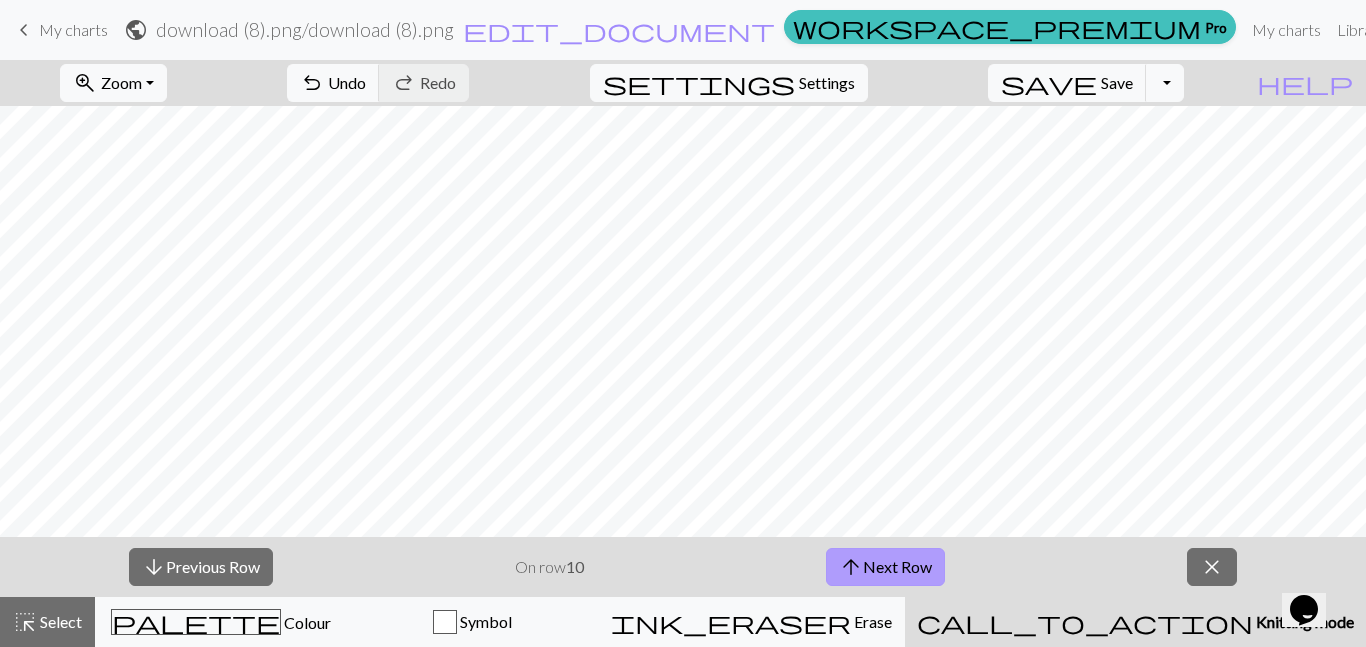 click on "arrow_upward  Next Row" at bounding box center (885, 567) 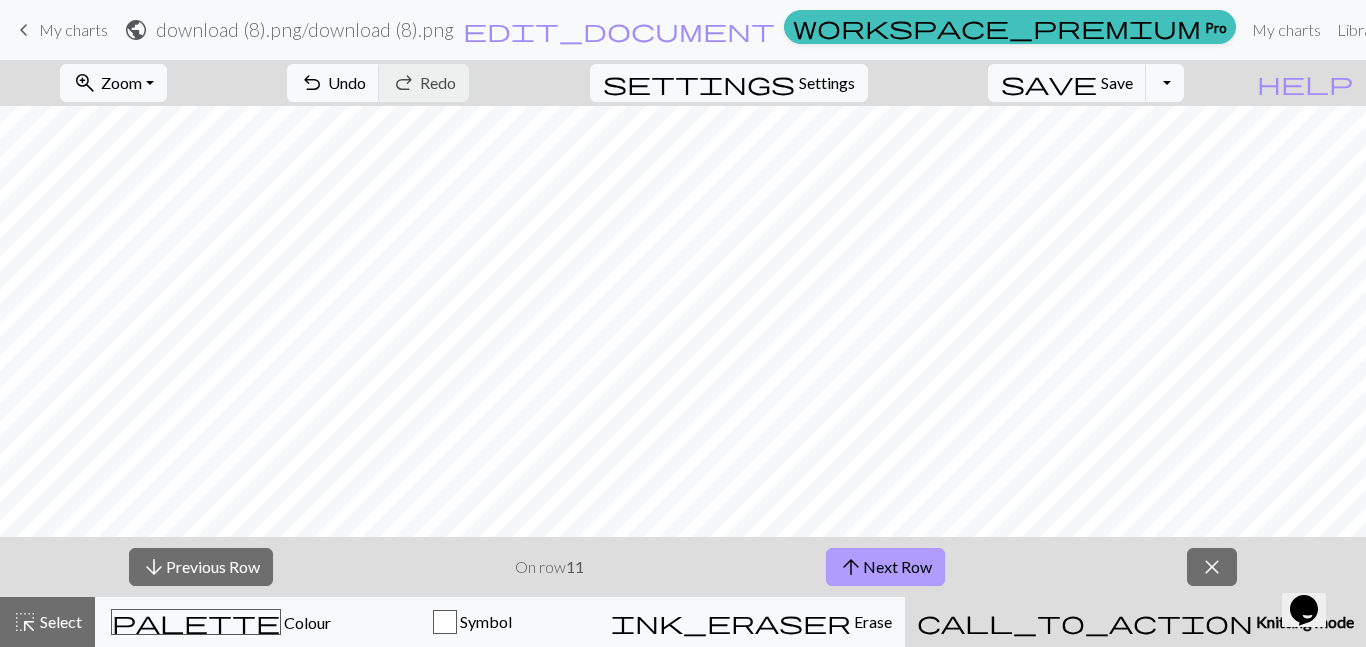 click on "arrow_upward  Next Row" at bounding box center [885, 567] 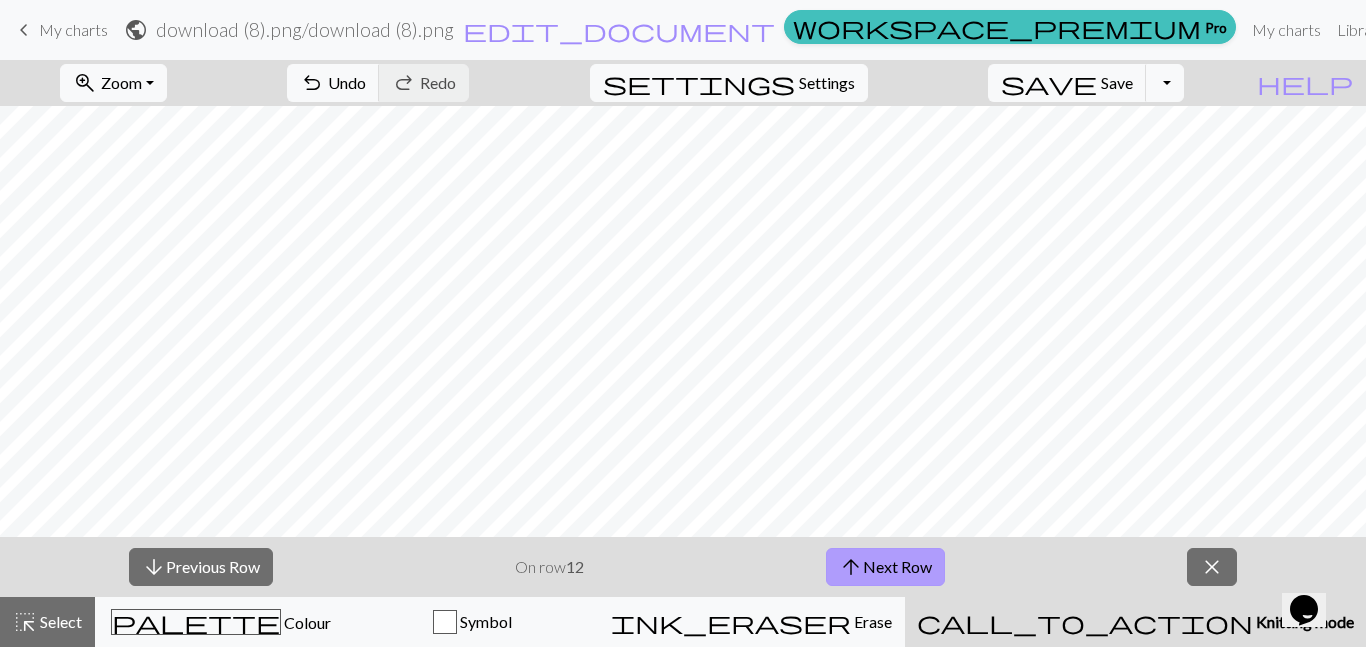 click on "arrow_upward  Next Row" at bounding box center (885, 567) 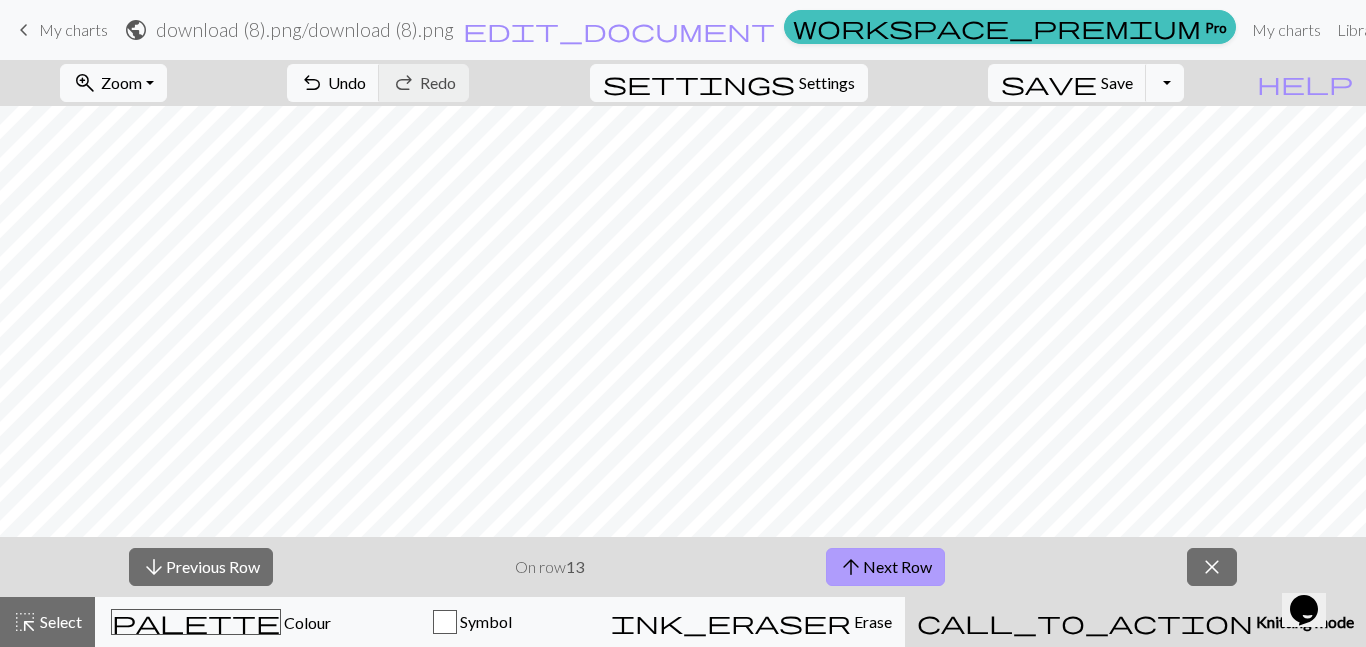 click on "arrow_upward  Next Row" at bounding box center [885, 567] 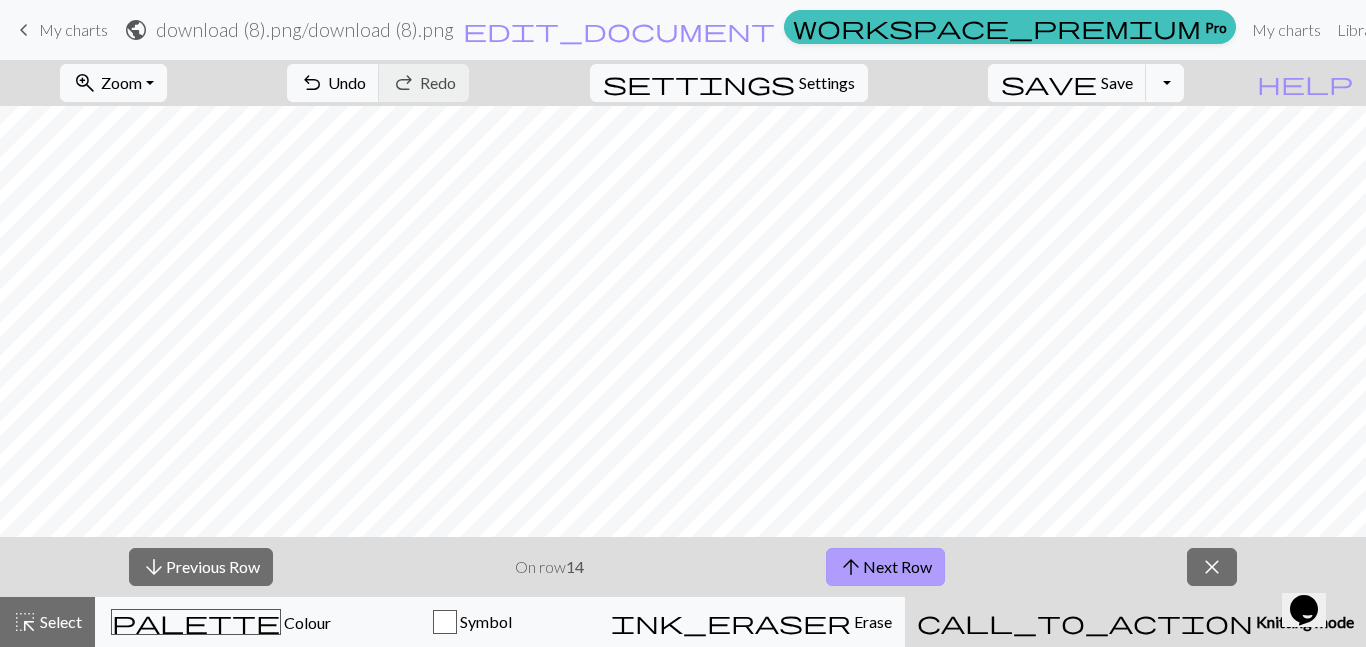click on "arrow_upward  Next Row" at bounding box center [885, 567] 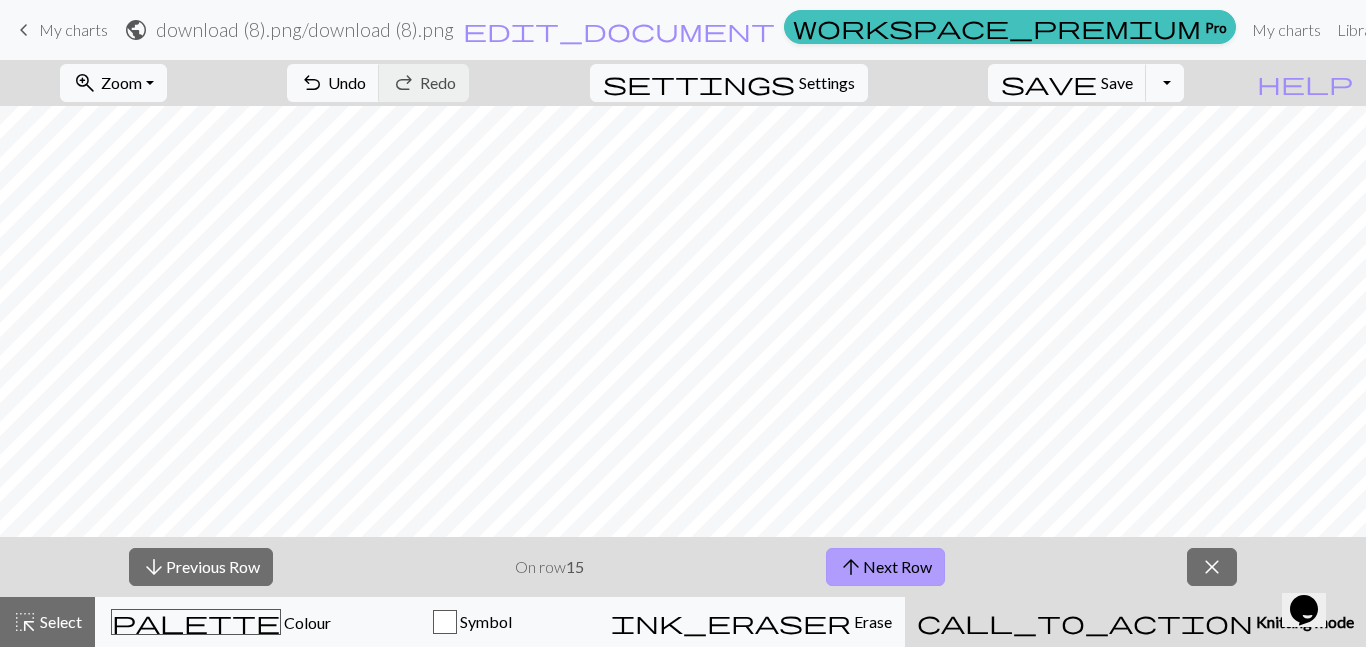 click on "arrow_upward  Next Row" at bounding box center [885, 567] 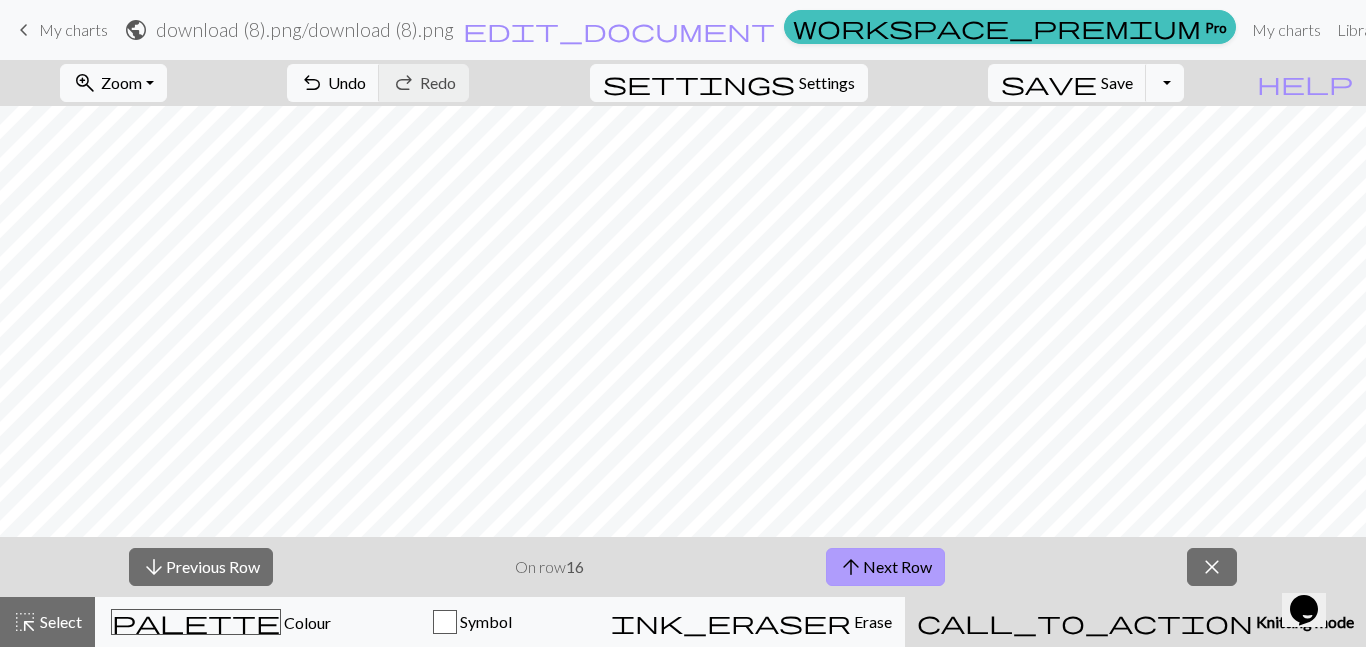 click on "arrow_upward  Next Row" at bounding box center (885, 567) 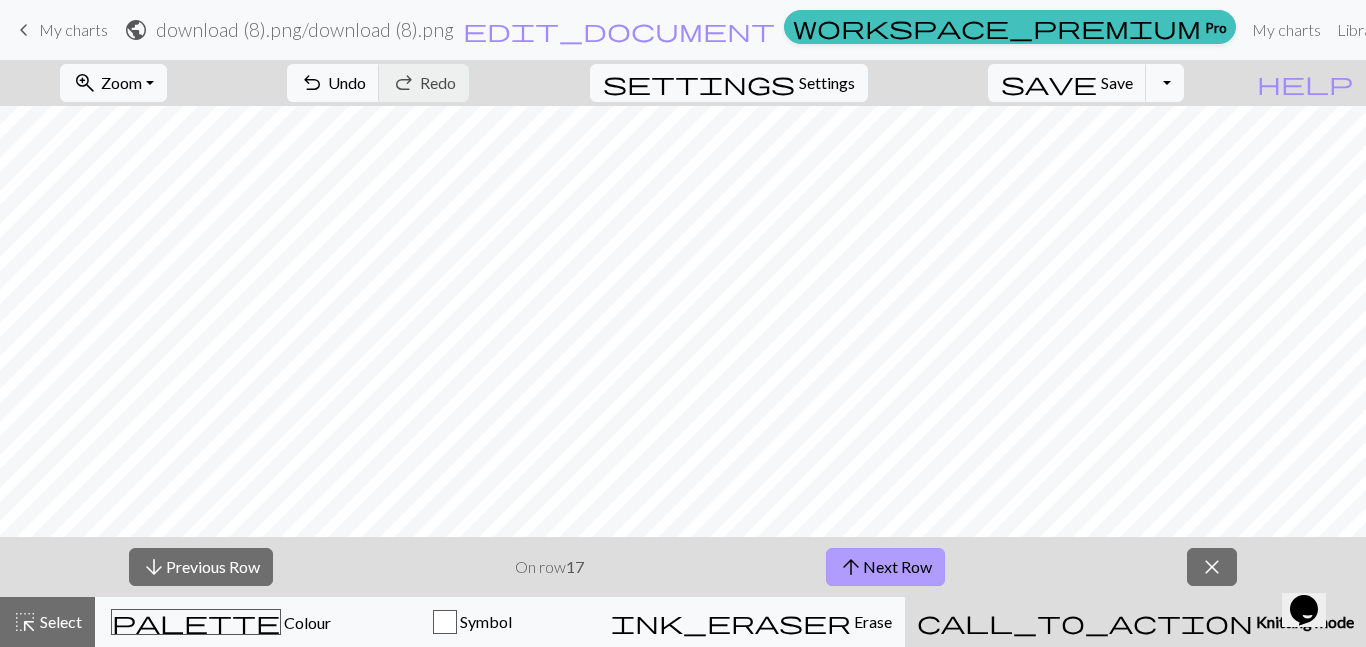 click on "arrow_upward  Next Row" at bounding box center [885, 567] 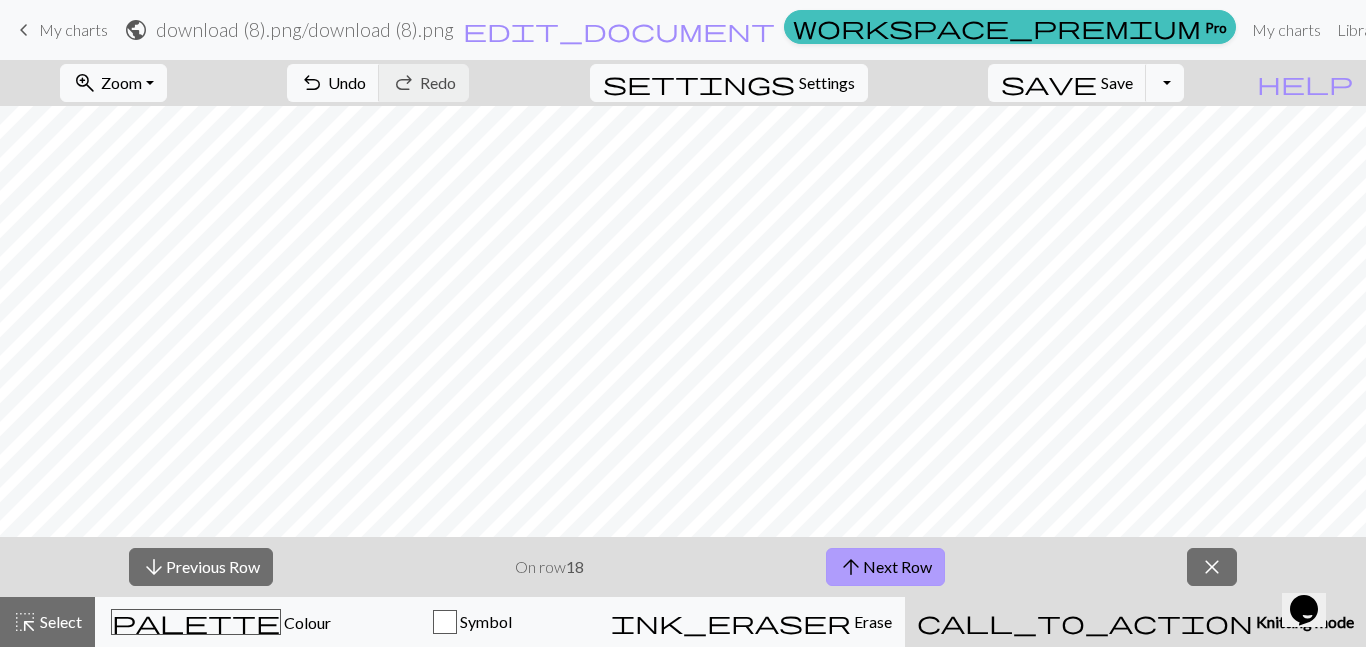 click on "arrow_upward  Next Row" at bounding box center (885, 567) 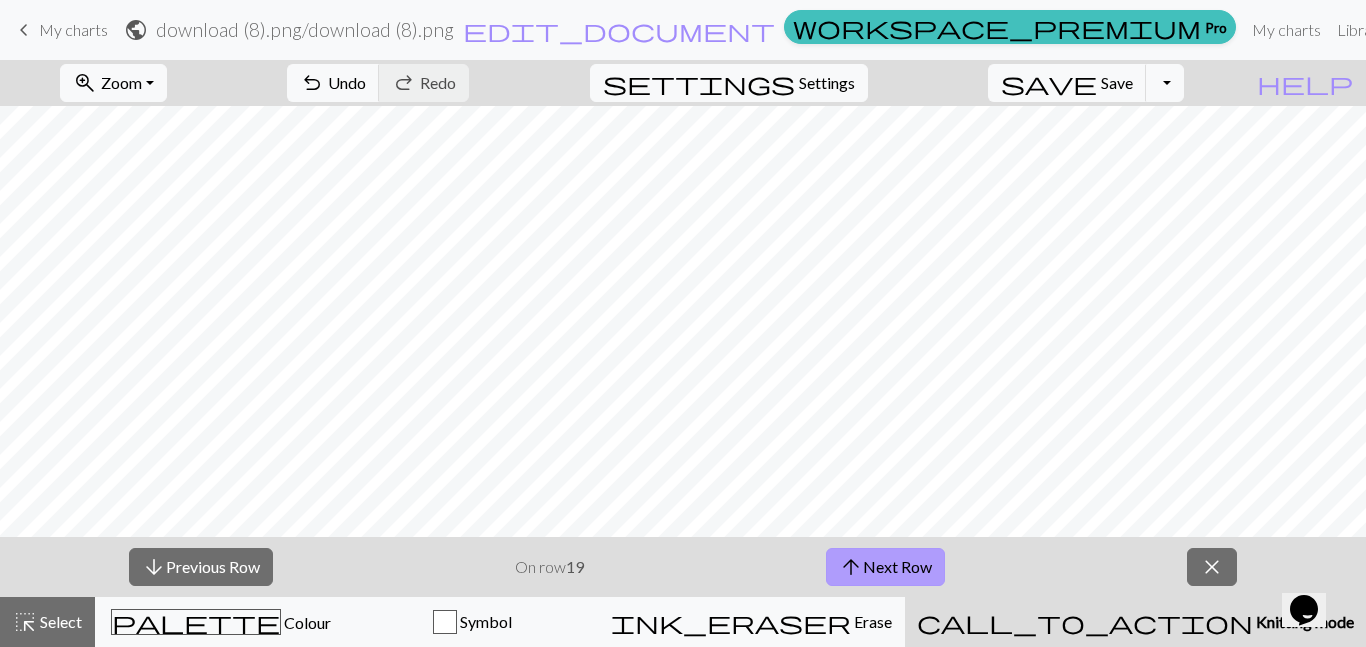 click on "arrow_upward  Next Row" at bounding box center [885, 567] 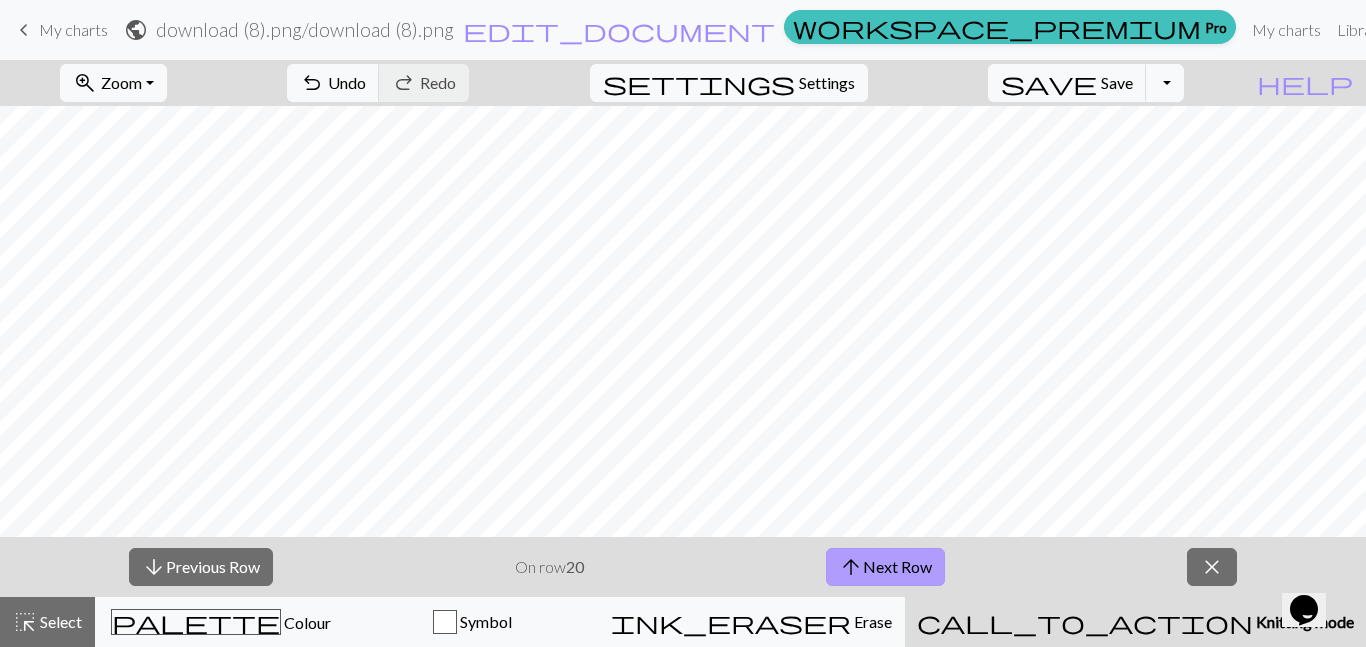 click on "arrow_upward  Next Row" at bounding box center (885, 567) 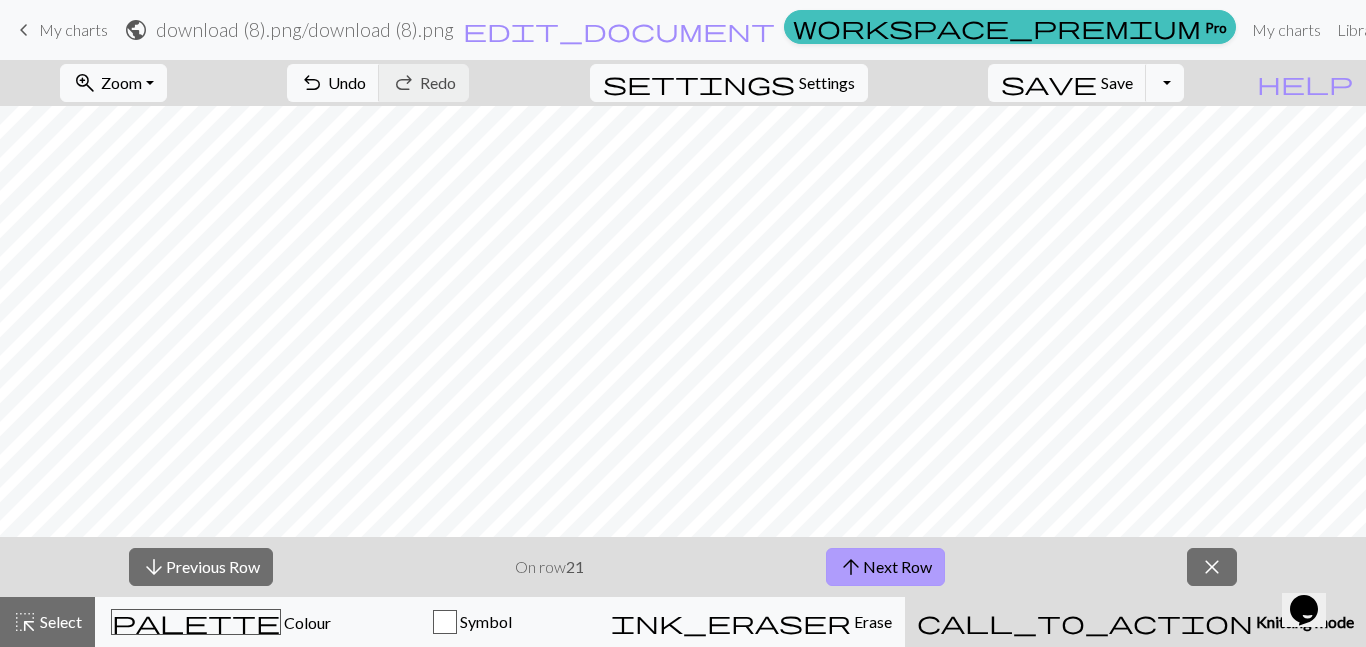 click on "arrow_upward  Next Row" at bounding box center (885, 567) 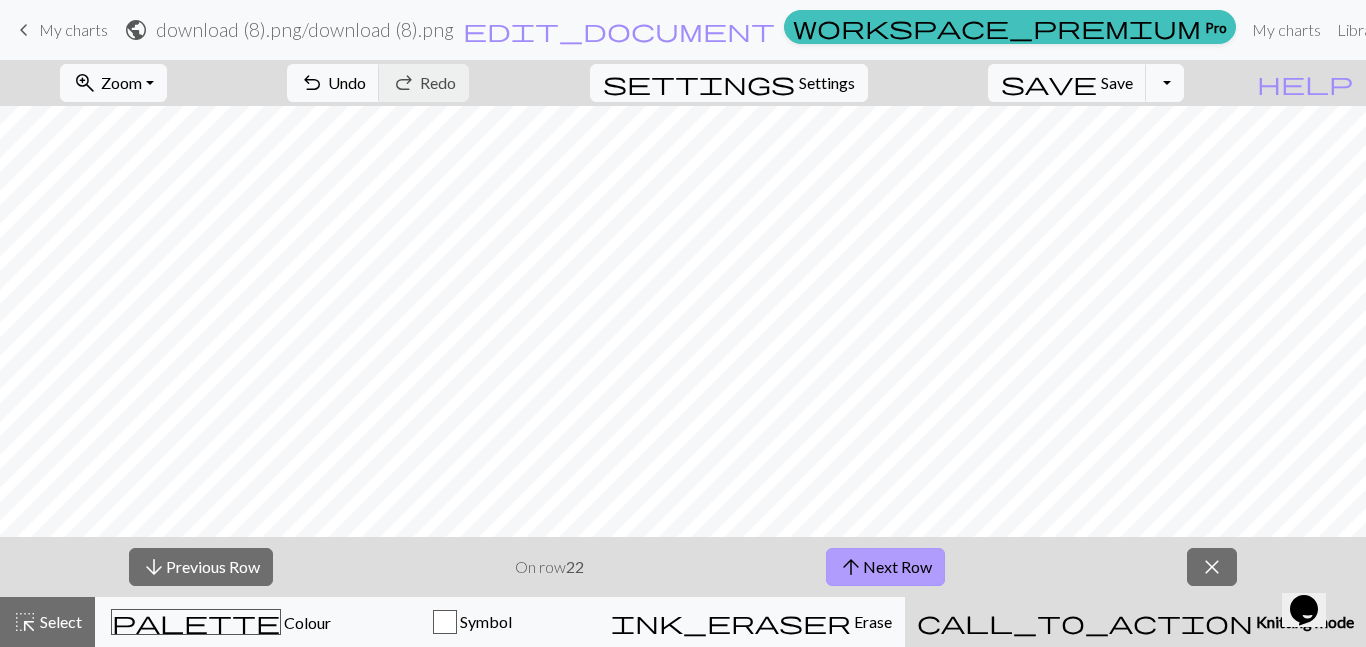 click on "arrow_upward  Next Row" at bounding box center [885, 567] 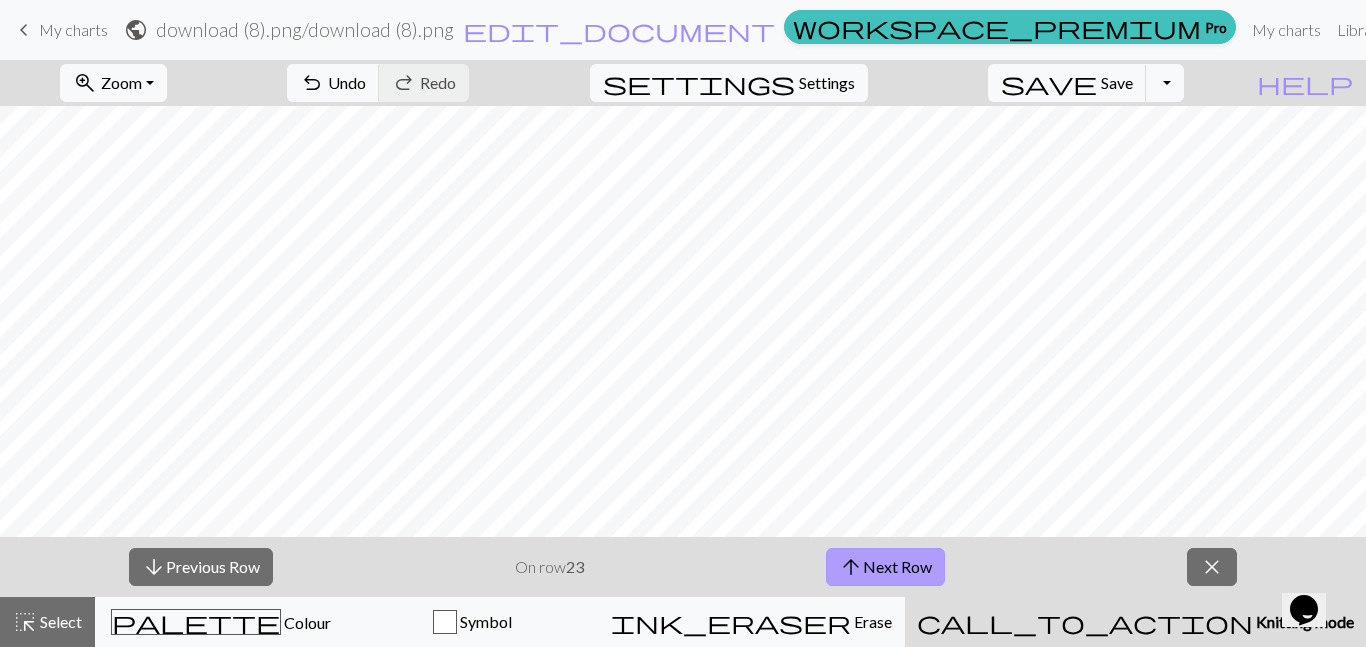 click on "arrow_upward  Next Row" at bounding box center (885, 567) 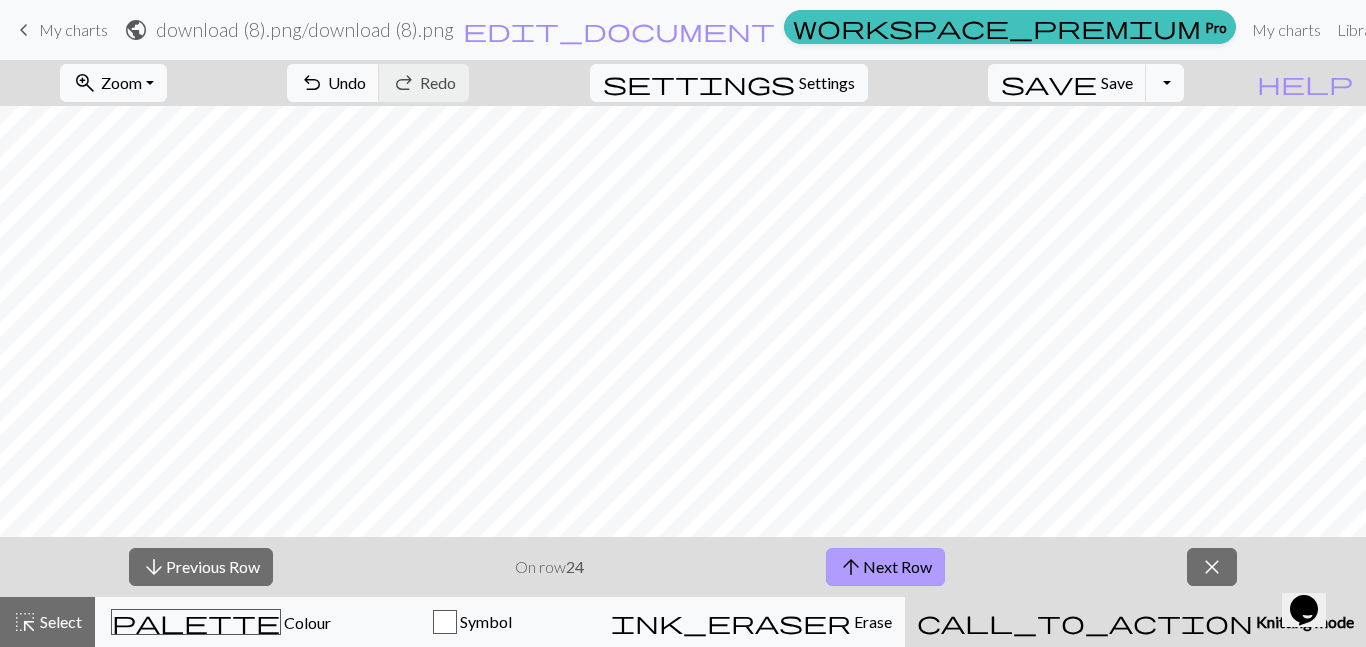 click on "arrow_upward  Next Row" at bounding box center [885, 567] 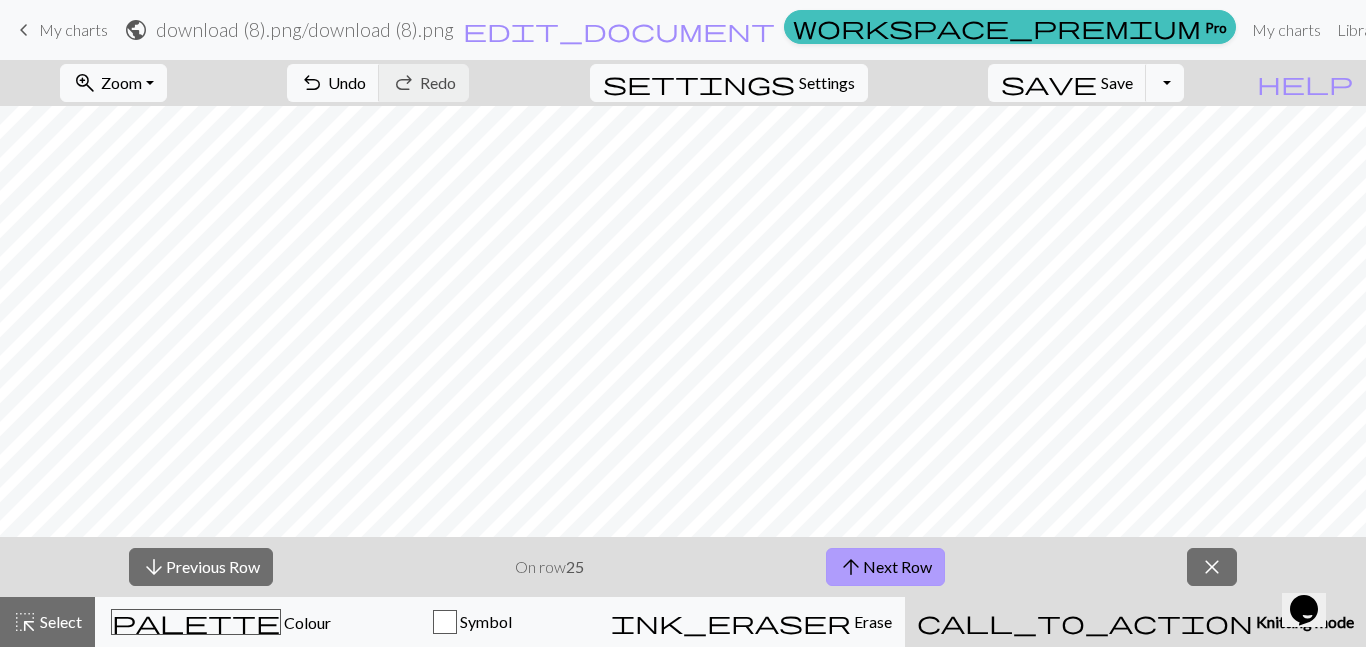 click on "arrow_upward  Next Row" at bounding box center (885, 567) 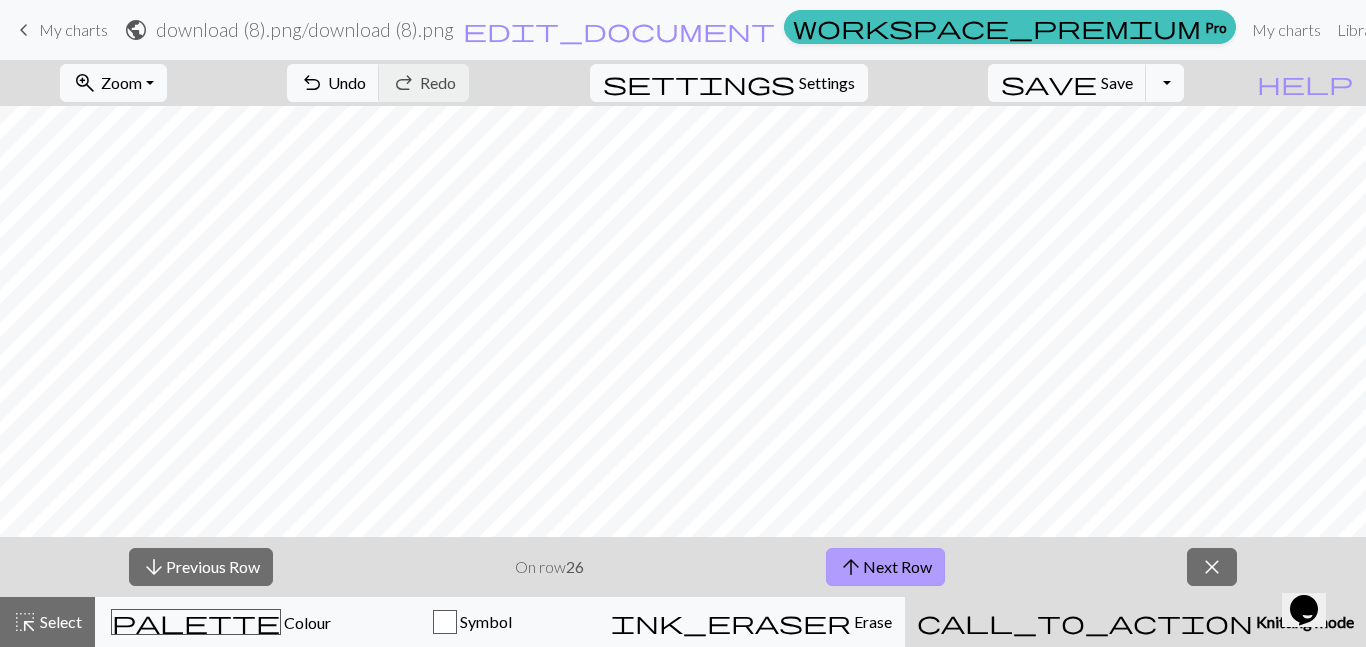 click on "arrow_upward  Next Row" at bounding box center [885, 567] 